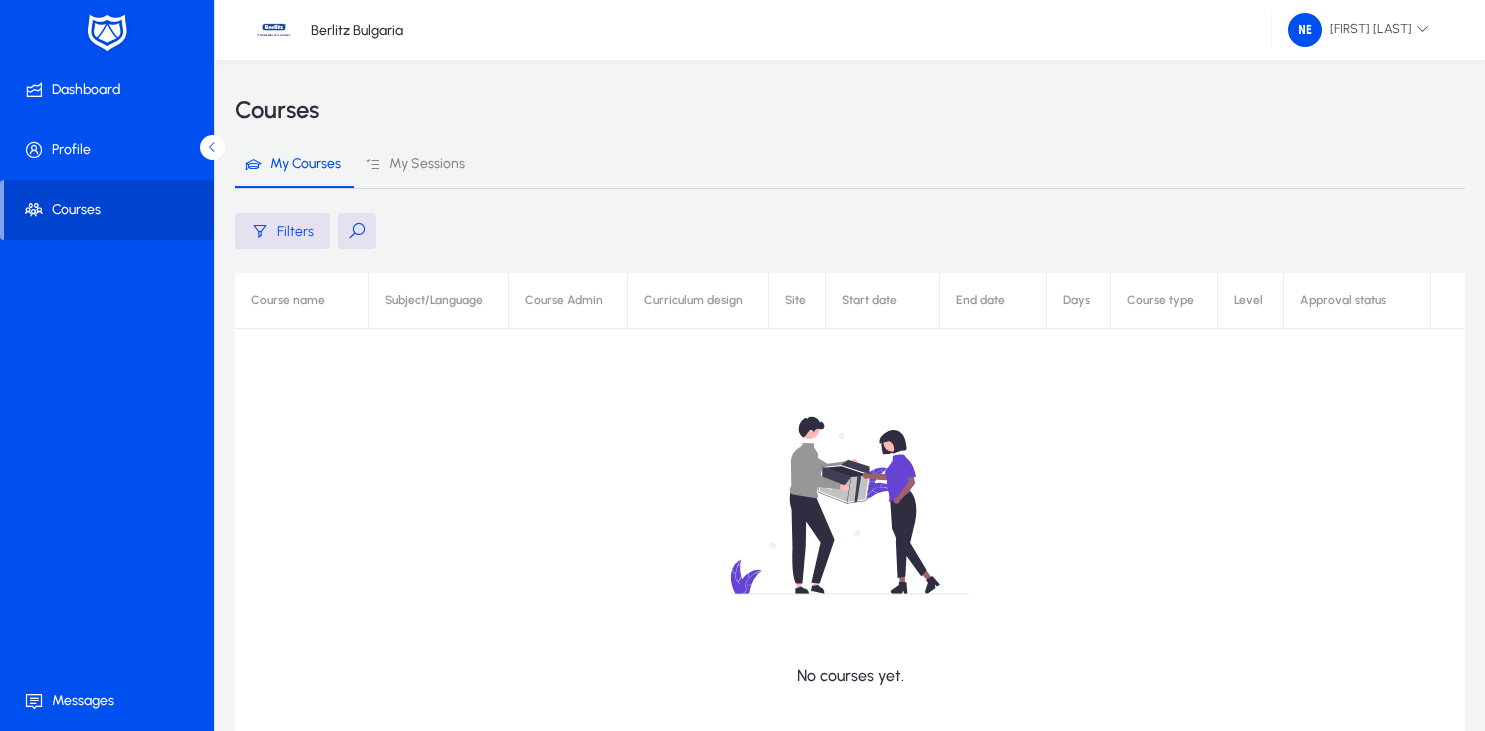 scroll, scrollTop: 0, scrollLeft: 0, axis: both 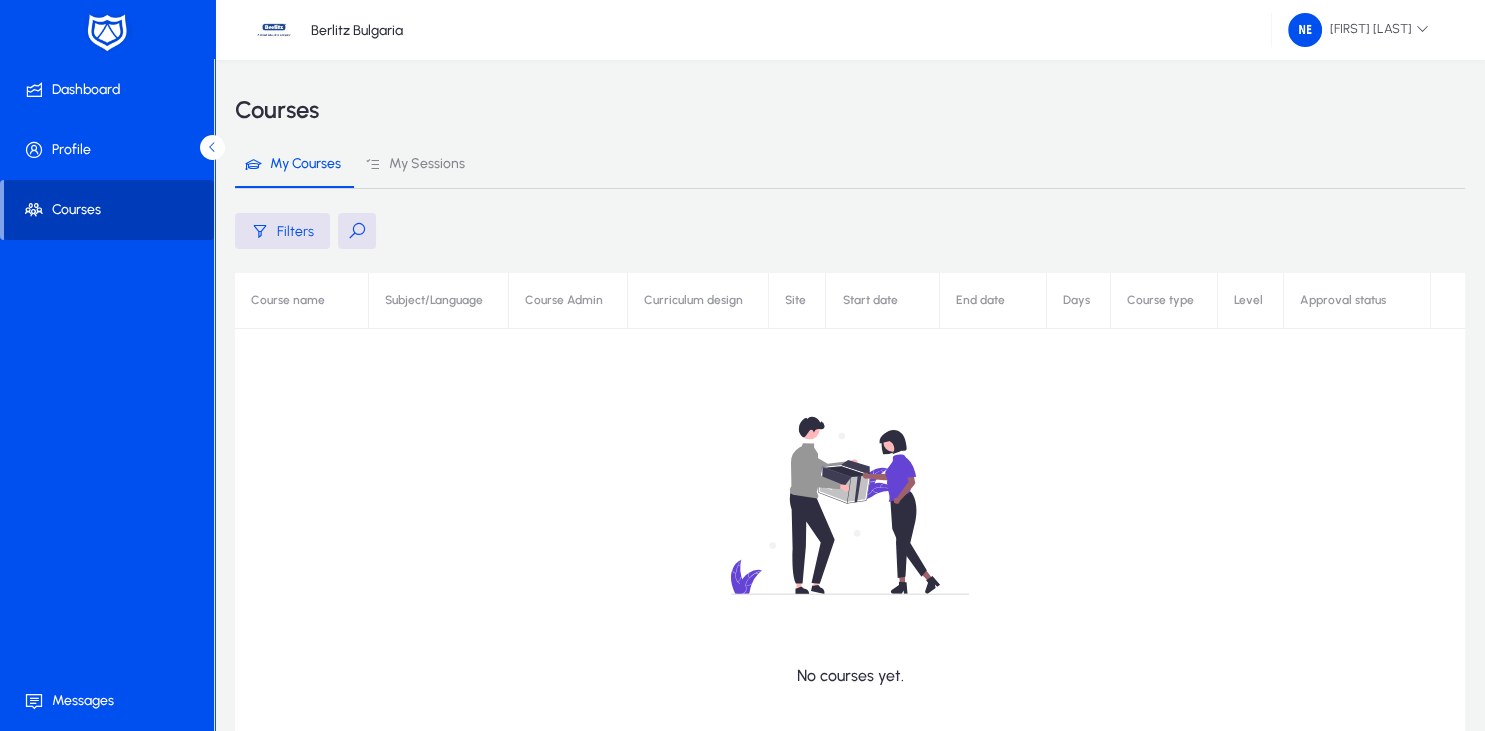 click 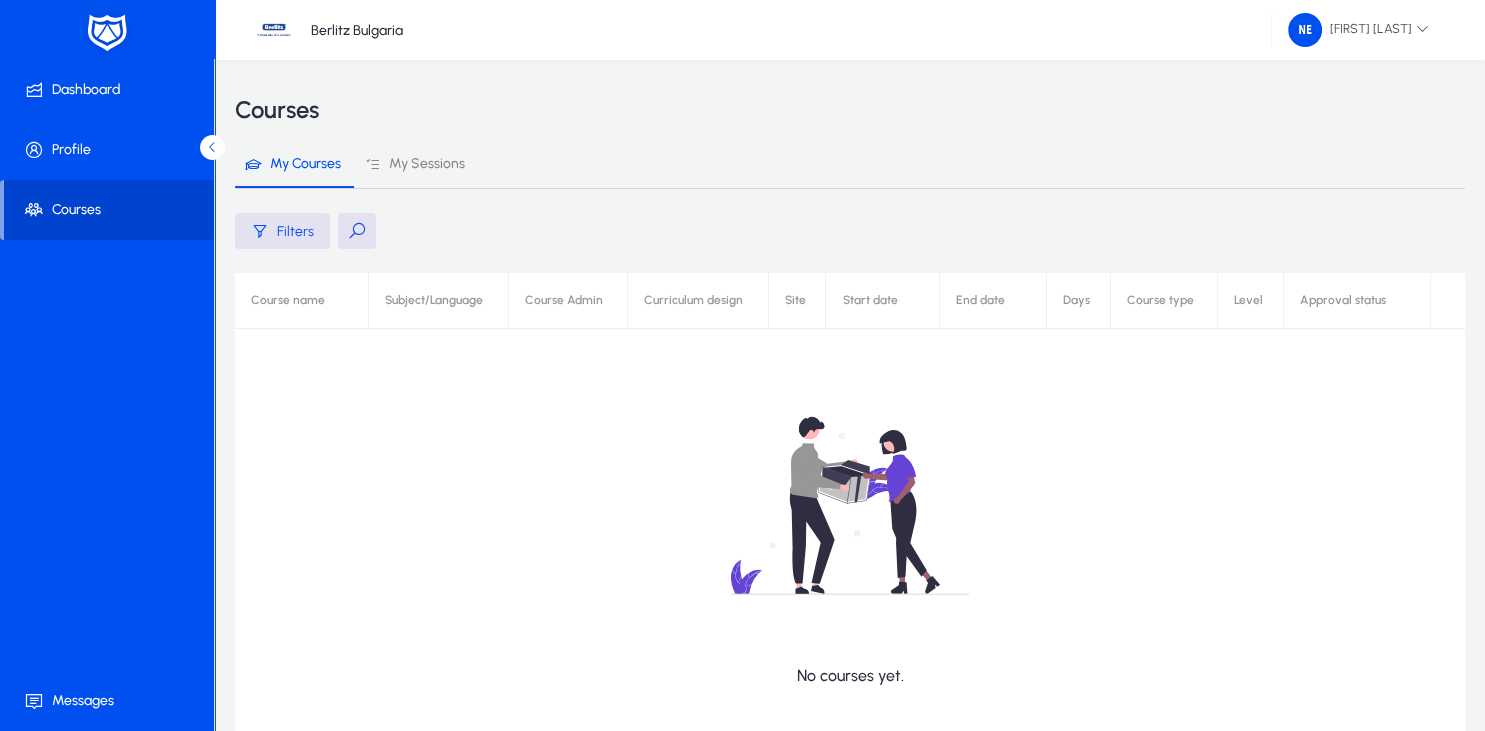 click on "Courses" 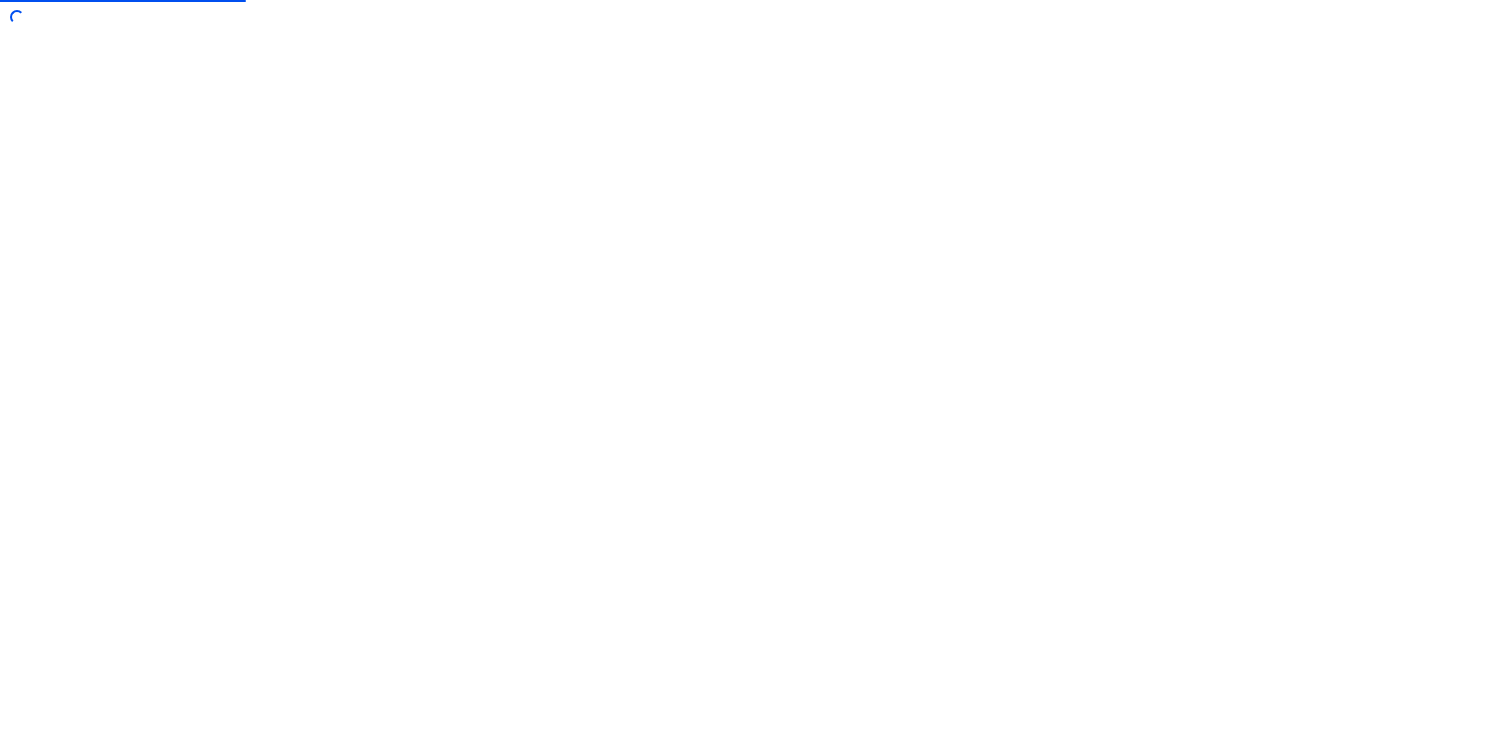 scroll, scrollTop: 0, scrollLeft: 0, axis: both 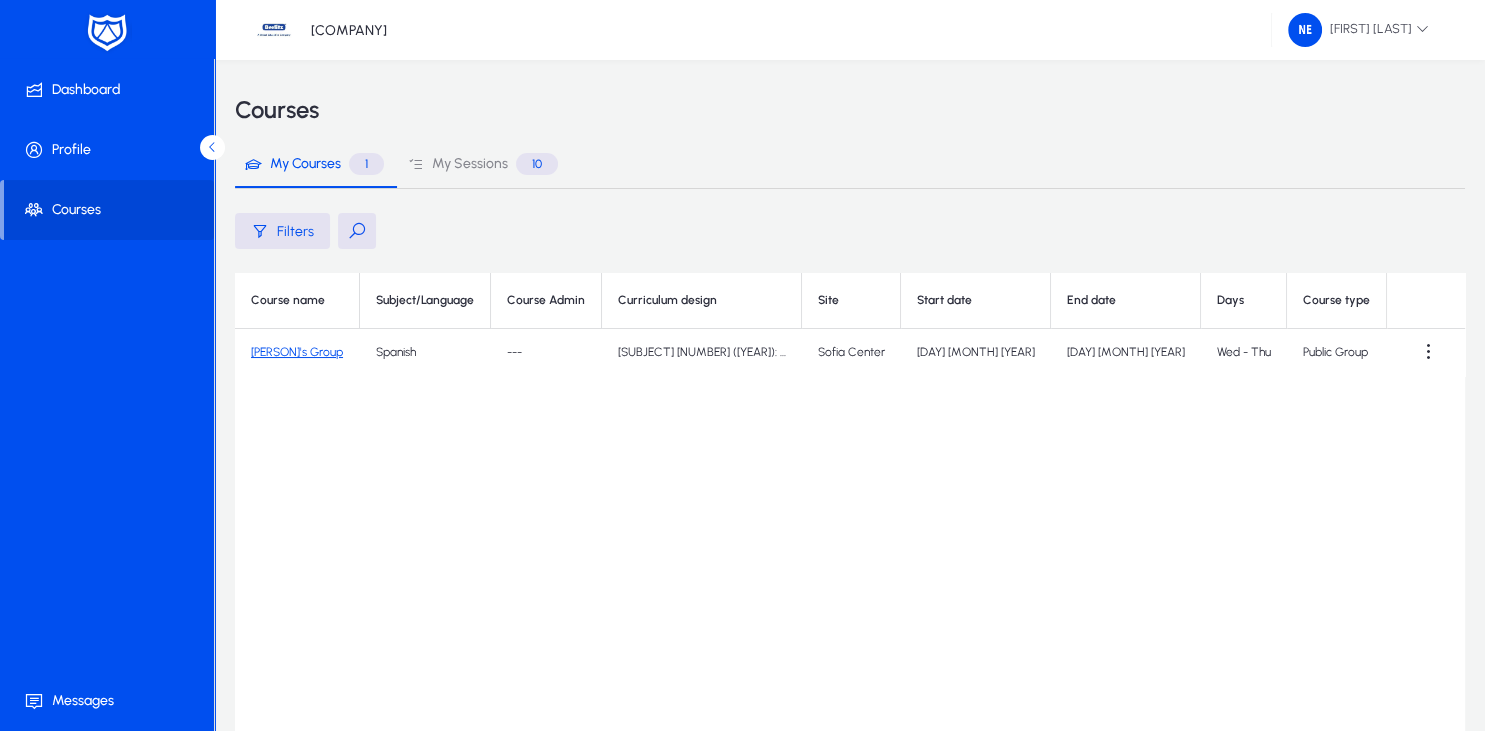 click on "[PERSON]'s Group" 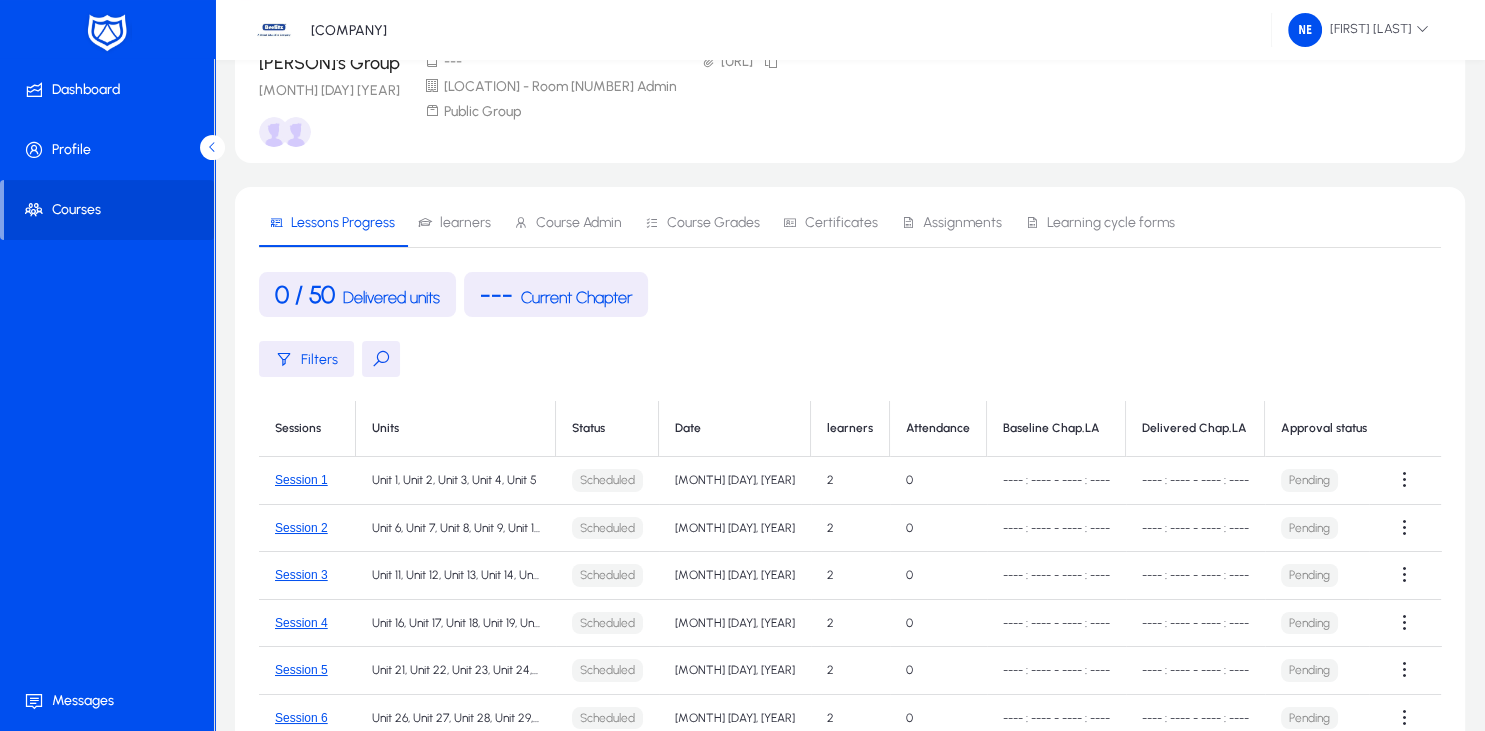 scroll, scrollTop: 316, scrollLeft: 0, axis: vertical 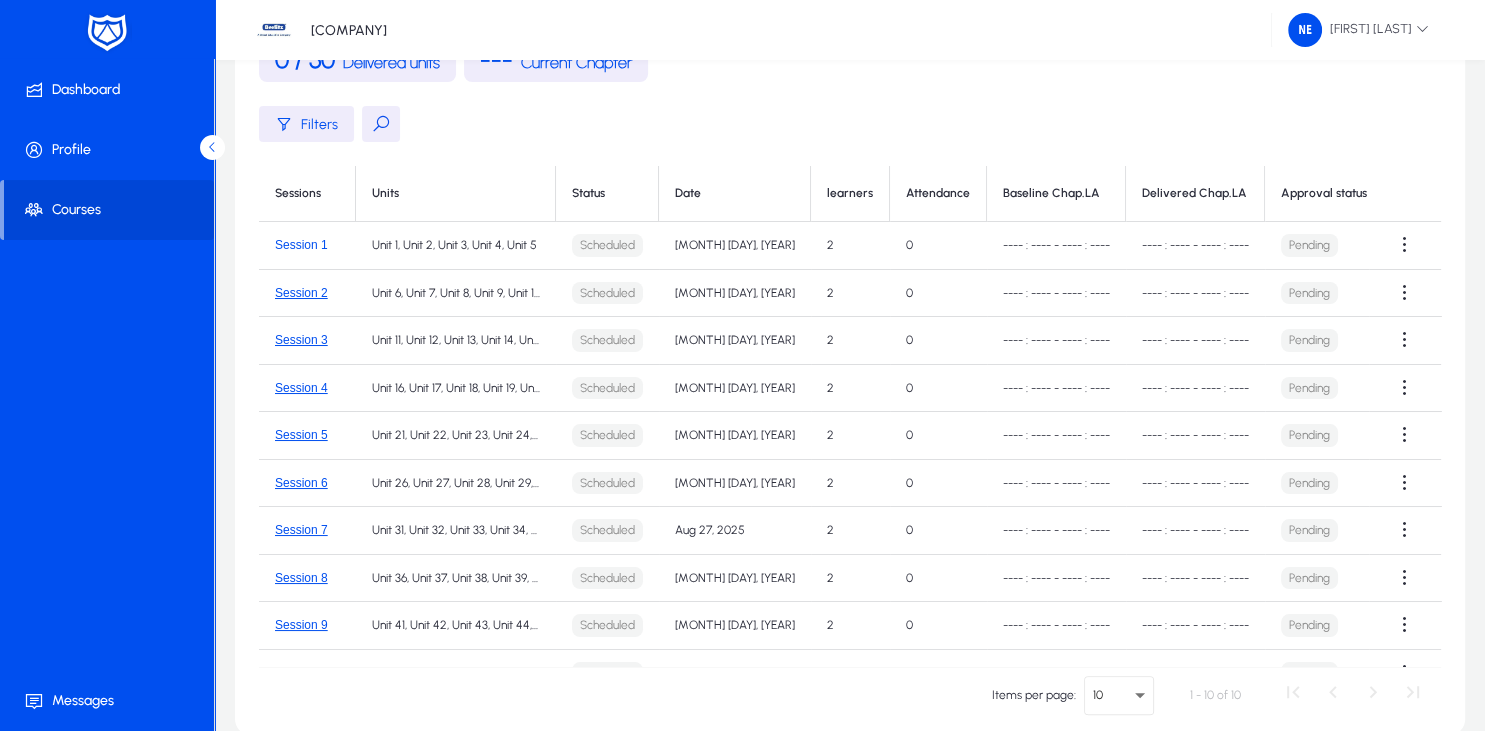 click on "Session 1" 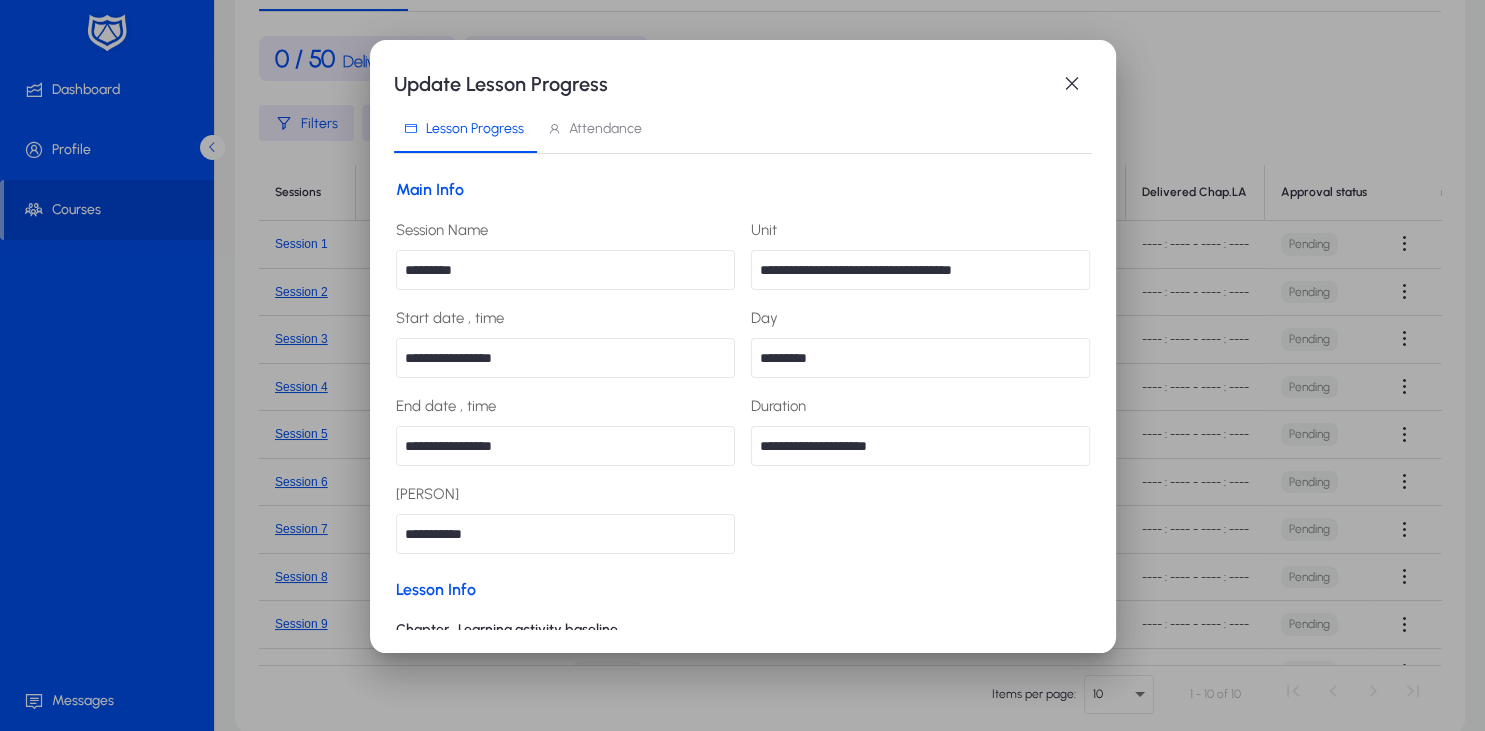 scroll, scrollTop: 0, scrollLeft: 0, axis: both 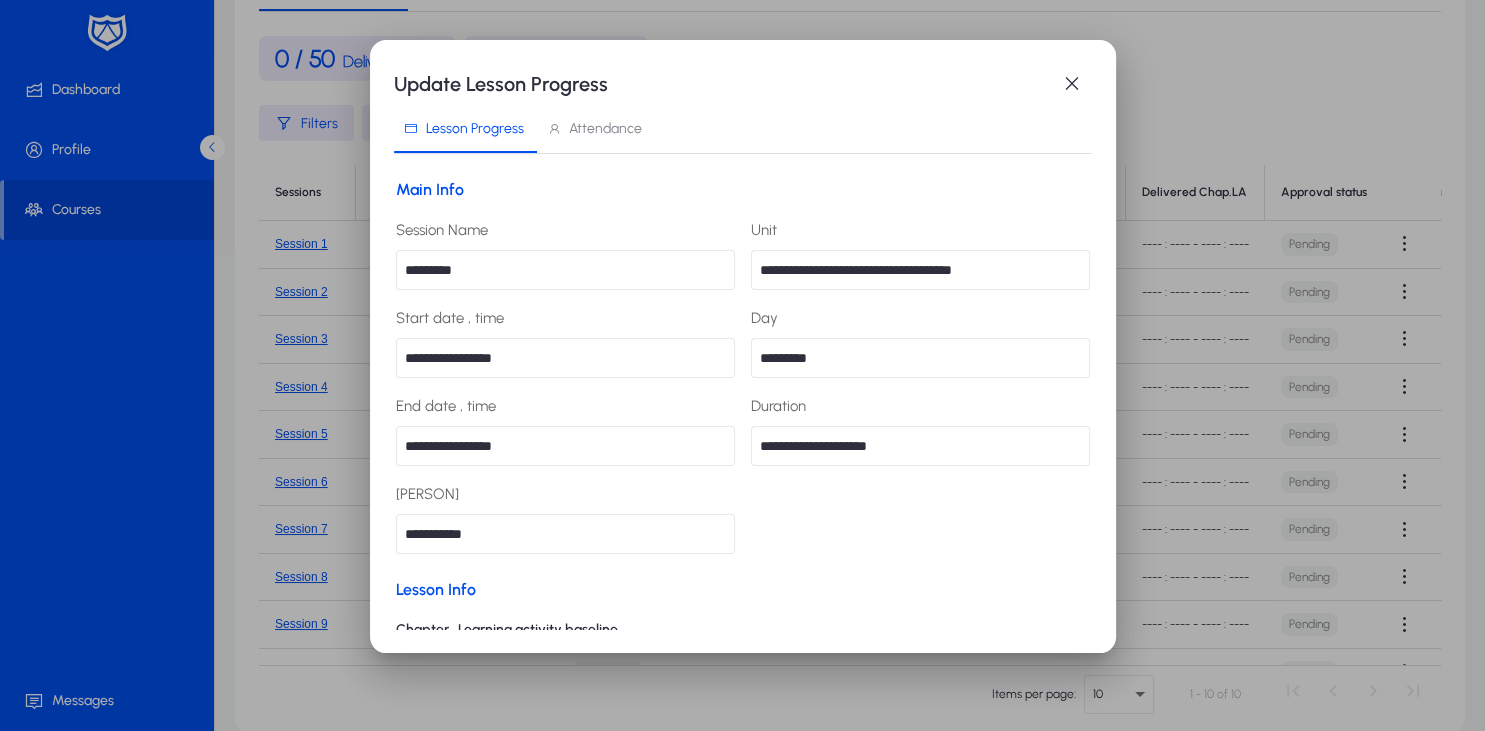 click on "Attendance" at bounding box center [605, 129] 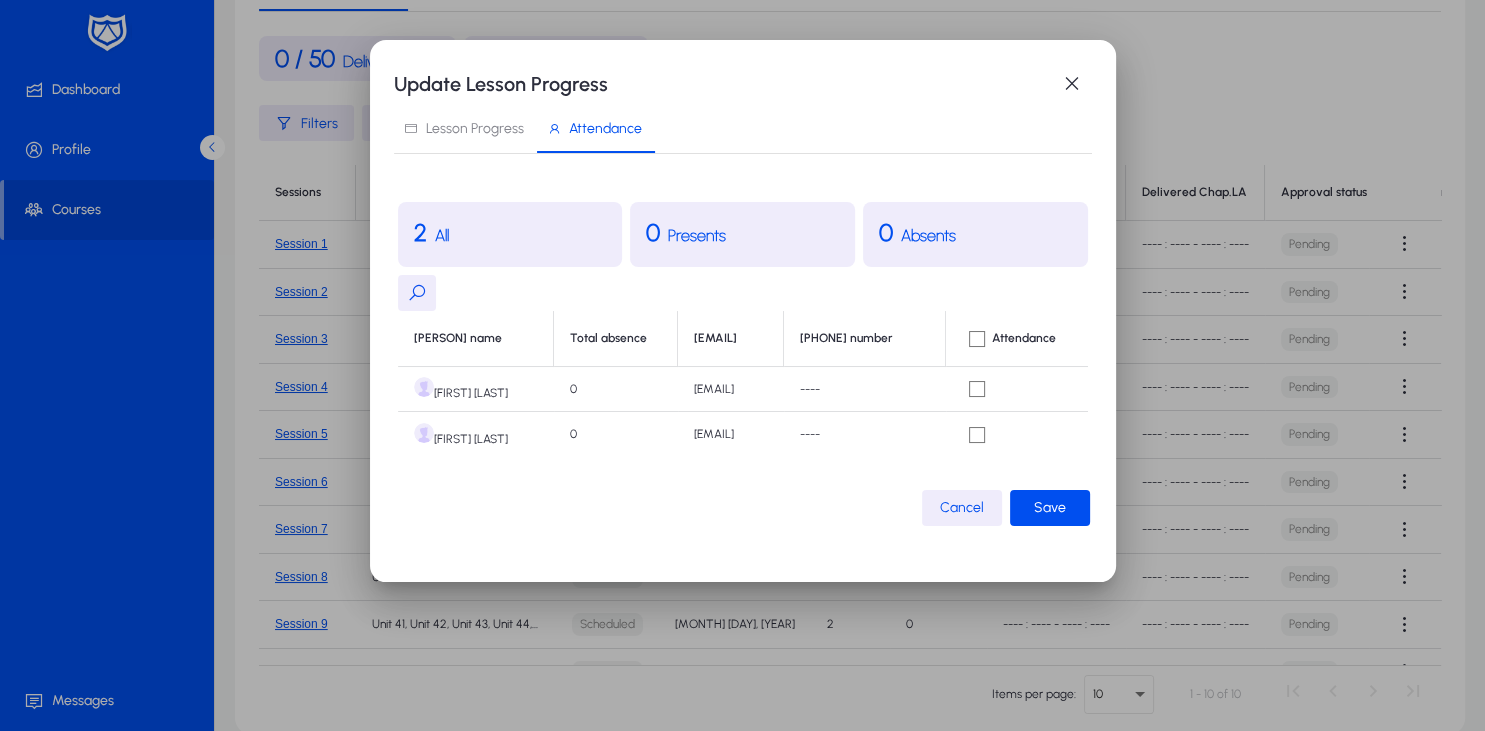 click on "Lesson Progress" at bounding box center (475, 129) 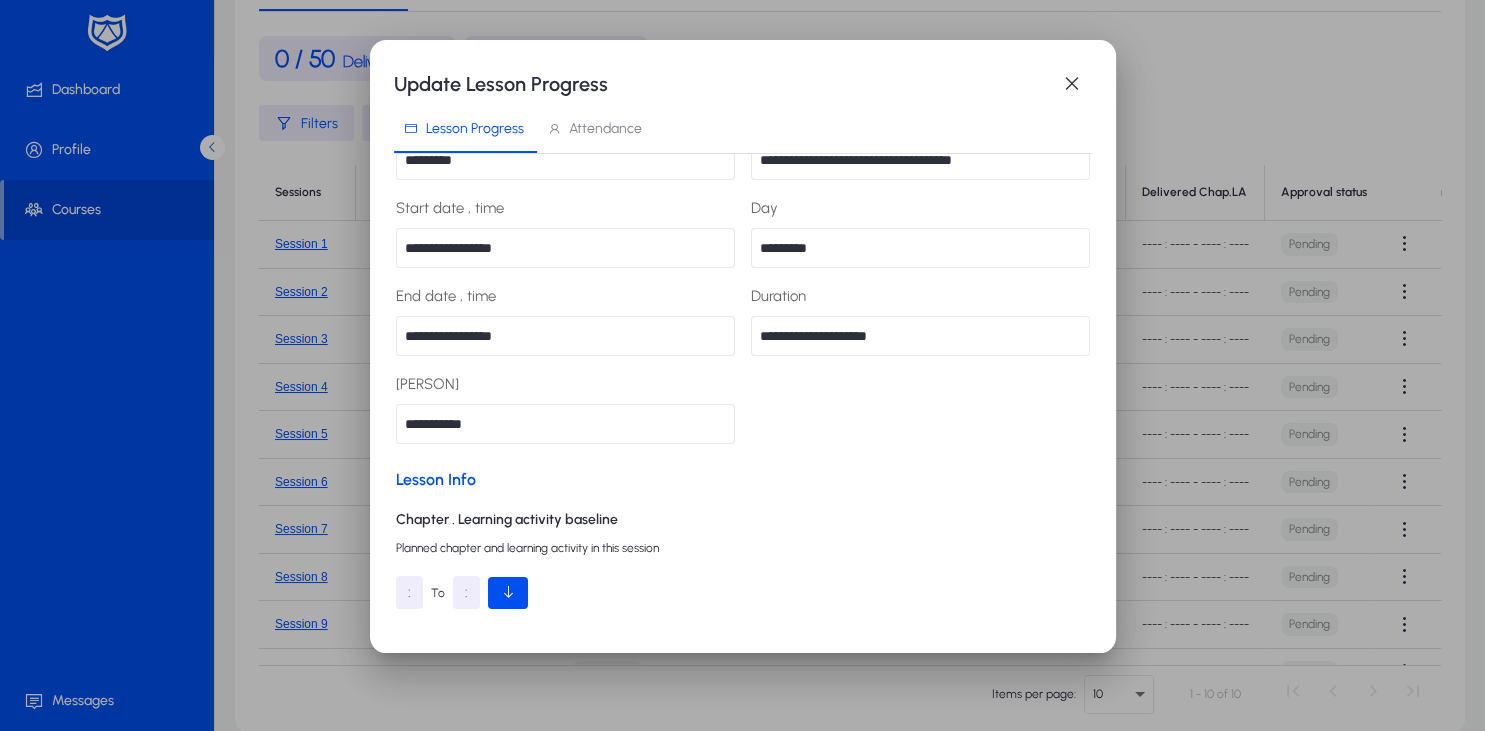 scroll, scrollTop: 220, scrollLeft: 0, axis: vertical 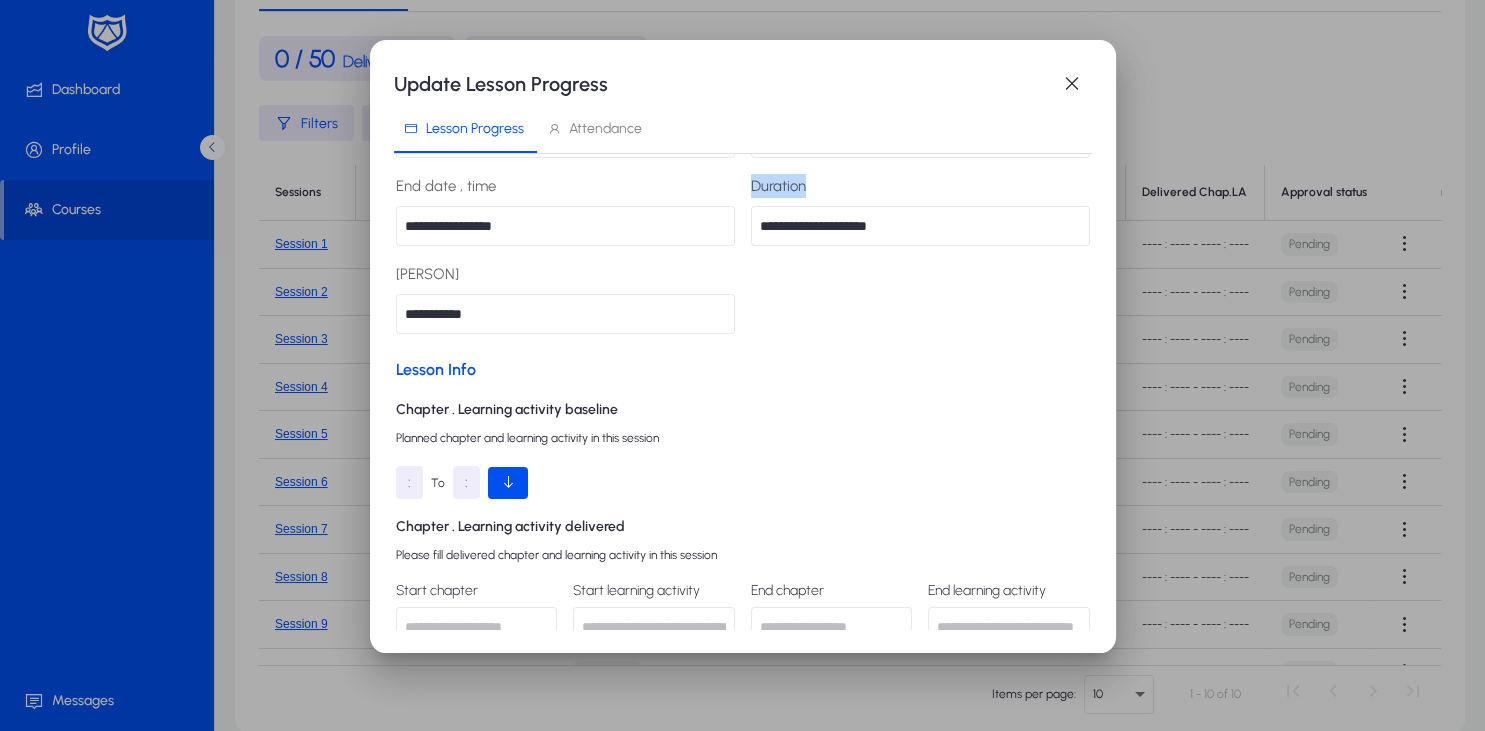 click on "Duration" at bounding box center (920, 210) 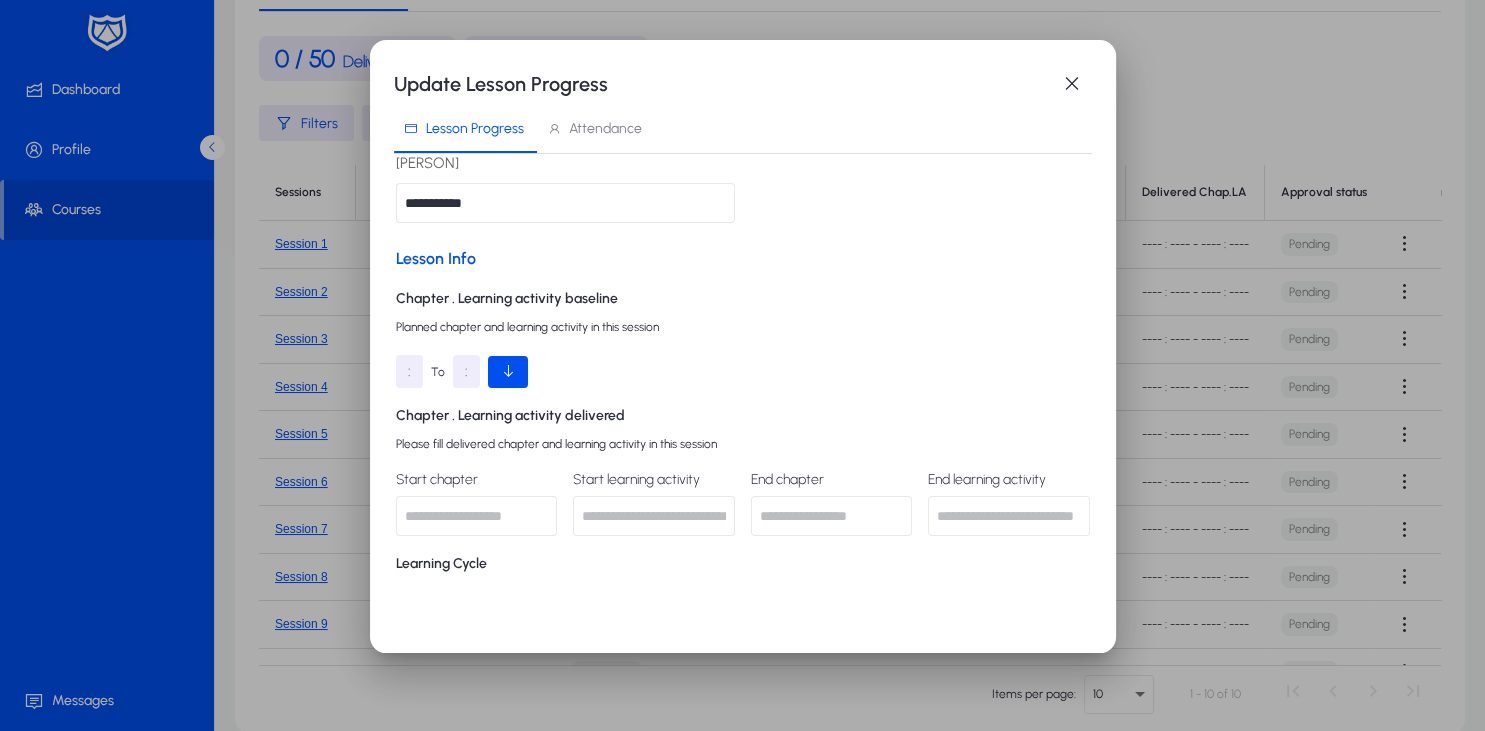 click on ":" at bounding box center [409, 371] 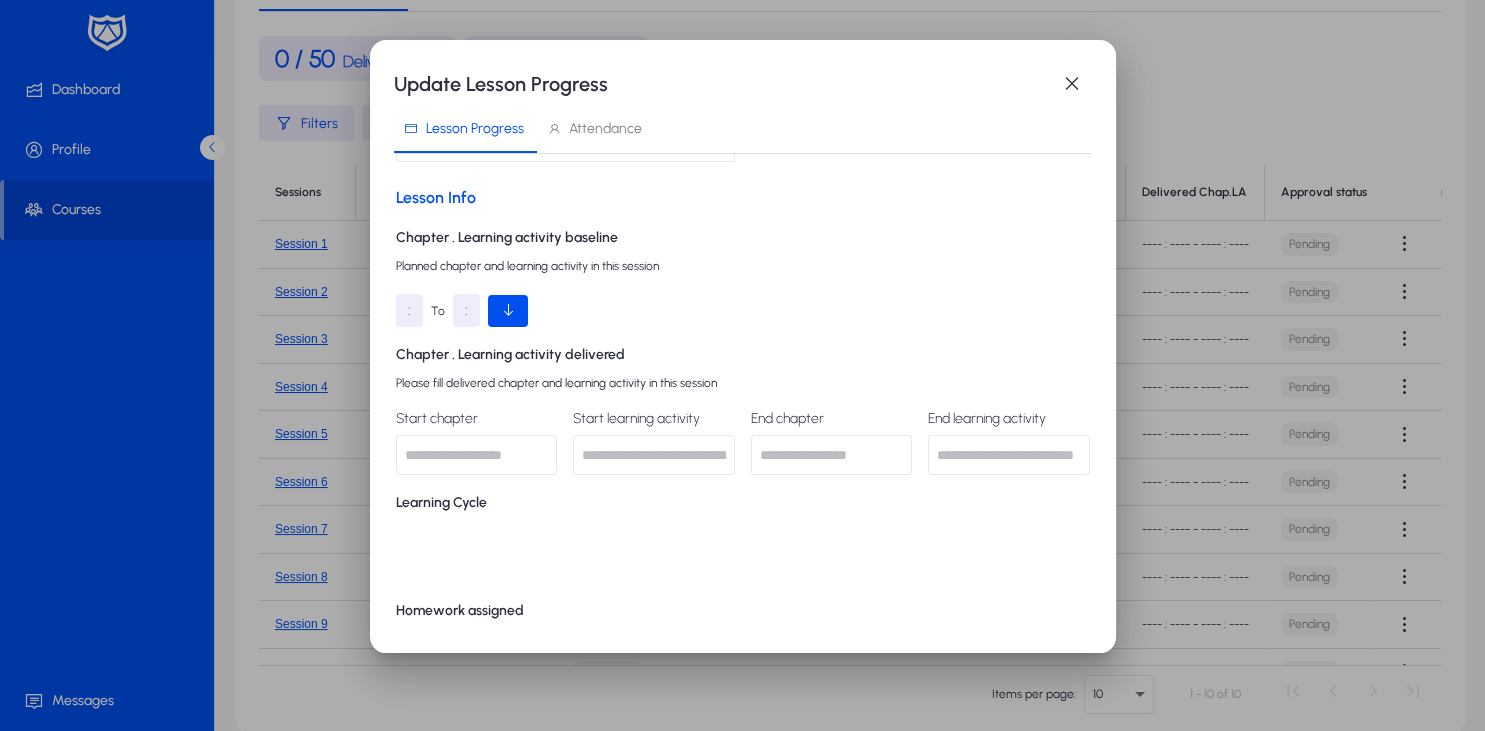 scroll, scrollTop: 441, scrollLeft: 0, axis: vertical 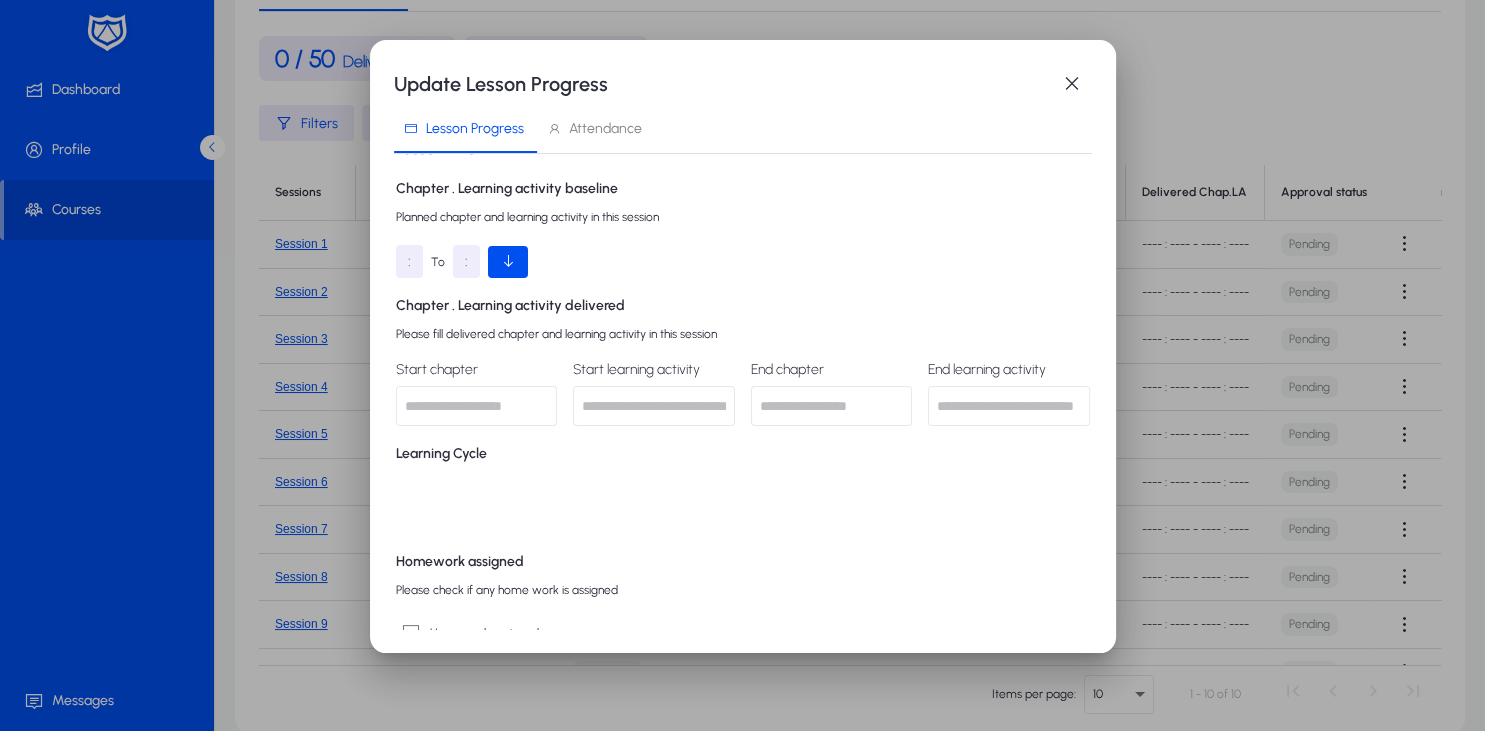 drag, startPoint x: 413, startPoint y: 250, endPoint x: 425, endPoint y: 256, distance: 13.416408 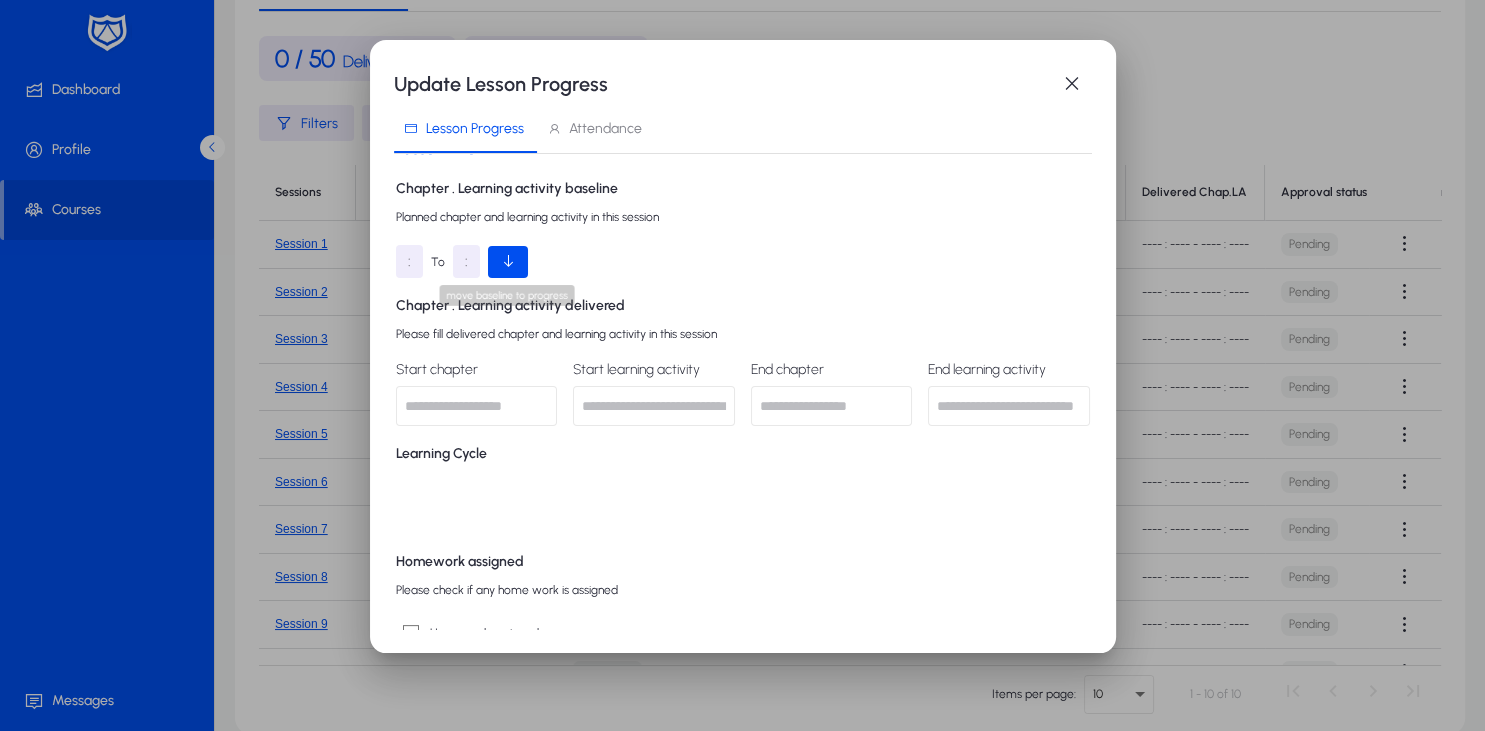 click at bounding box center [508, 262] 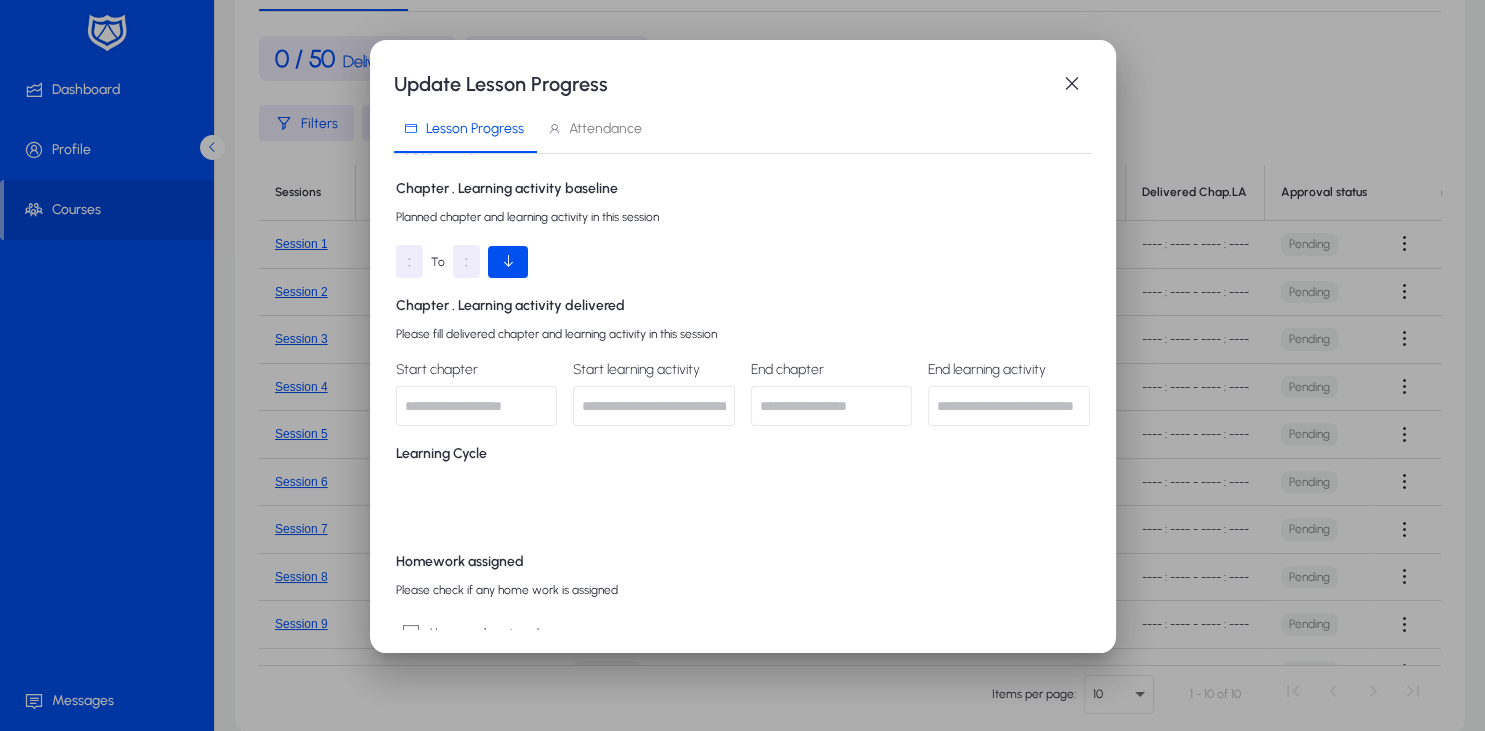 click at bounding box center [508, 261] 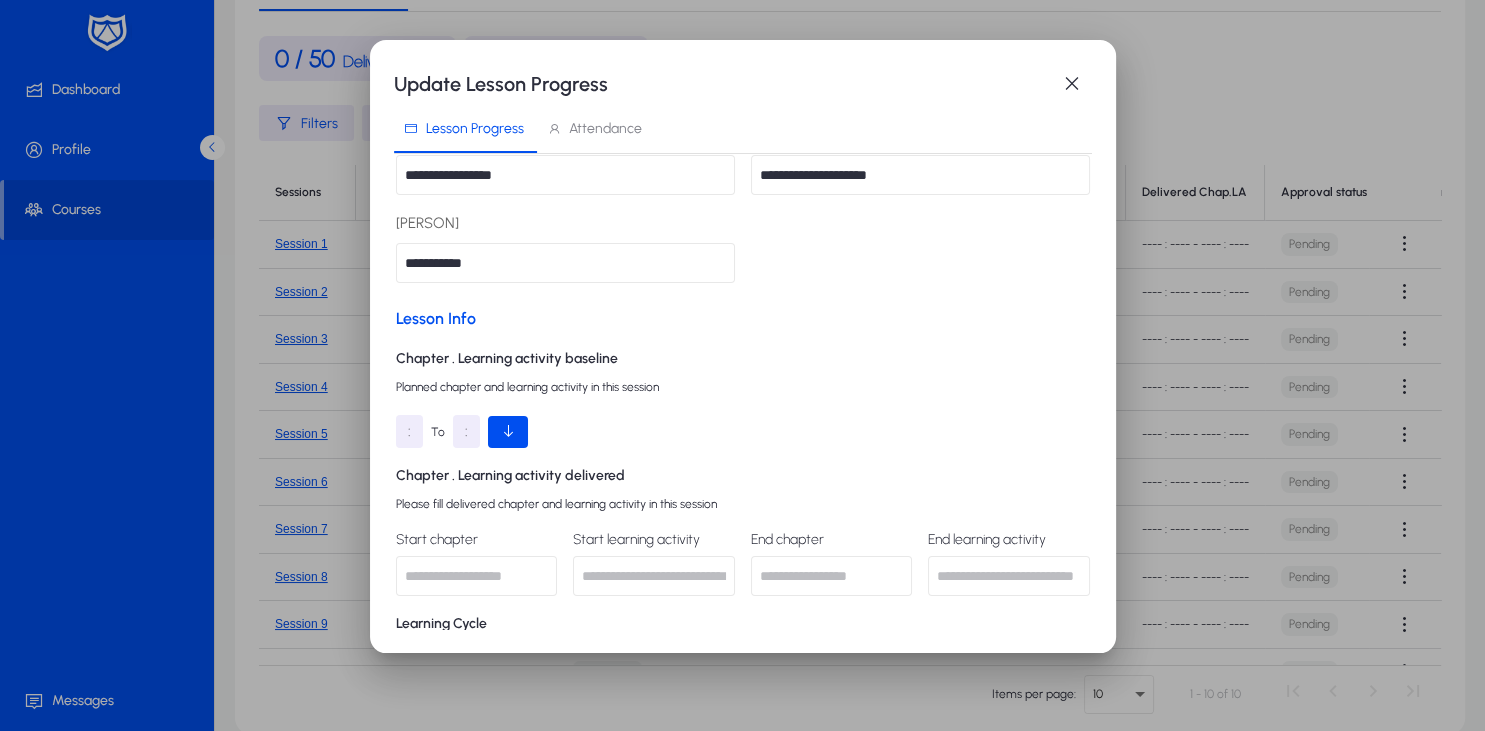 scroll, scrollTop: 441, scrollLeft: 0, axis: vertical 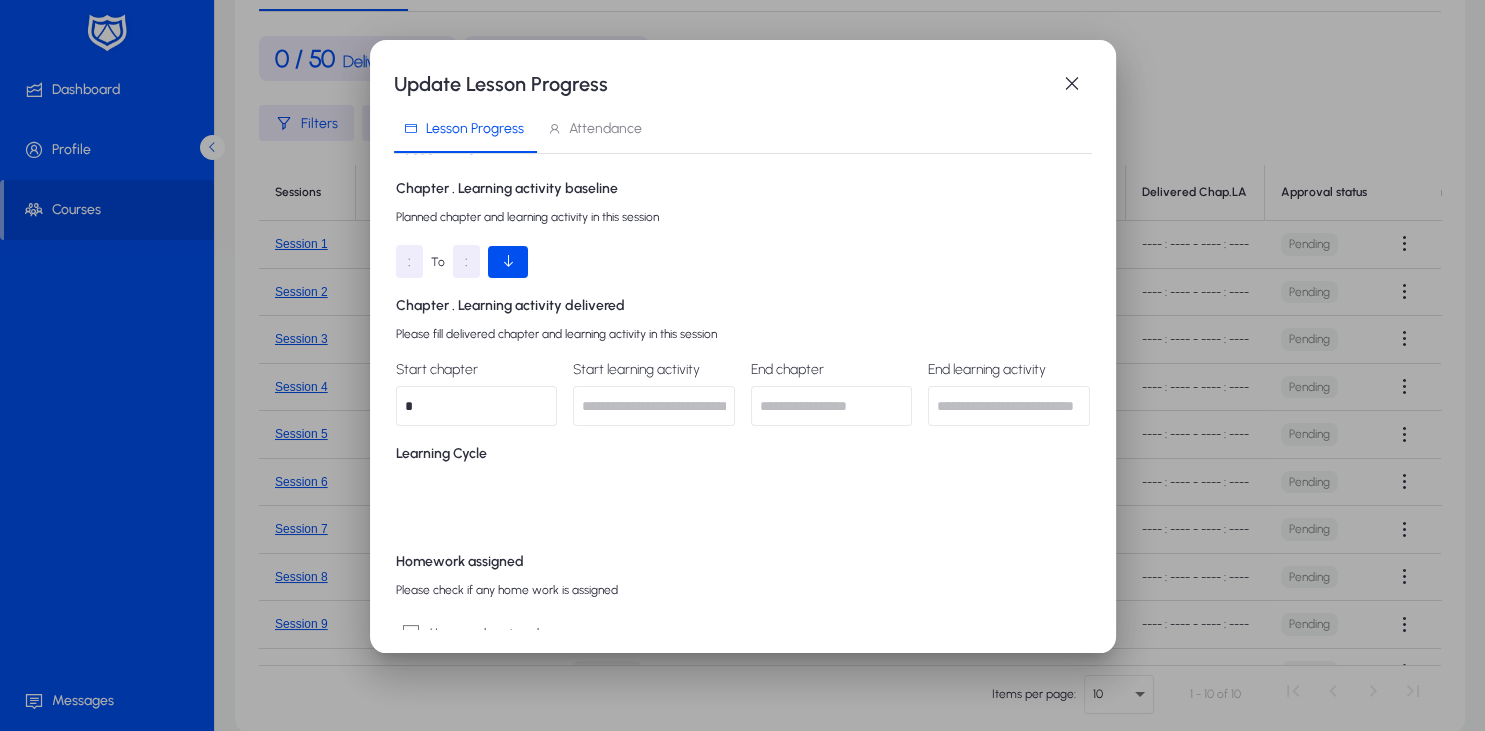 type on "*" 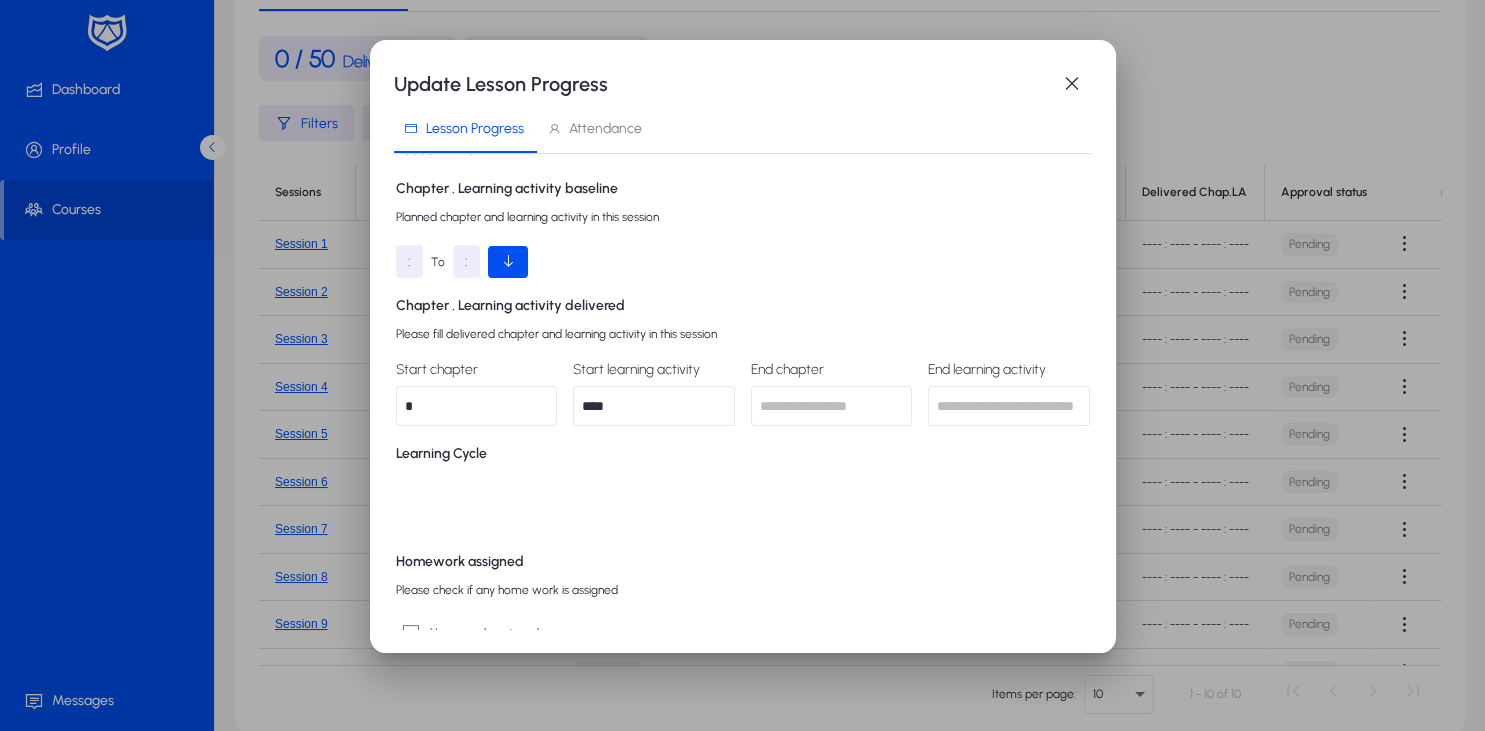 type on "****" 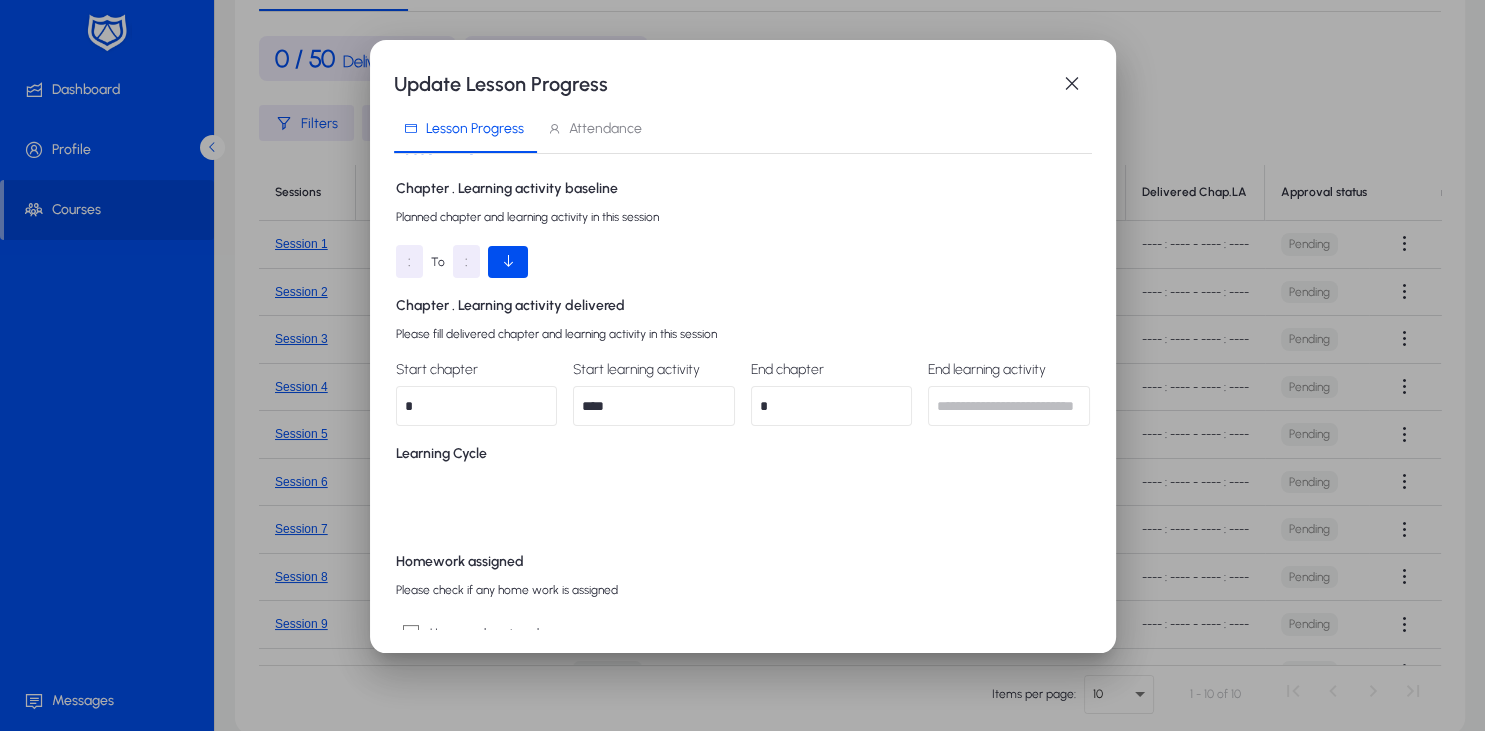 type on "*" 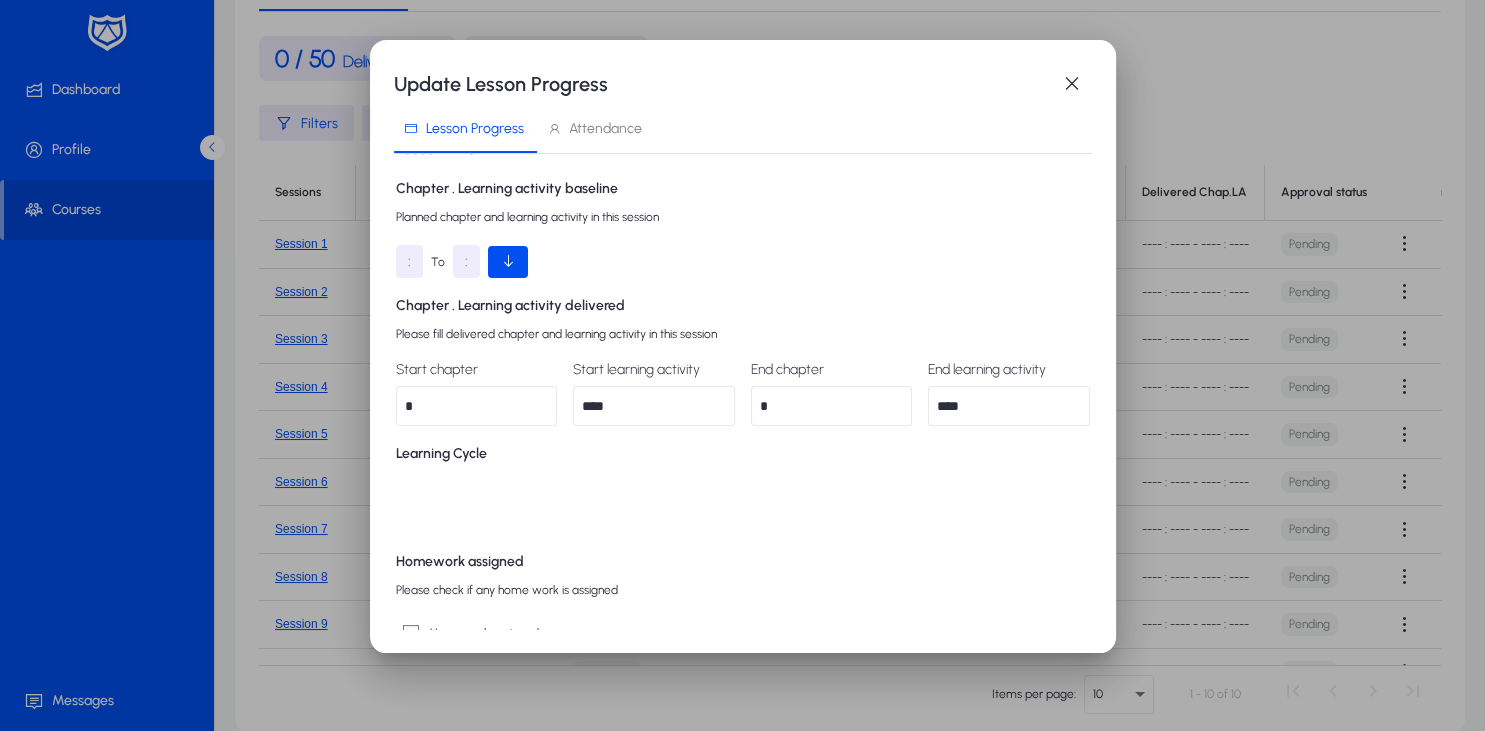 type on "****" 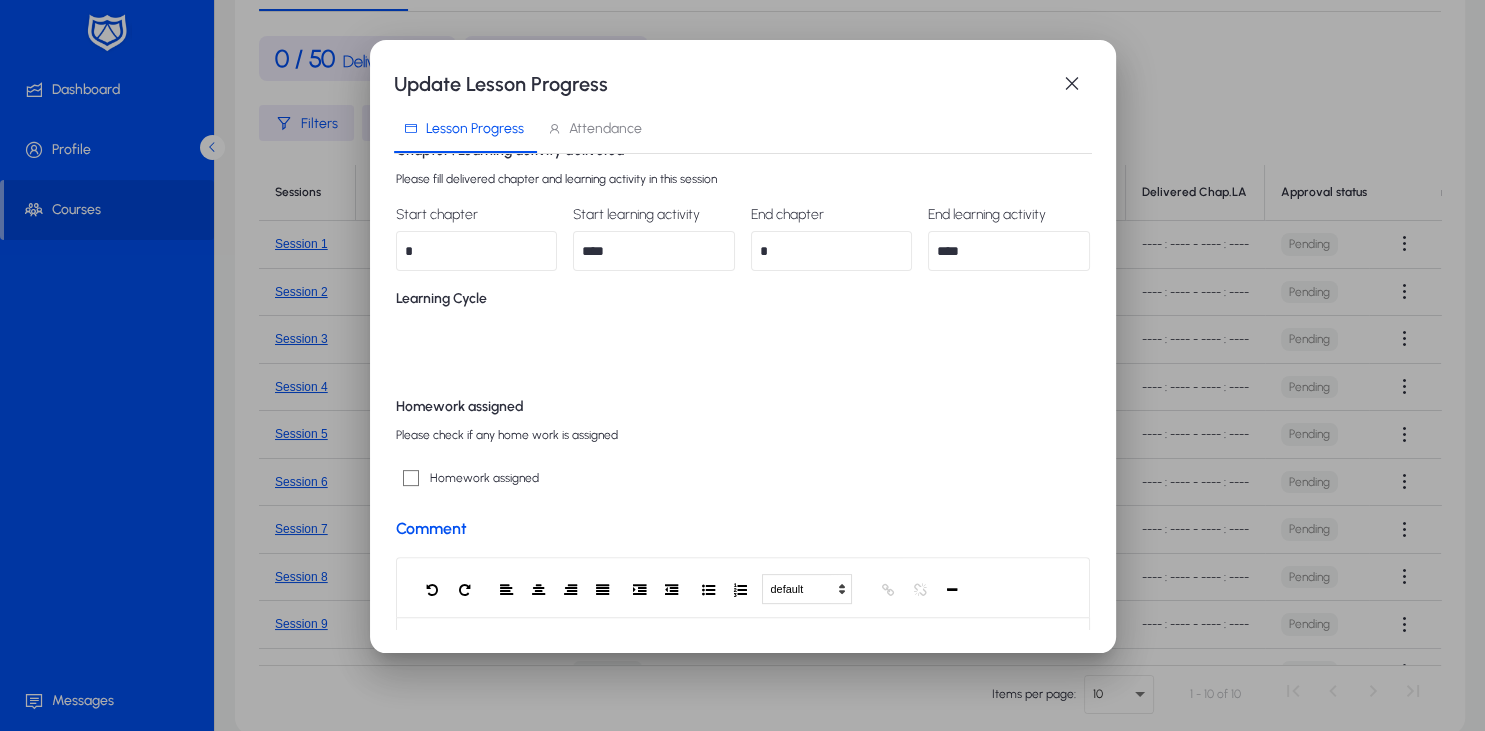 scroll, scrollTop: 662, scrollLeft: 0, axis: vertical 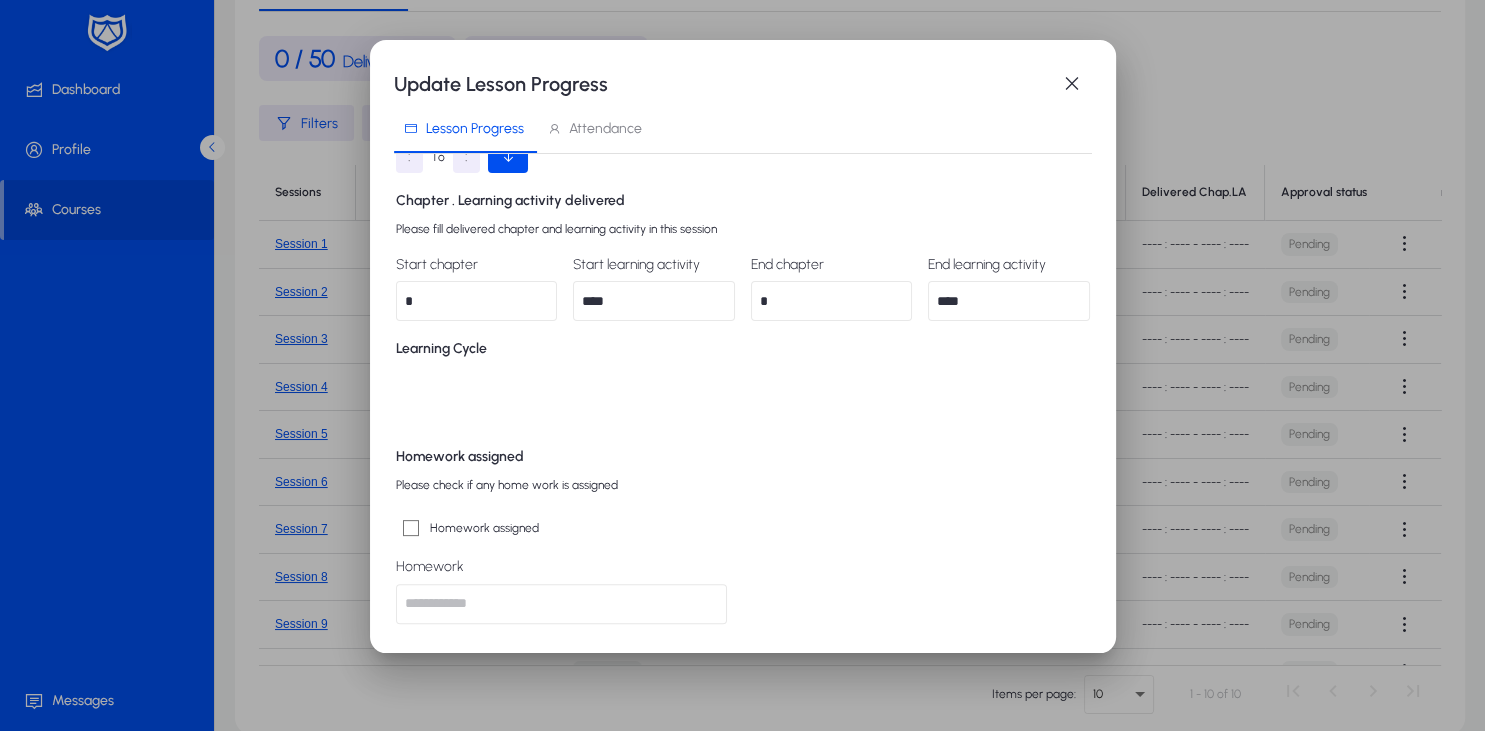 click on "Attendance" at bounding box center (605, 129) 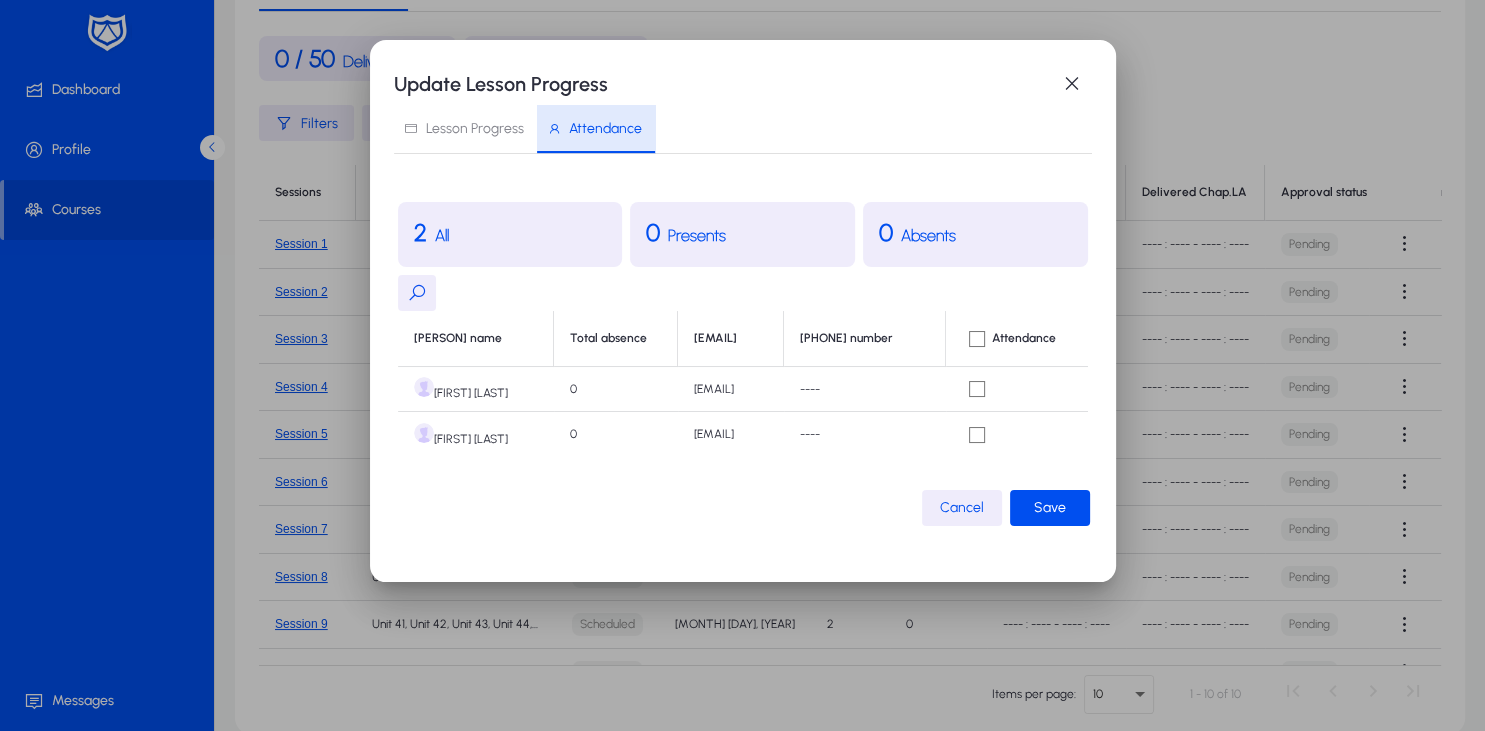 scroll, scrollTop: 546, scrollLeft: 0, axis: vertical 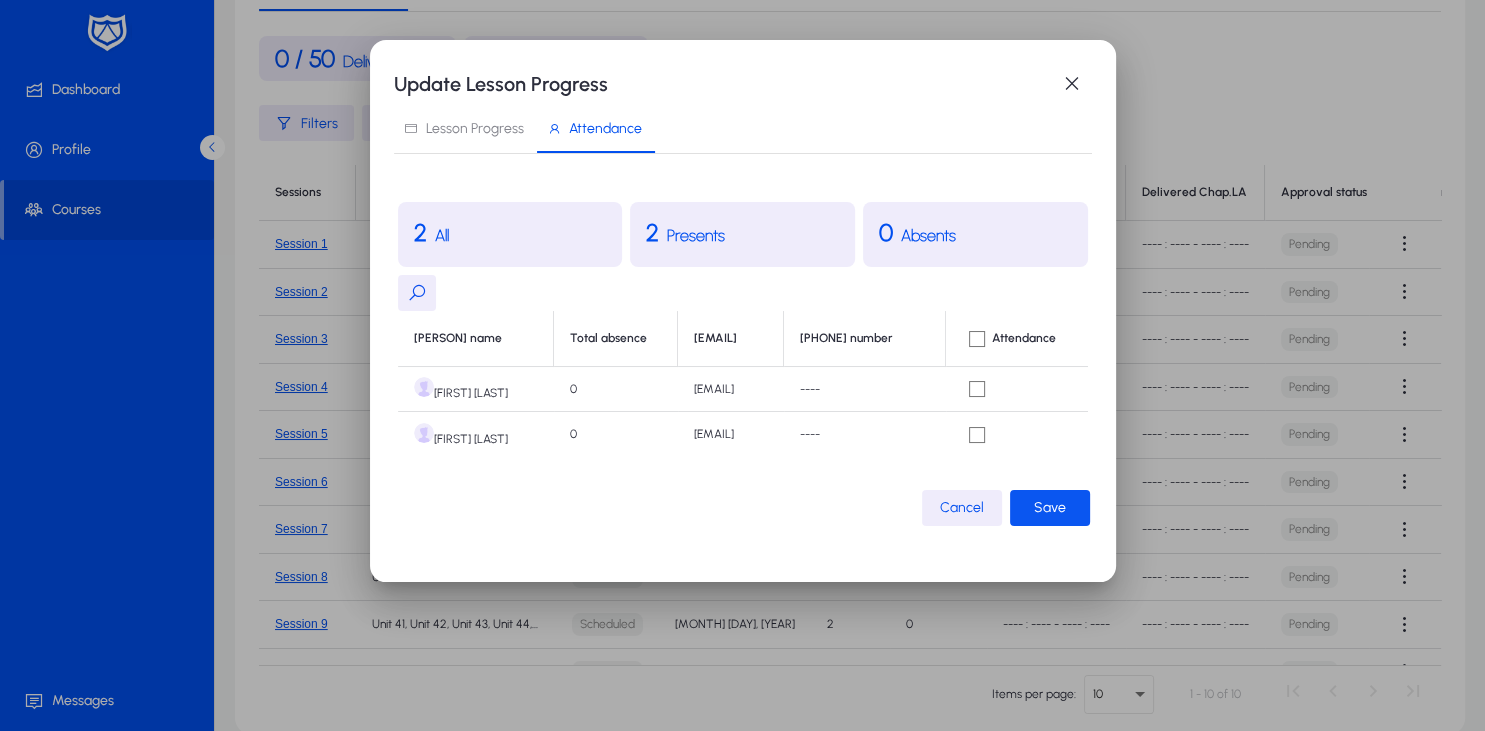 click on "Save" 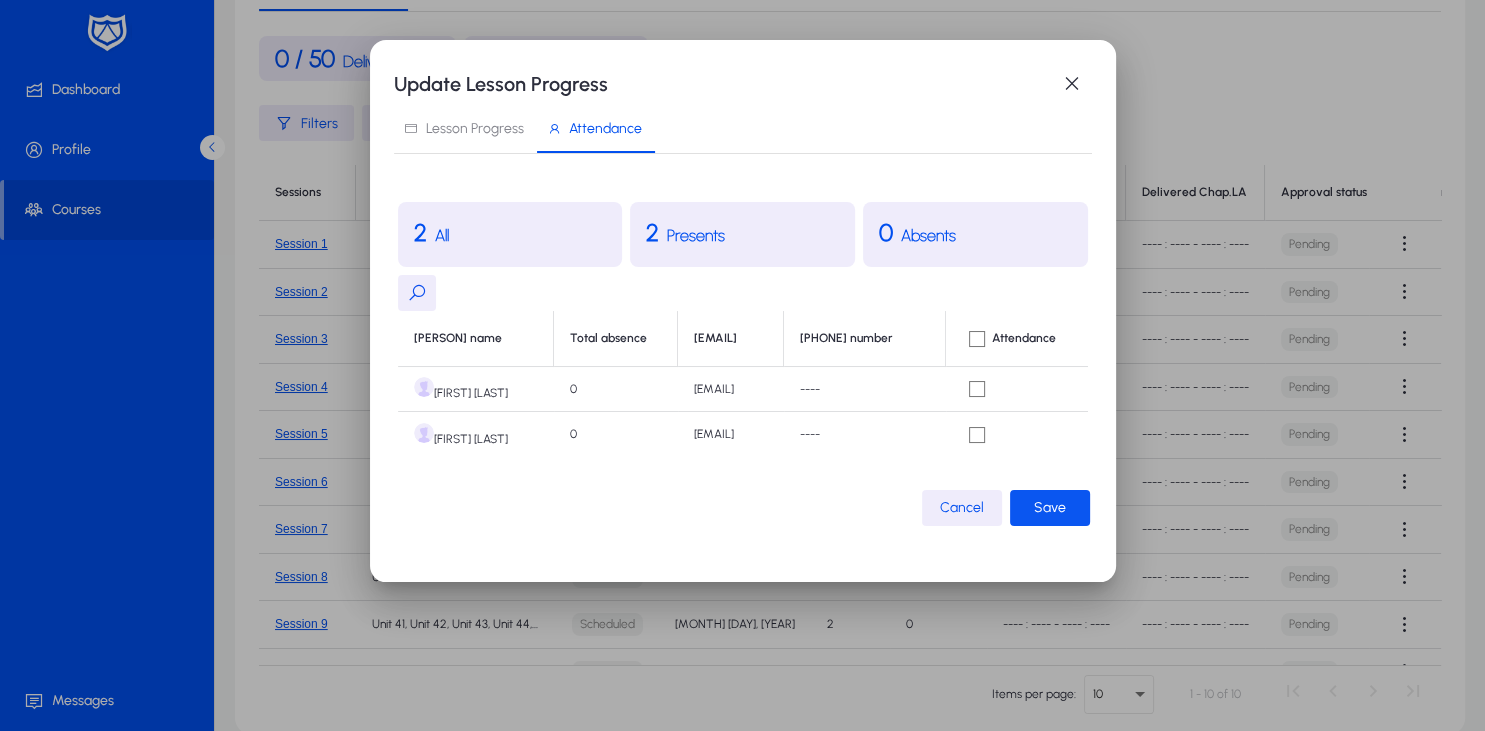 click on "Save" 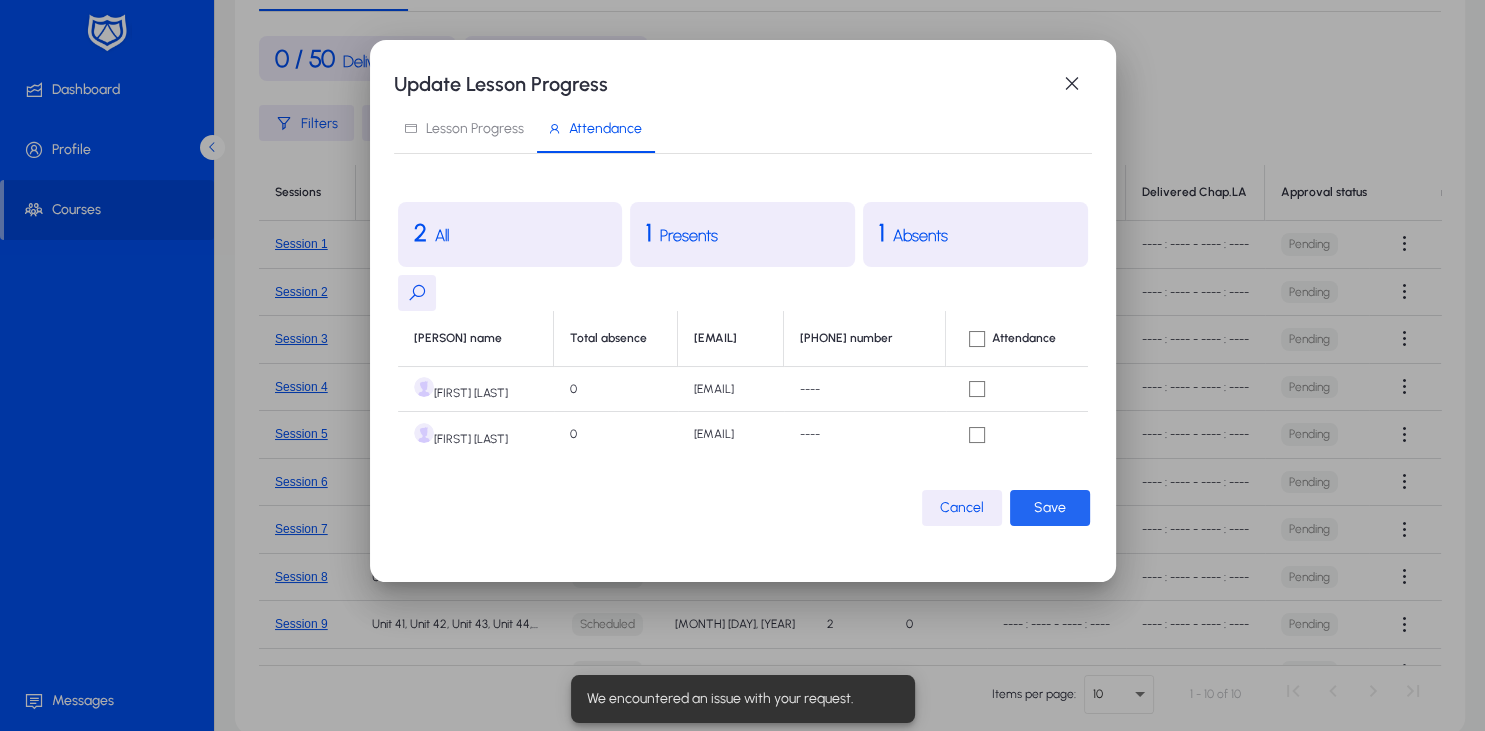 click 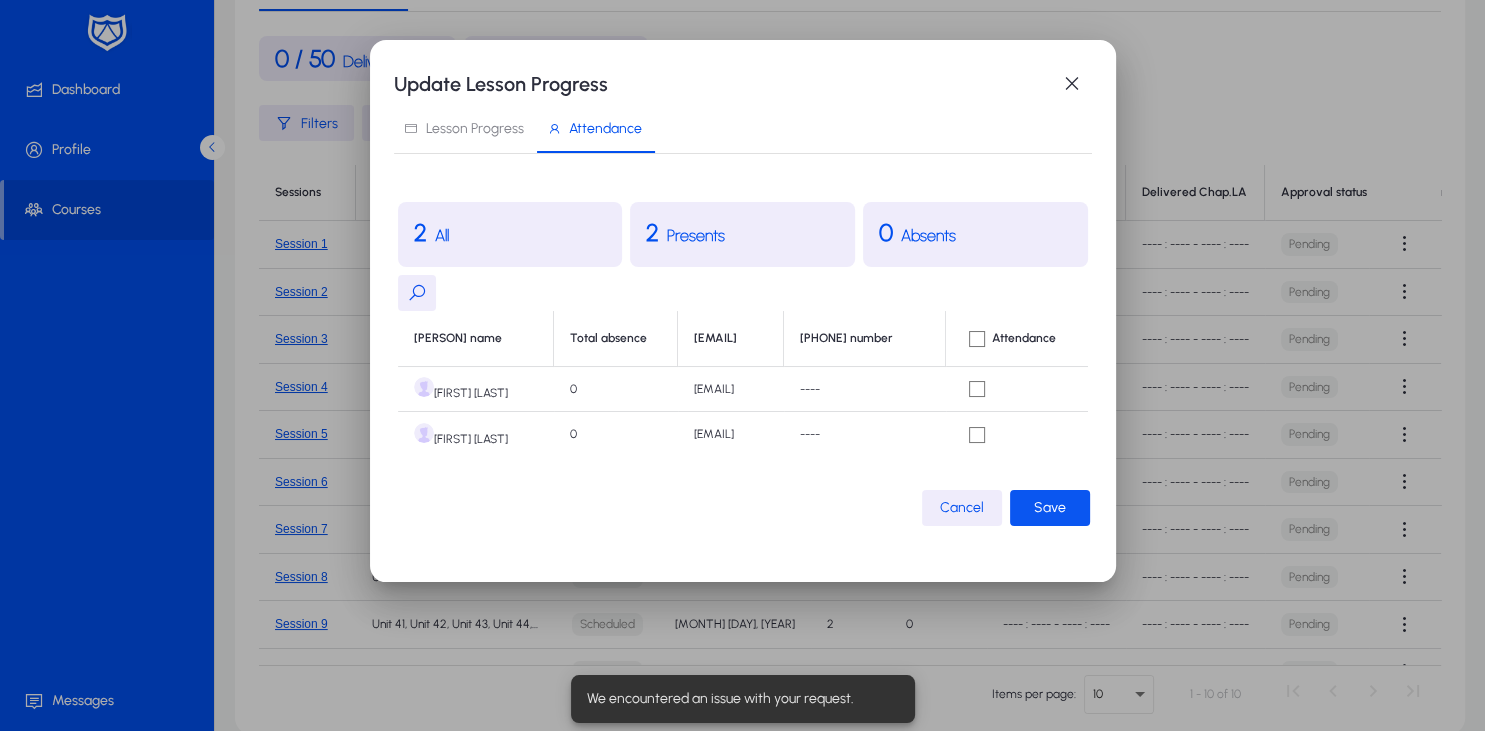 click on "Save" 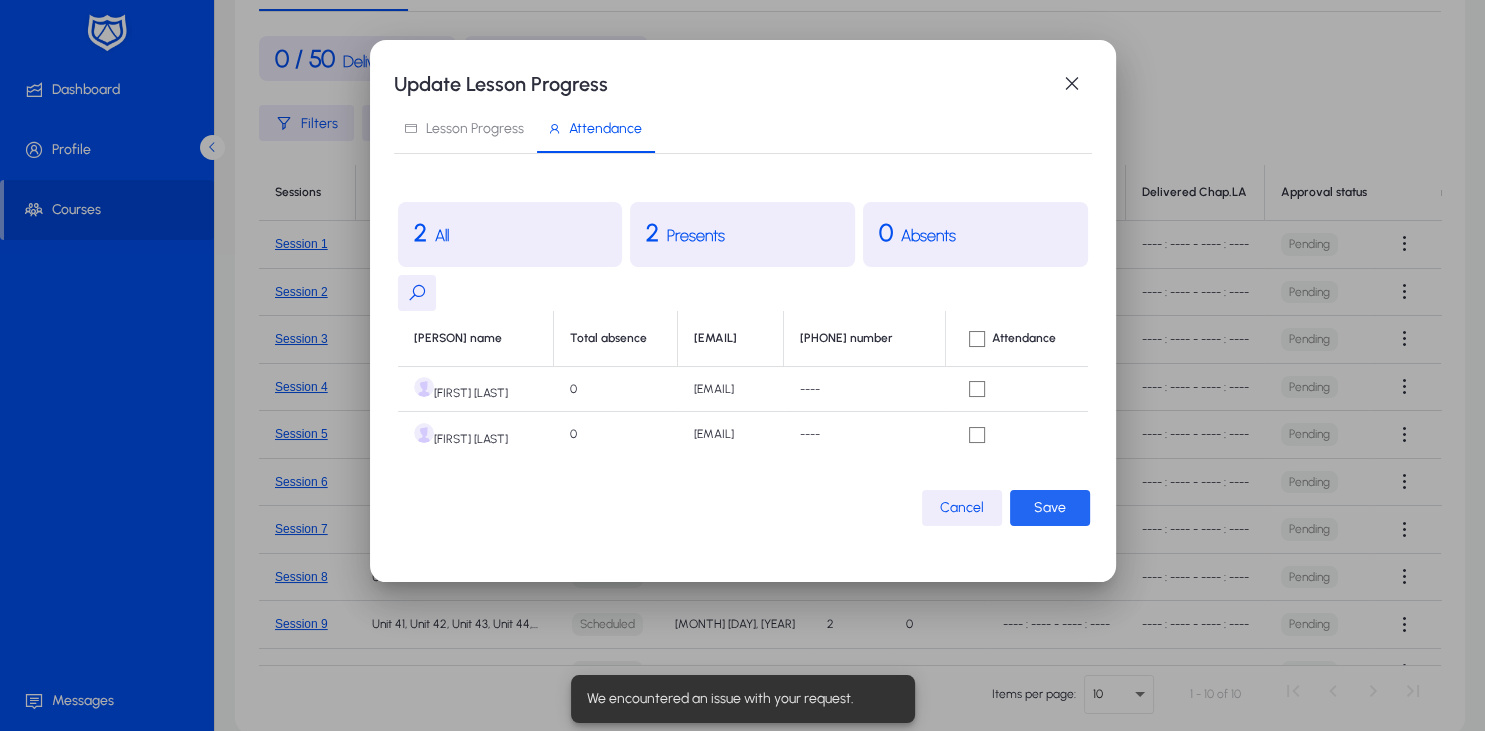 click on "Save" 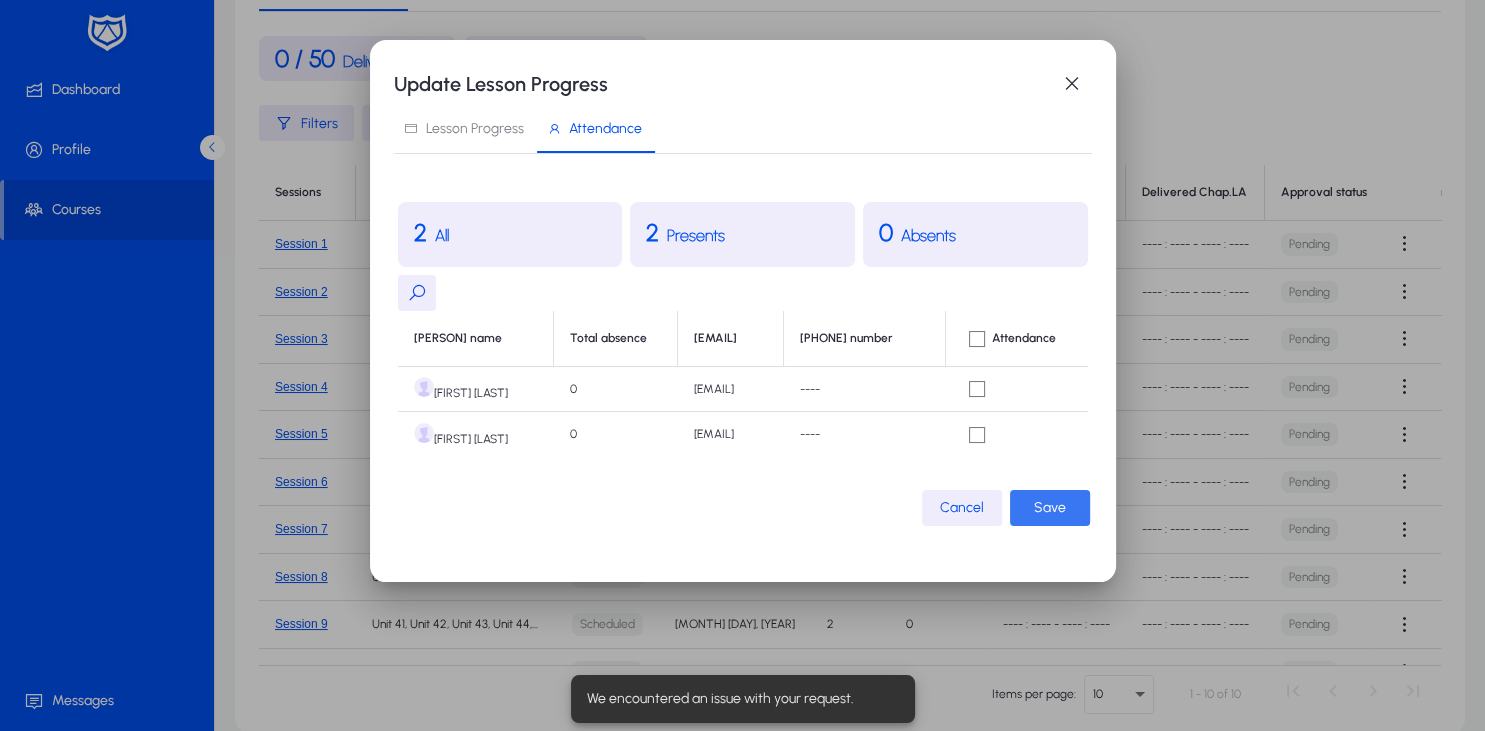 click on "Save" 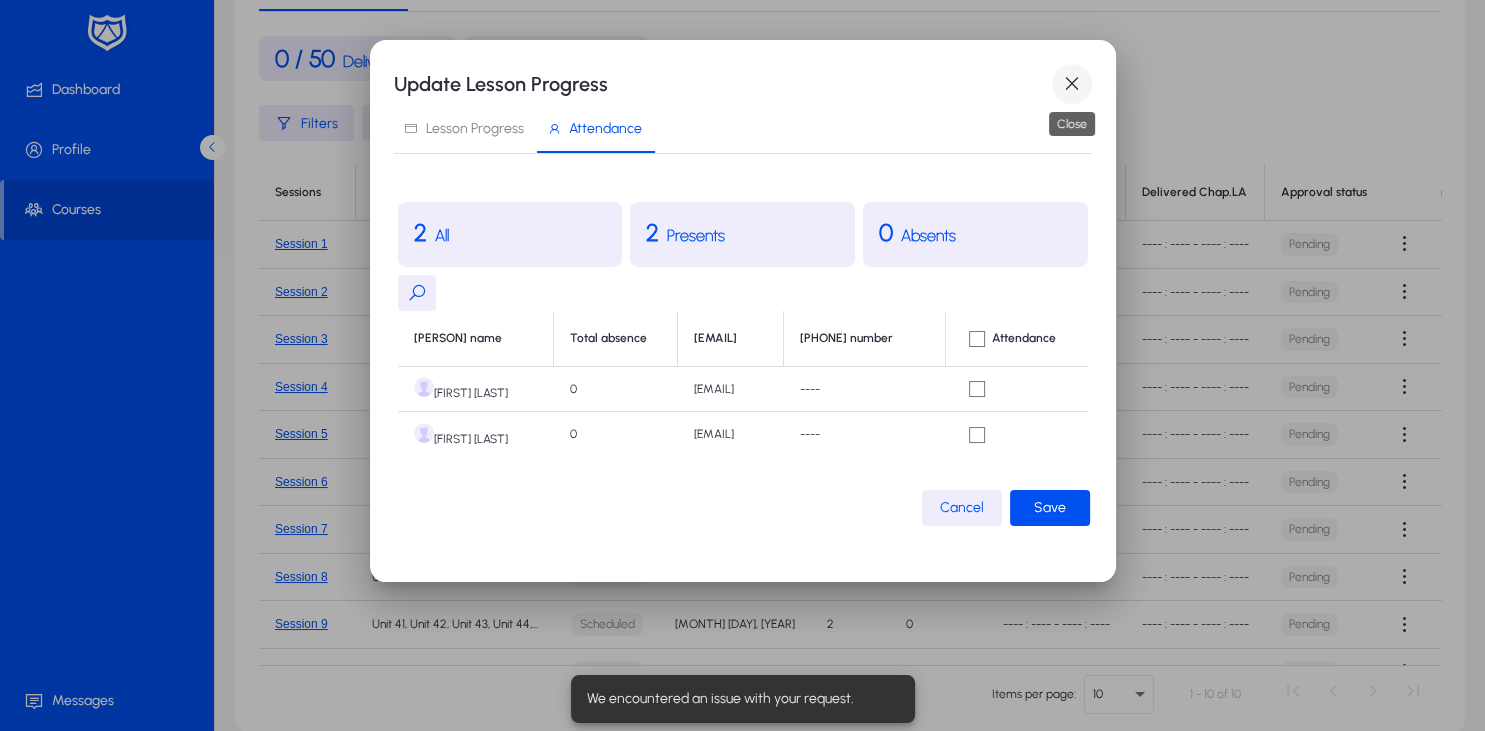 click at bounding box center [1072, 84] 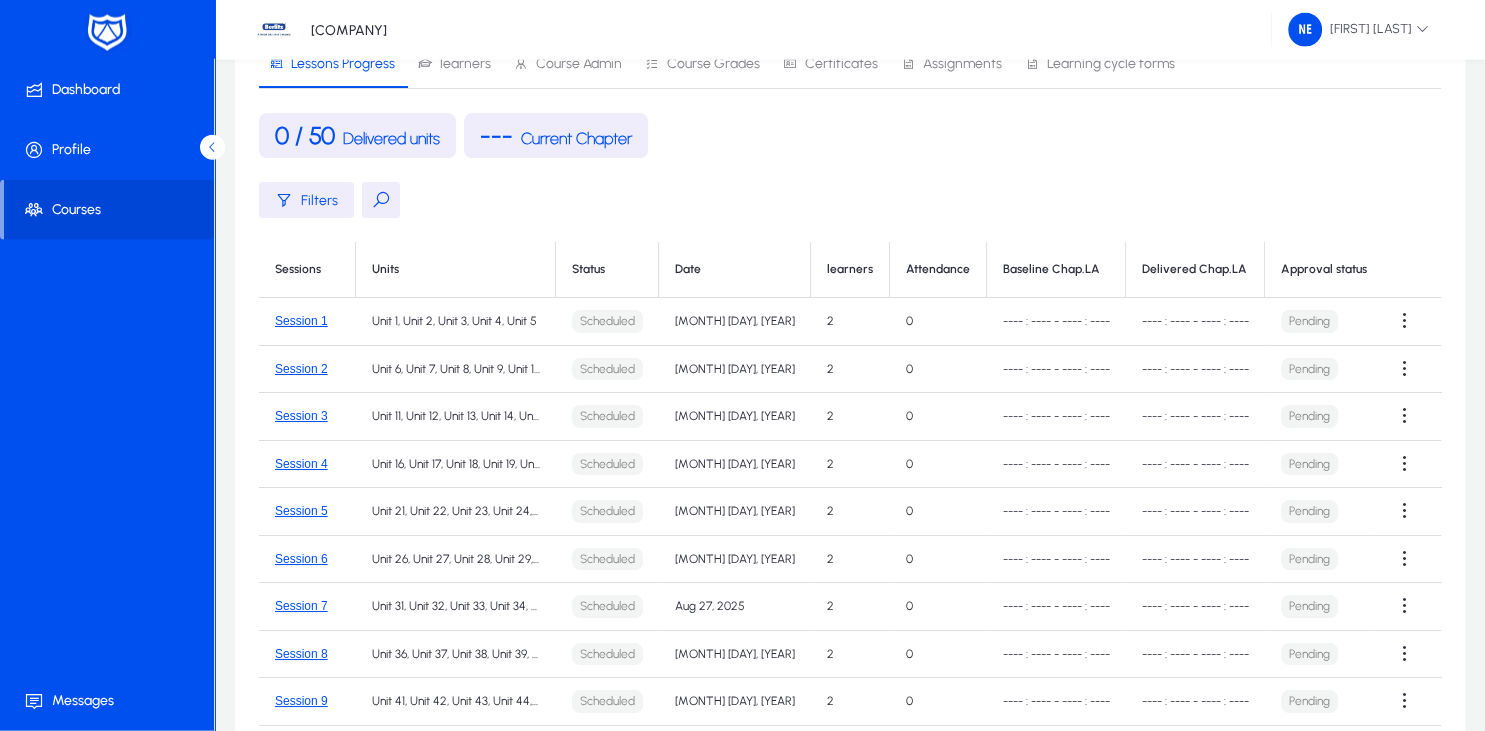 scroll, scrollTop: 211, scrollLeft: 0, axis: vertical 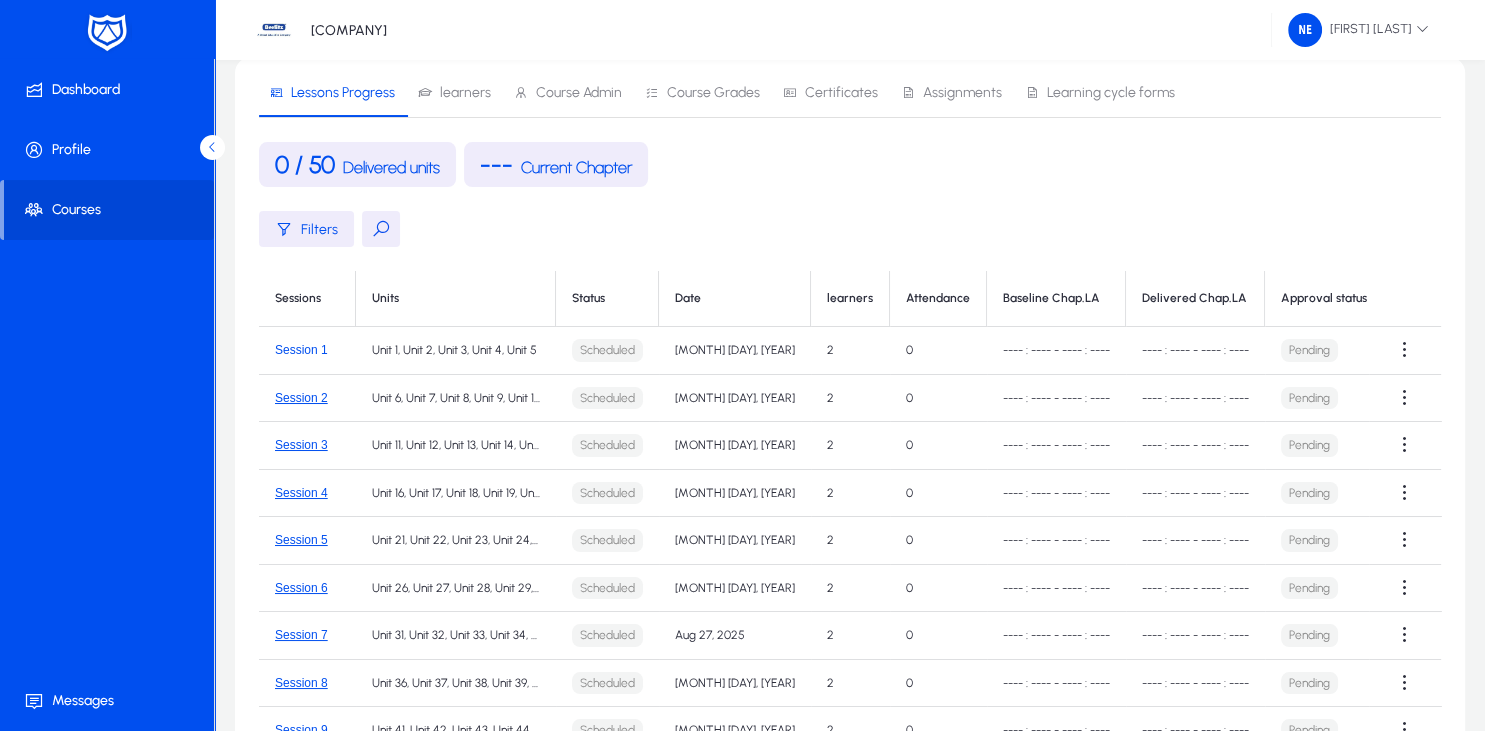 click on "Session 1" 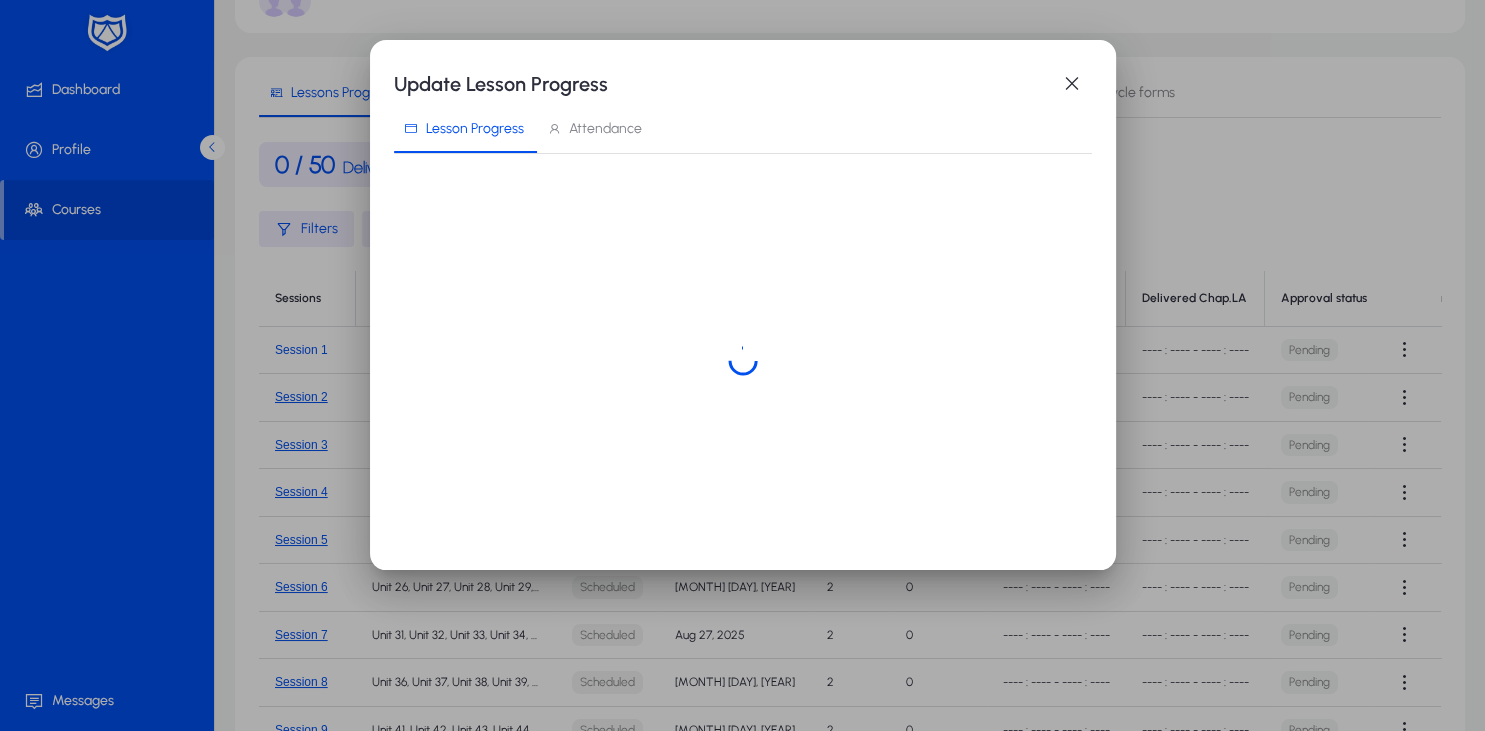 scroll, scrollTop: 0, scrollLeft: 0, axis: both 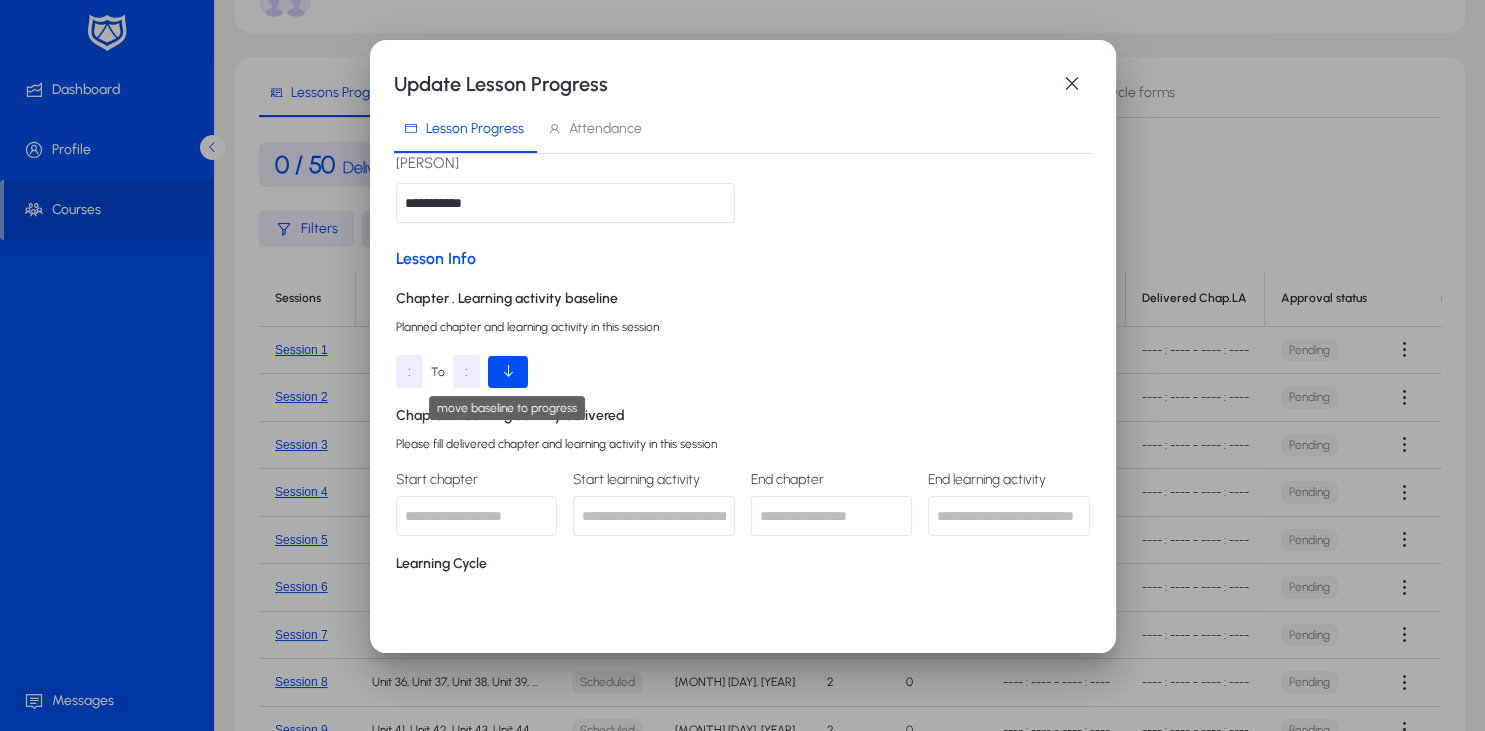 click at bounding box center (508, 371) 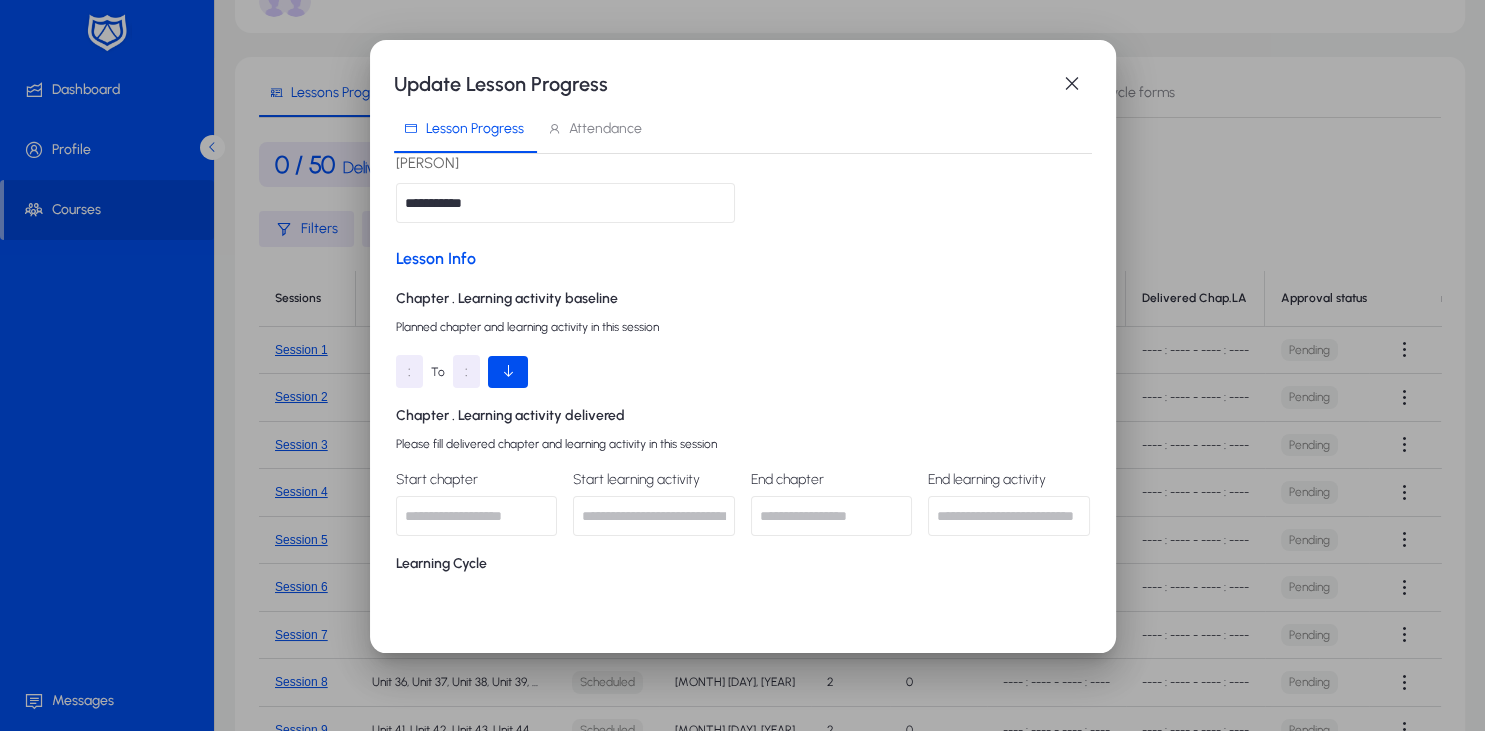 click at bounding box center [508, 371] 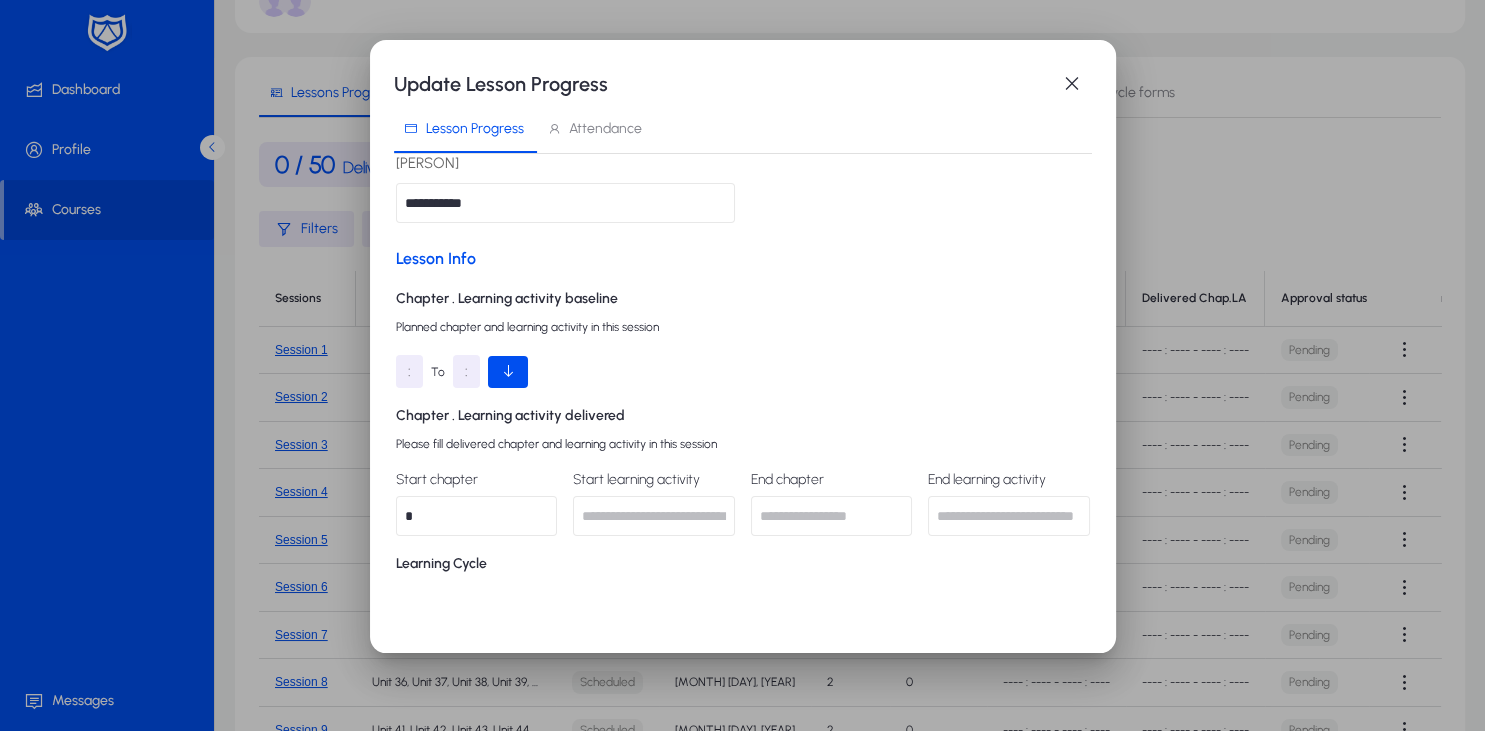type on "*" 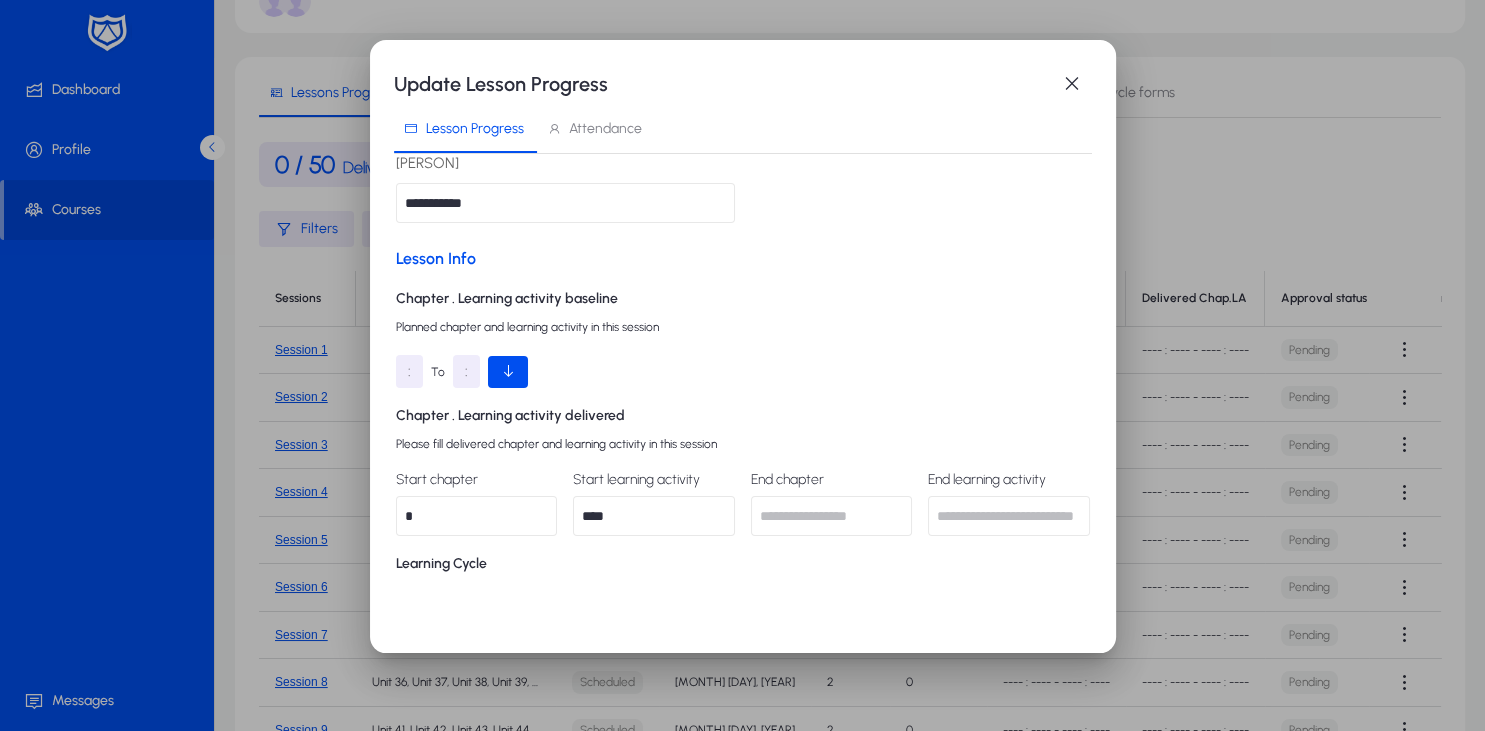 type on "****" 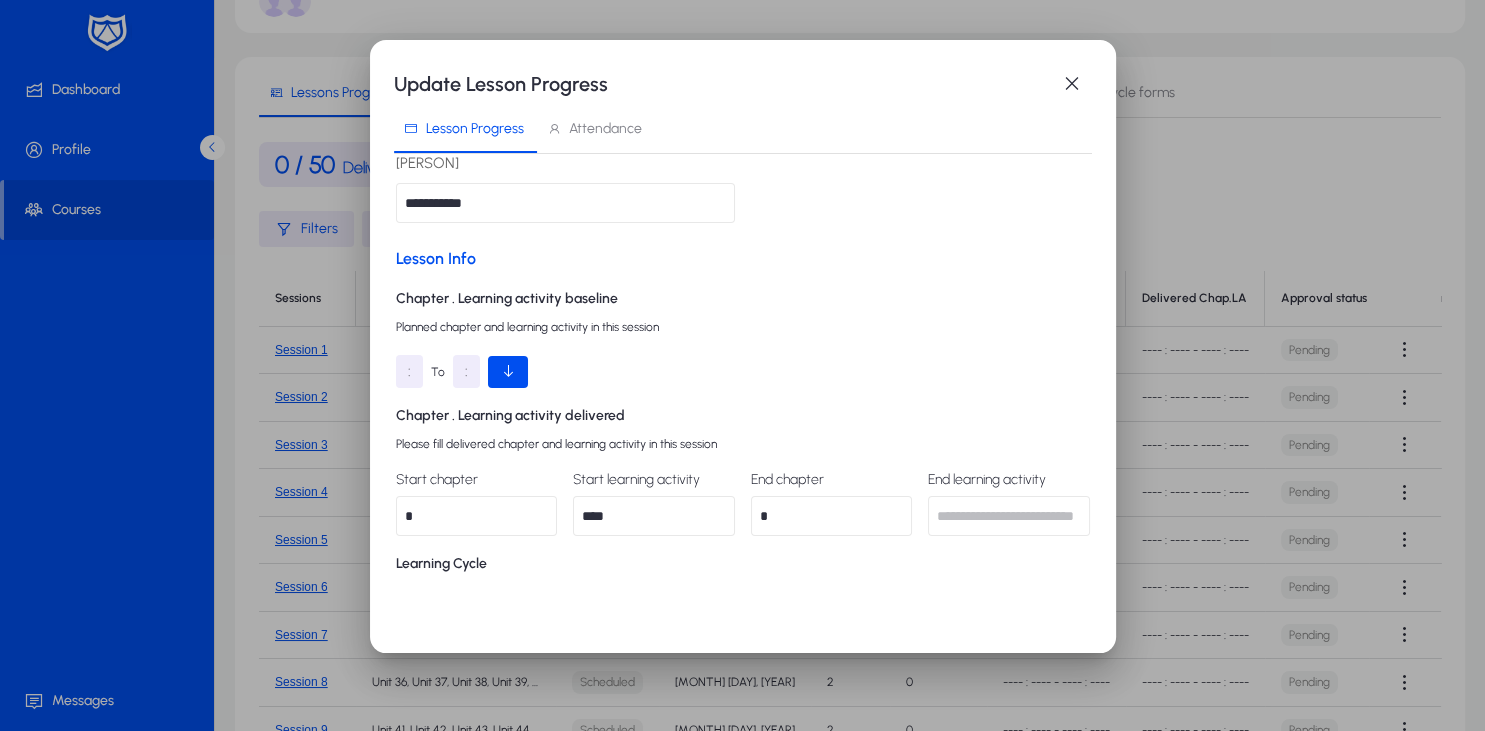 type on "*" 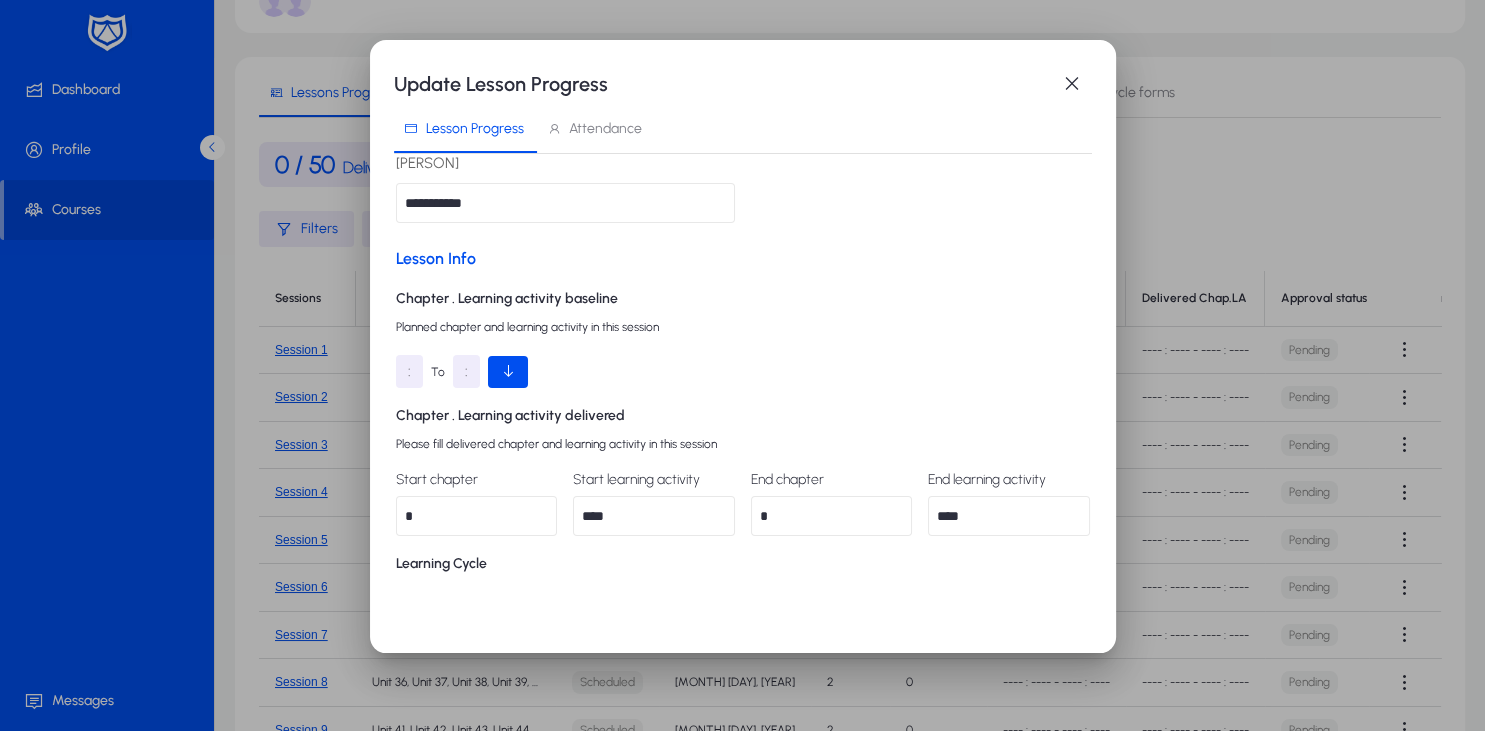 type on "****" 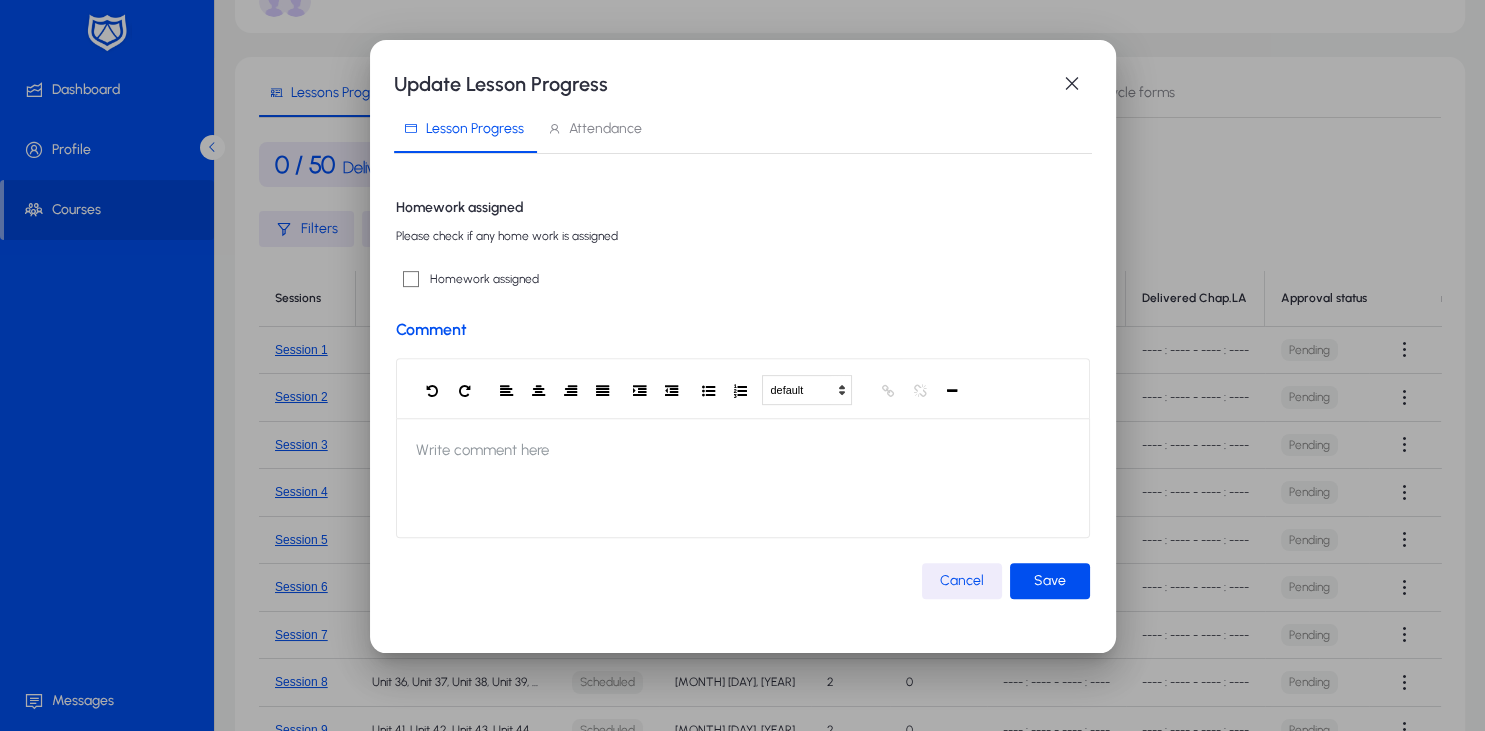 scroll, scrollTop: 796, scrollLeft: 0, axis: vertical 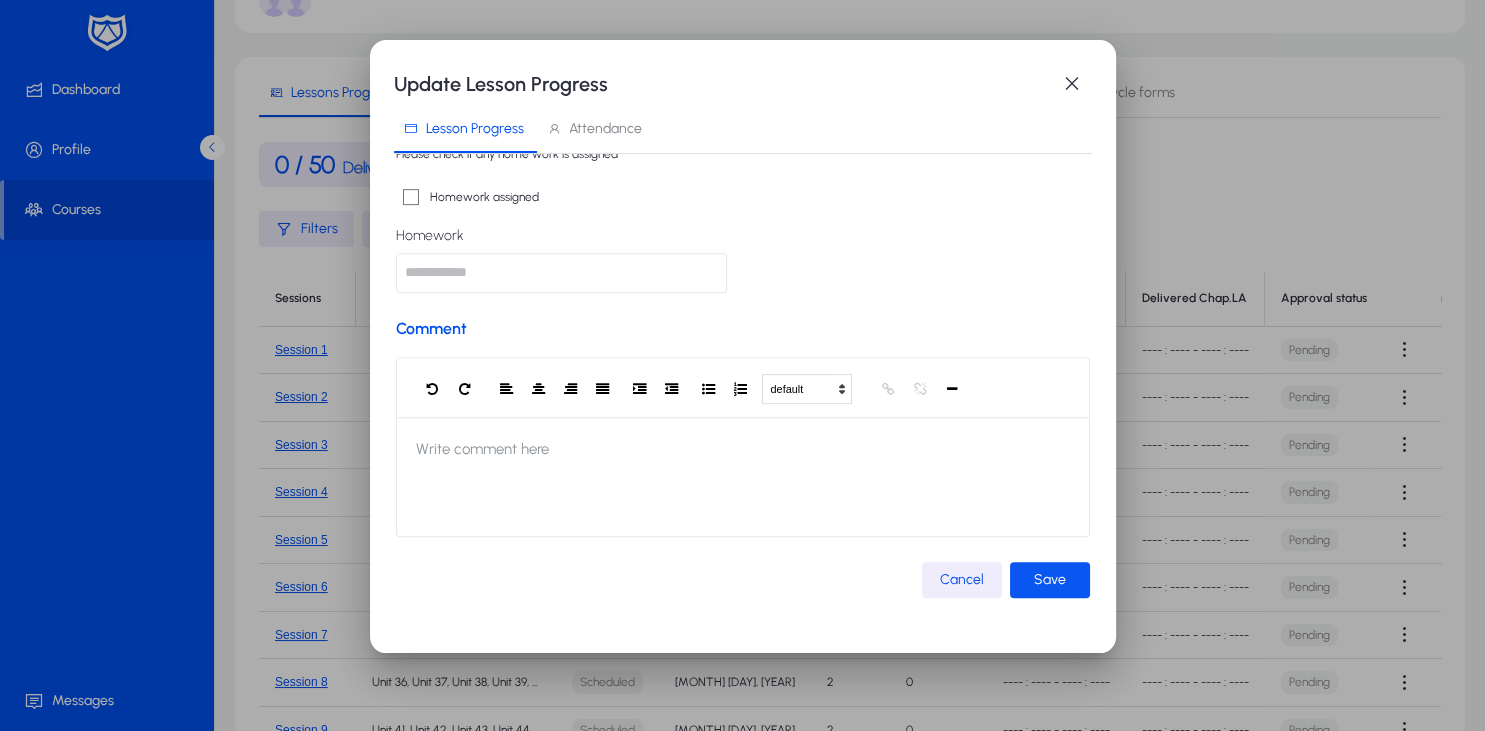 click at bounding box center (1050, 580) 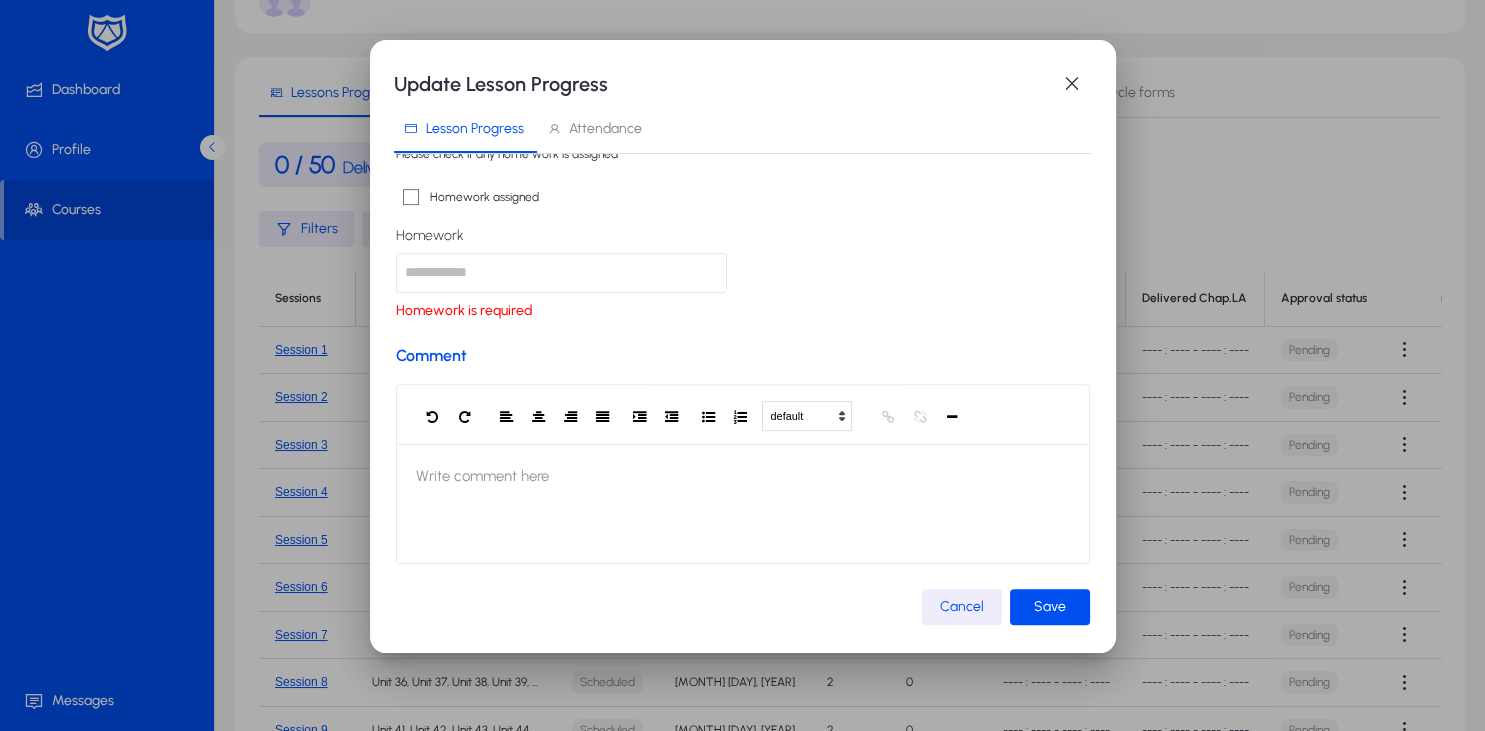 click 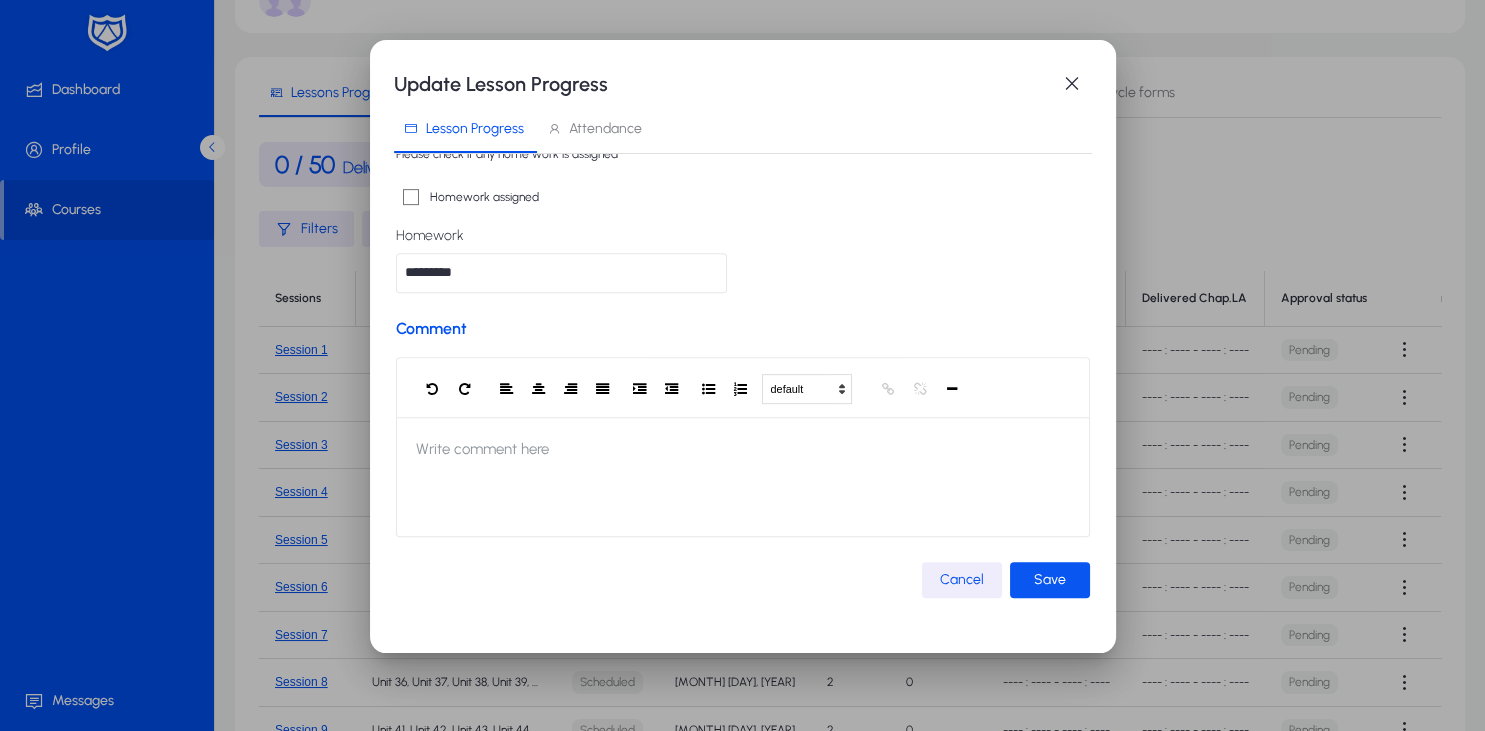 type on "*********" 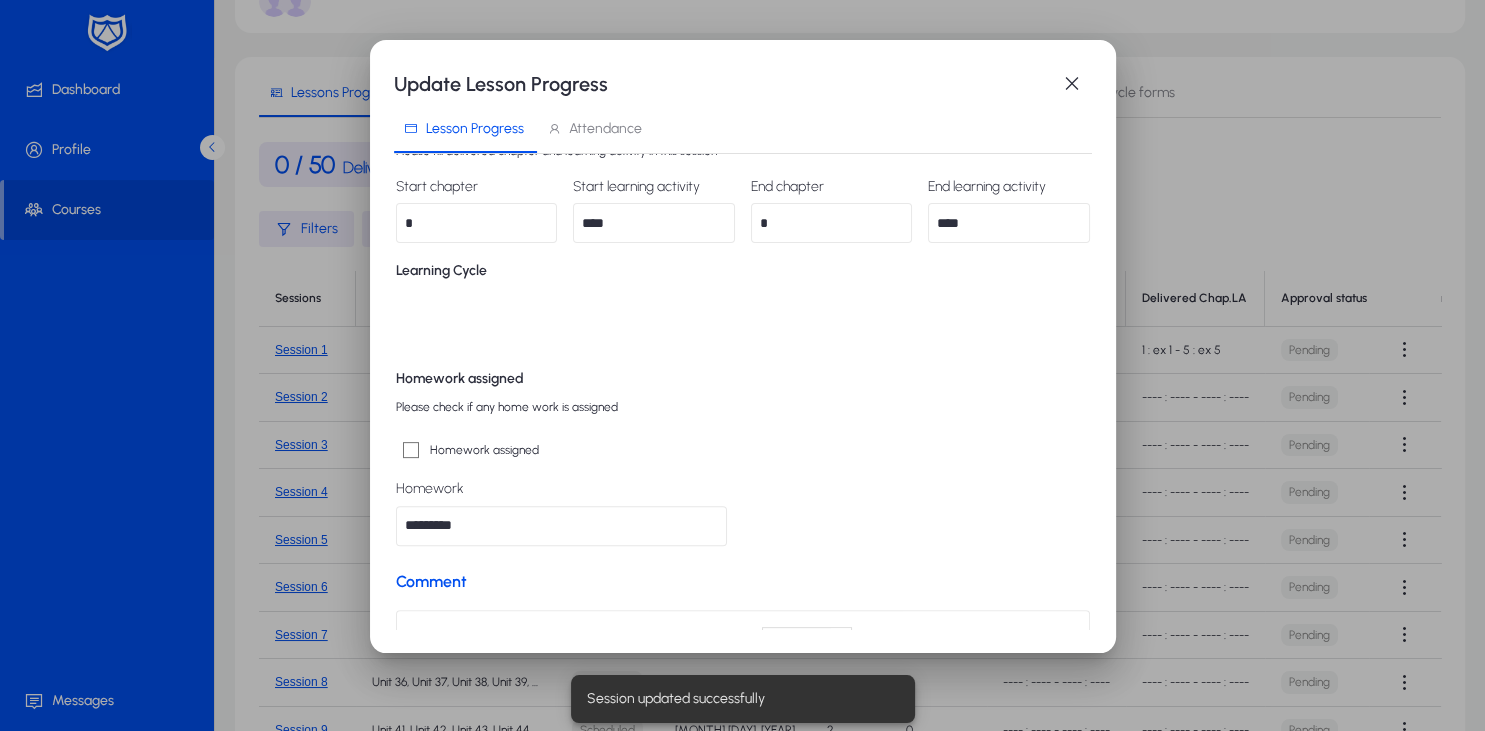 scroll, scrollTop: 546, scrollLeft: 0, axis: vertical 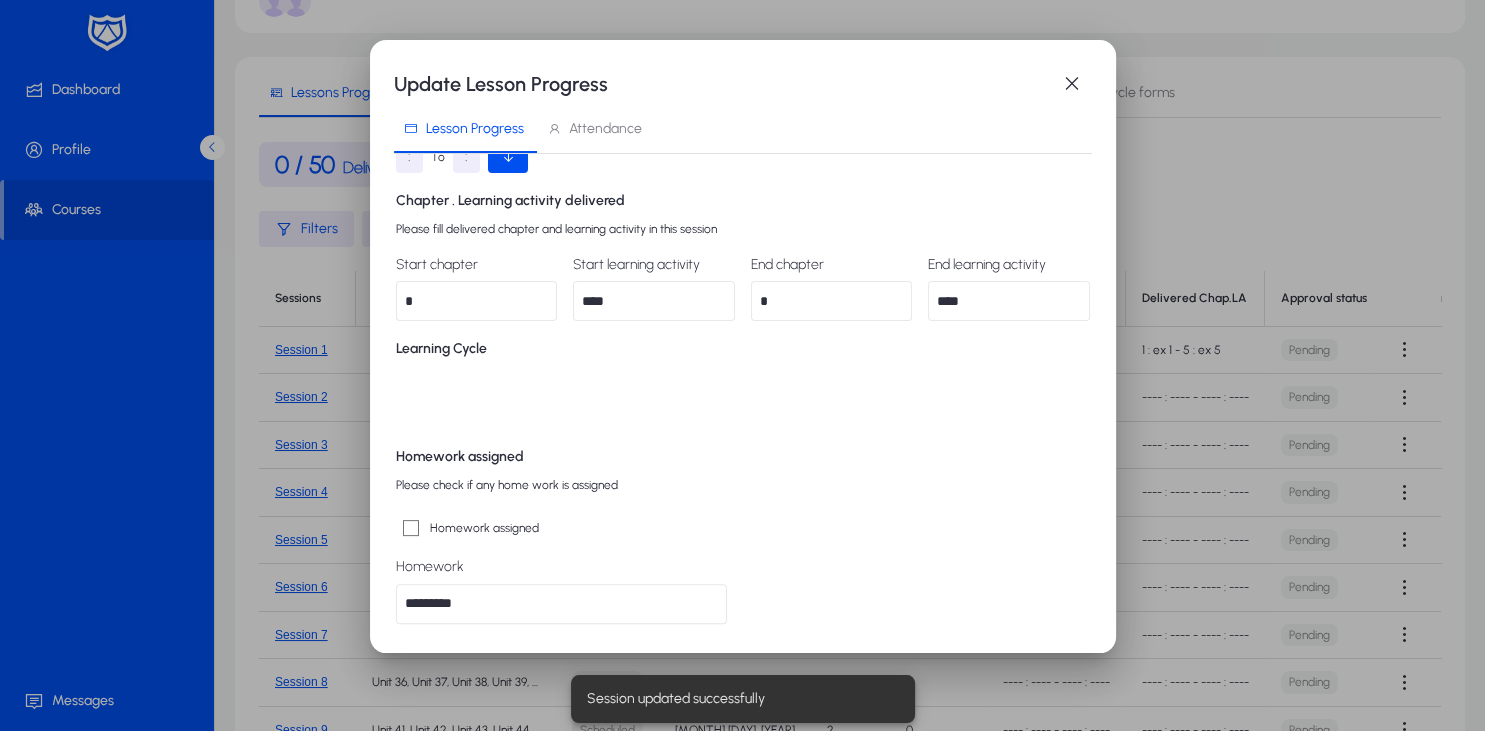click on "Attendance" at bounding box center [594, 129] 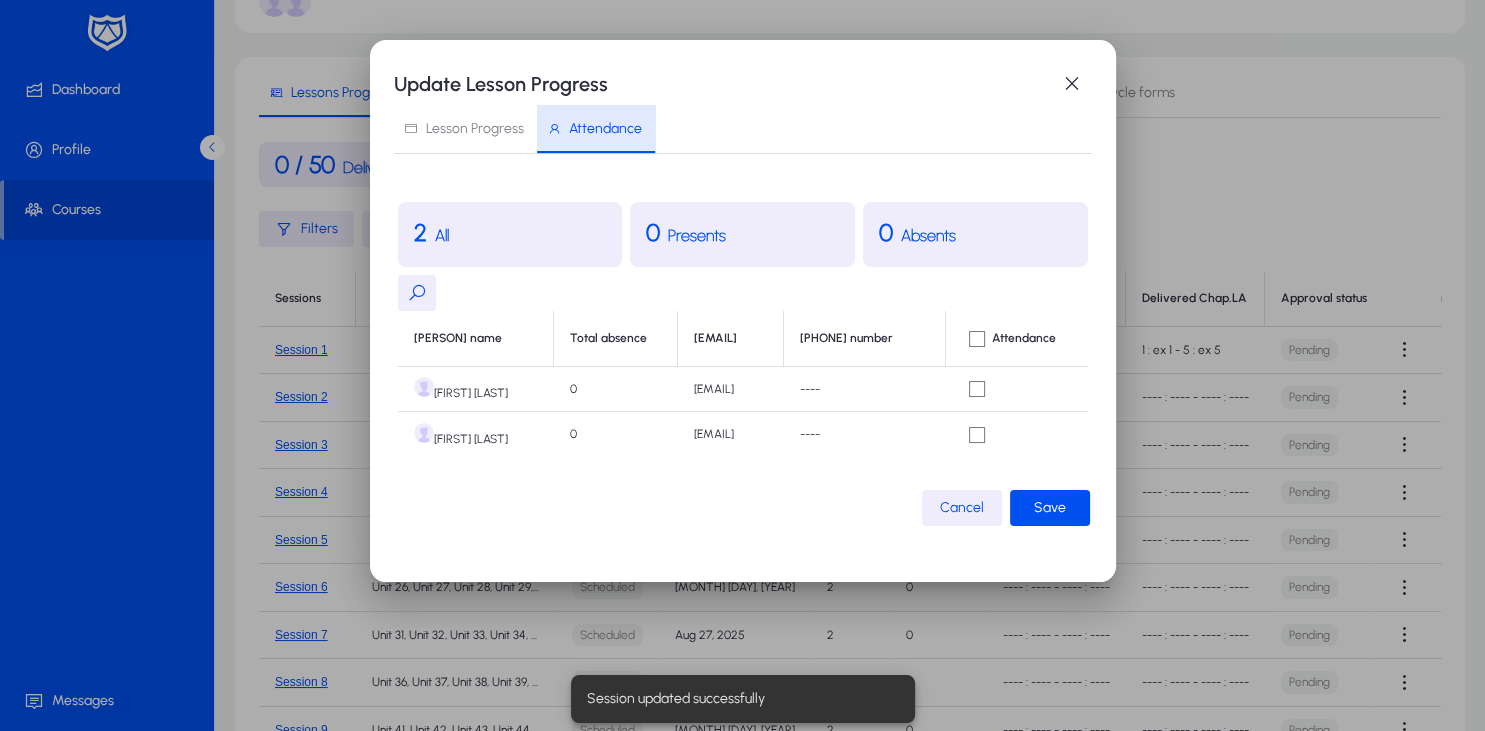 scroll, scrollTop: 546, scrollLeft: 0, axis: vertical 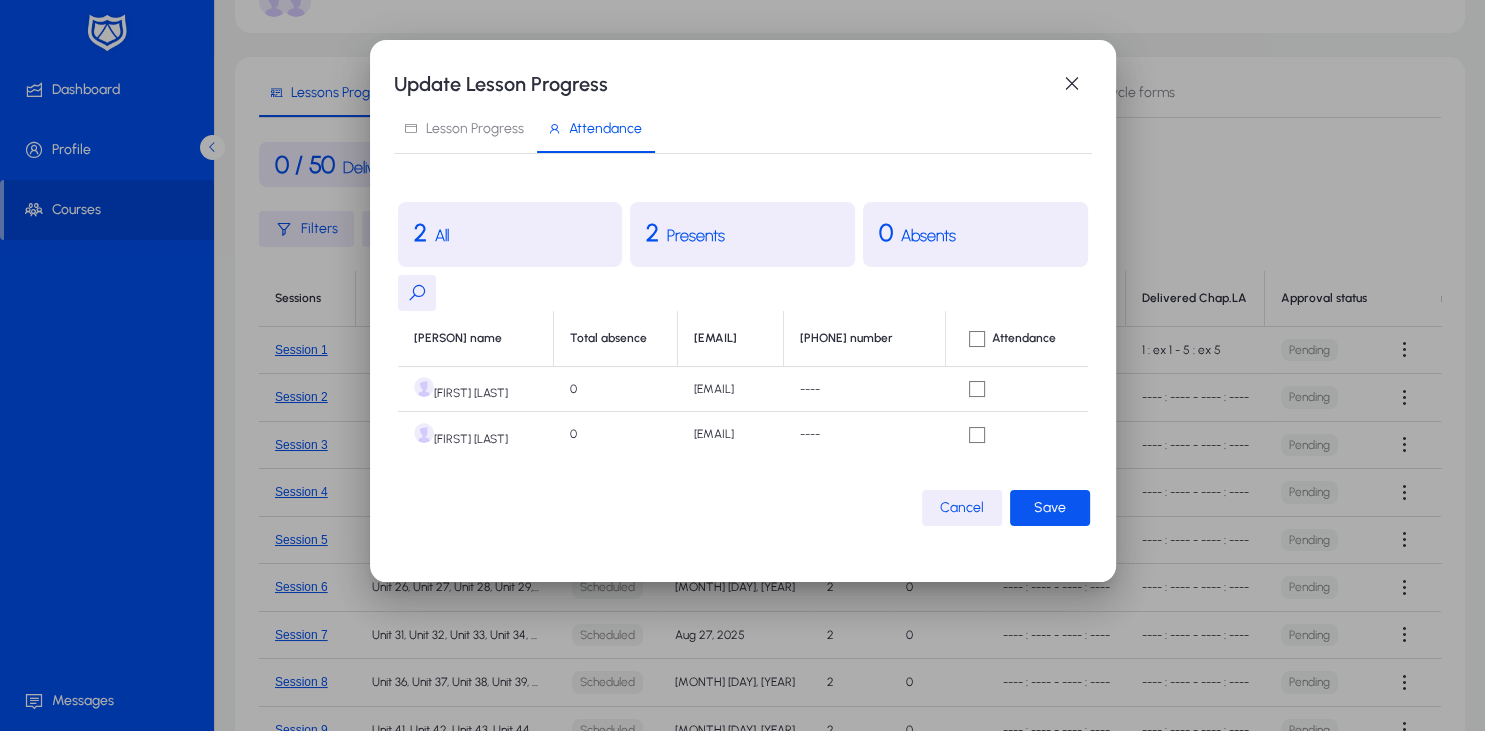 click on "Save" 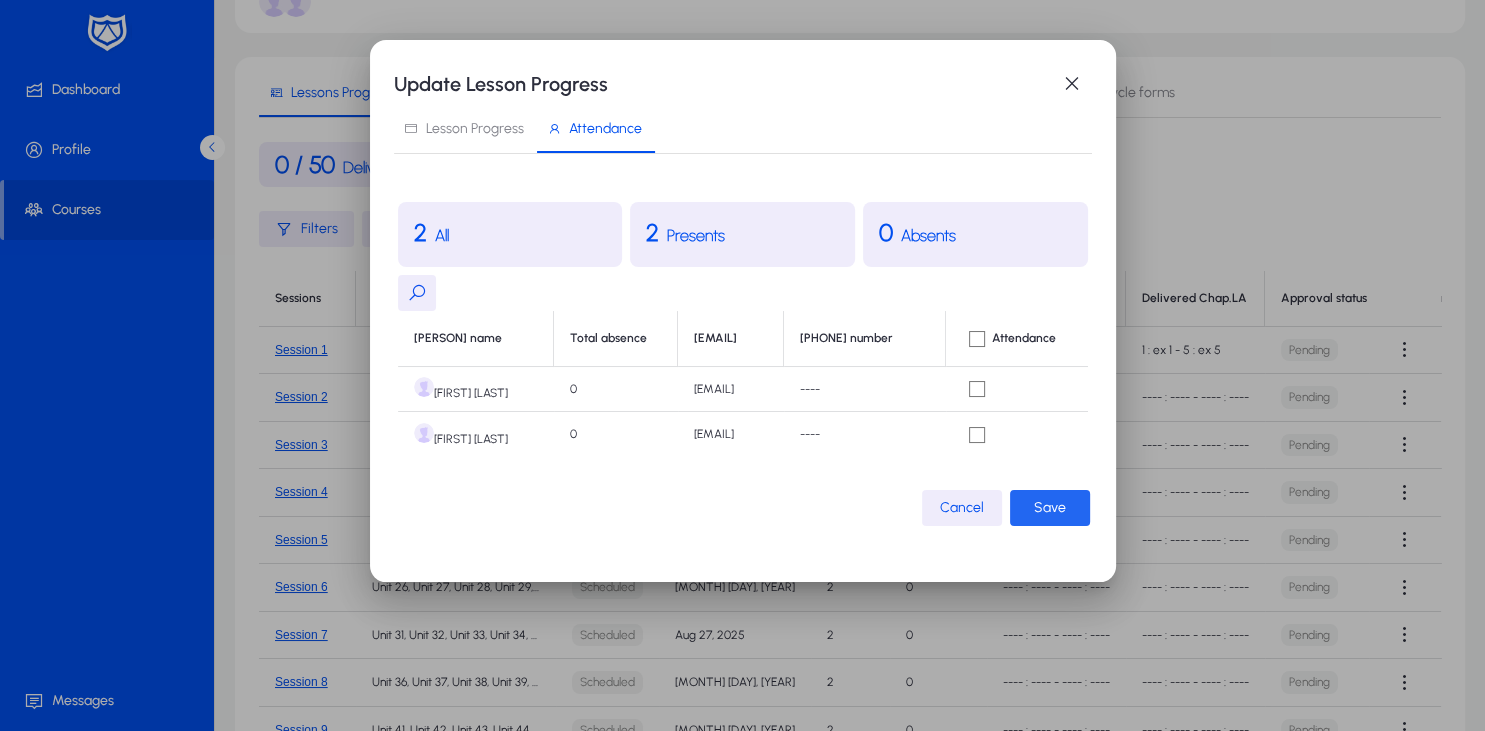 click on "Save" 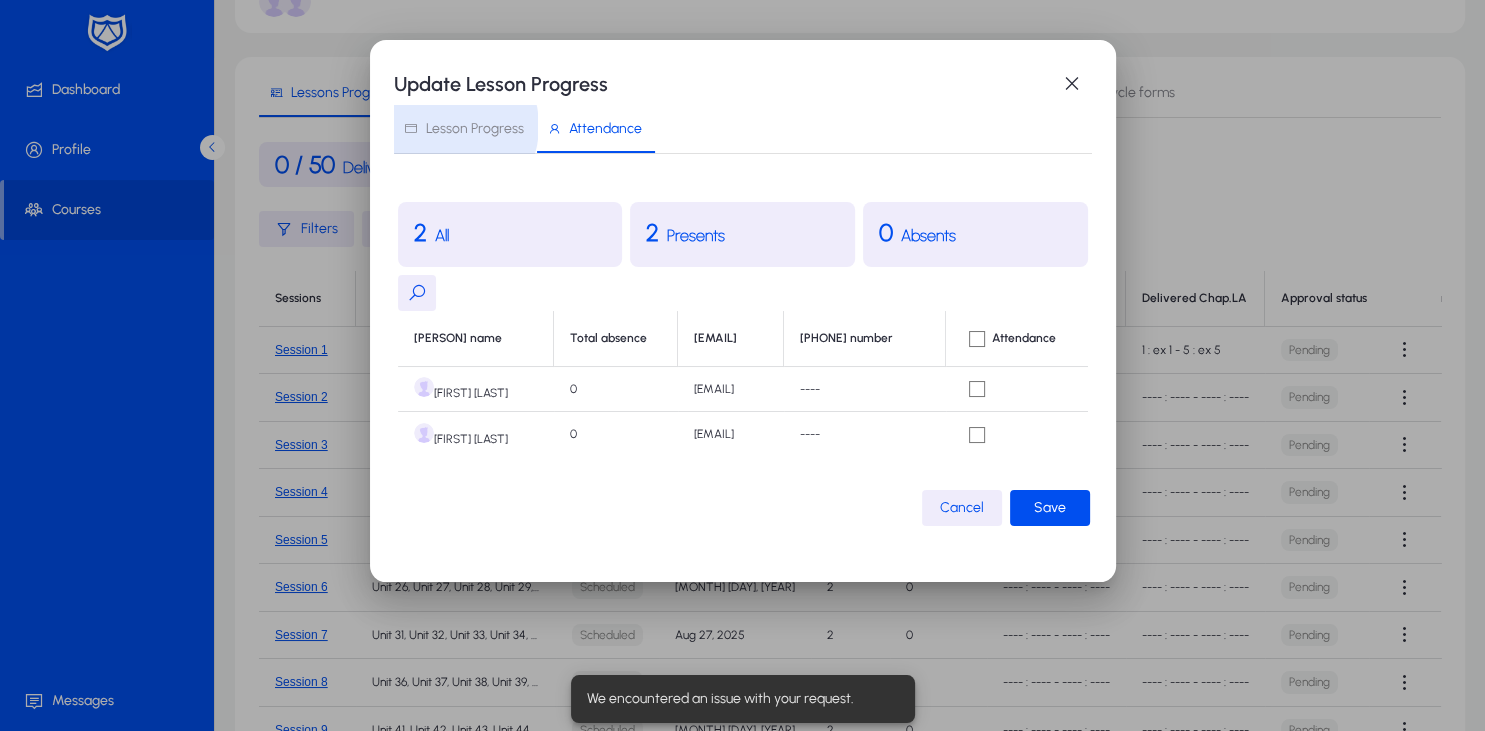 click on "Lesson Progress" at bounding box center [475, 129] 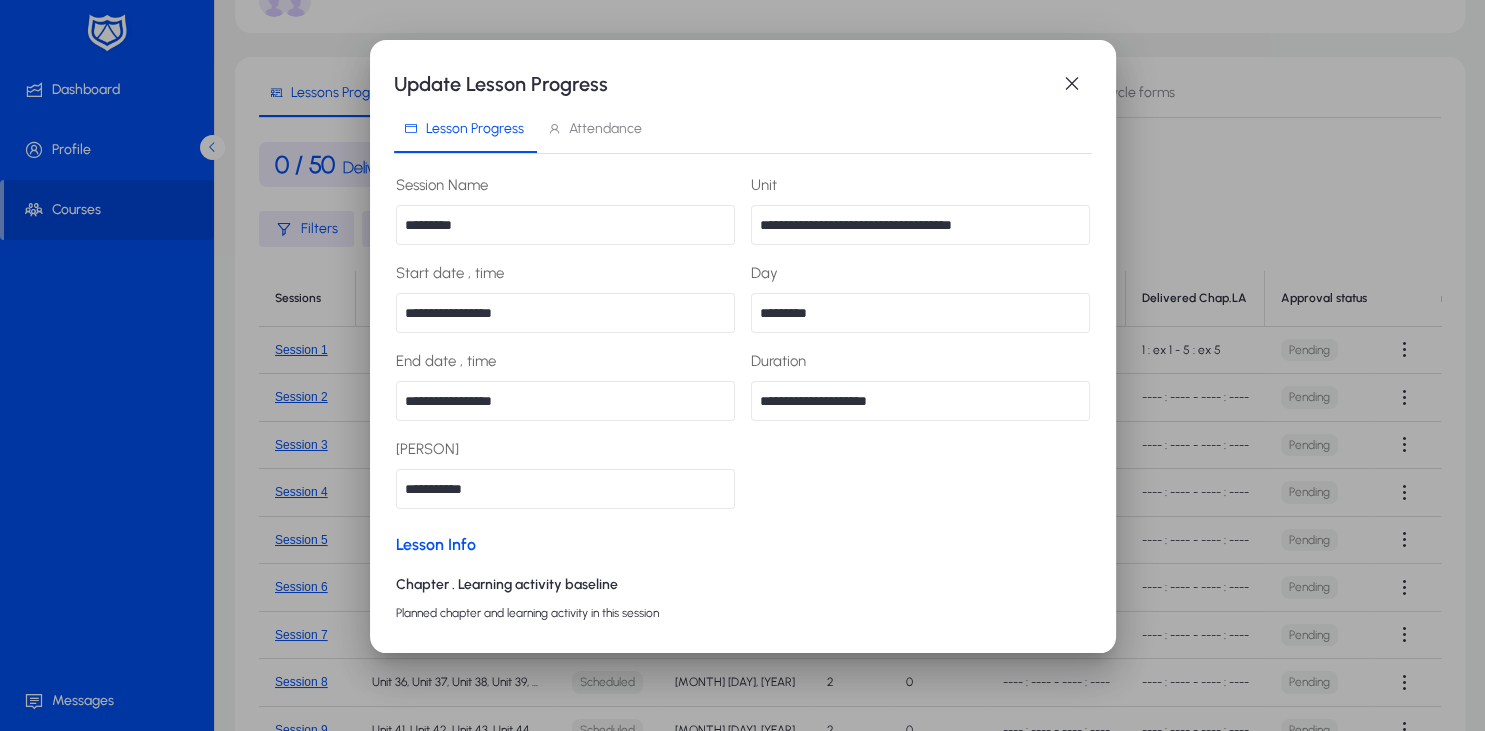 scroll, scrollTop: 0, scrollLeft: 0, axis: both 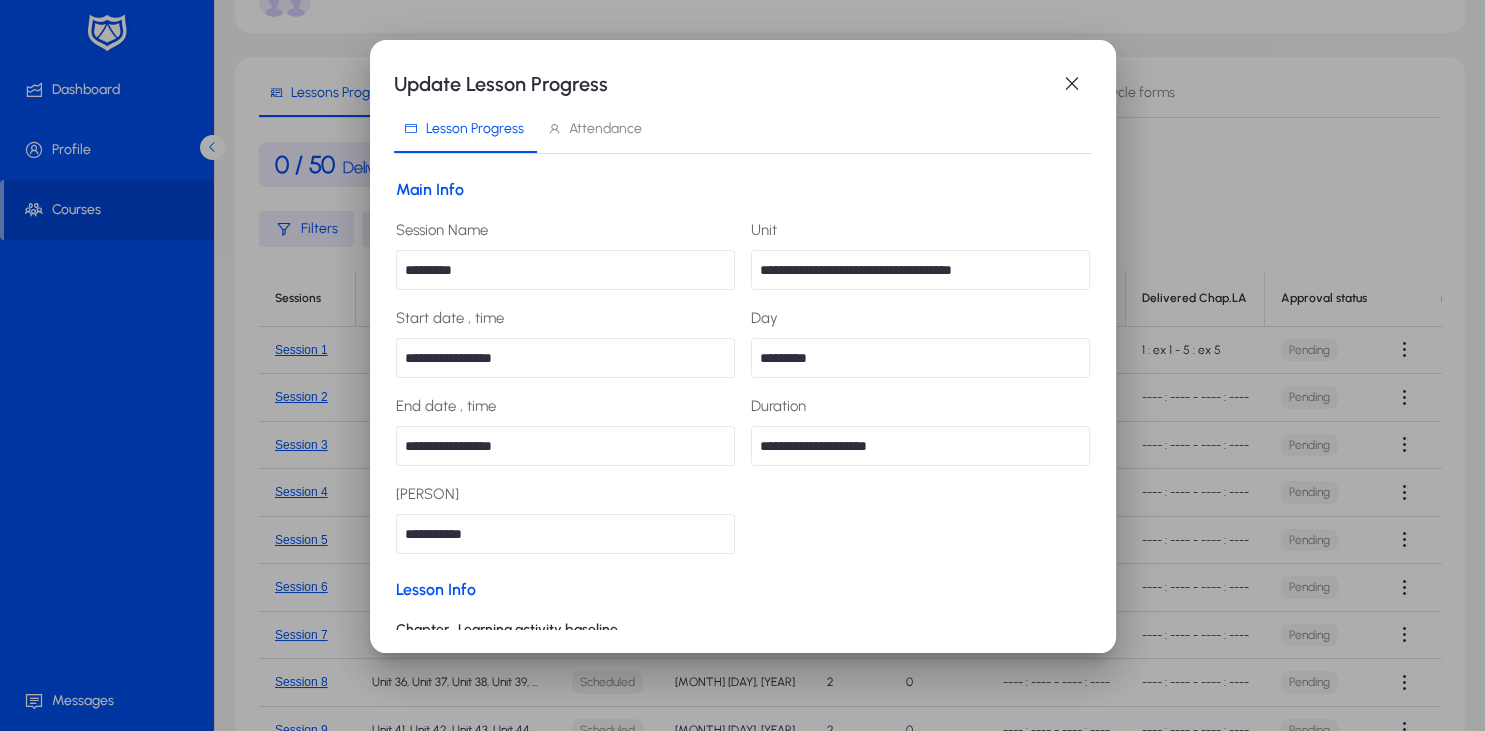 click on "Attendance" at bounding box center (605, 129) 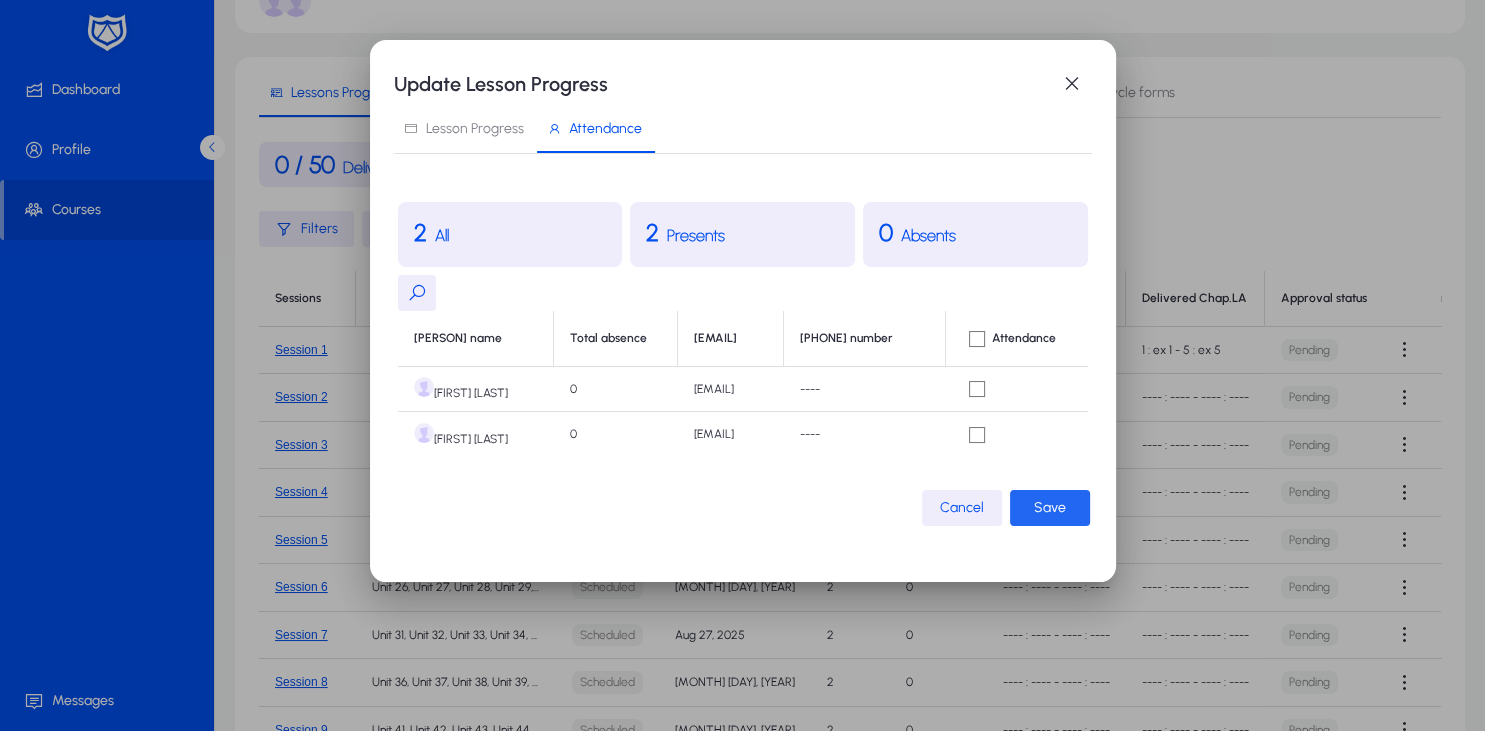 click on "Save" 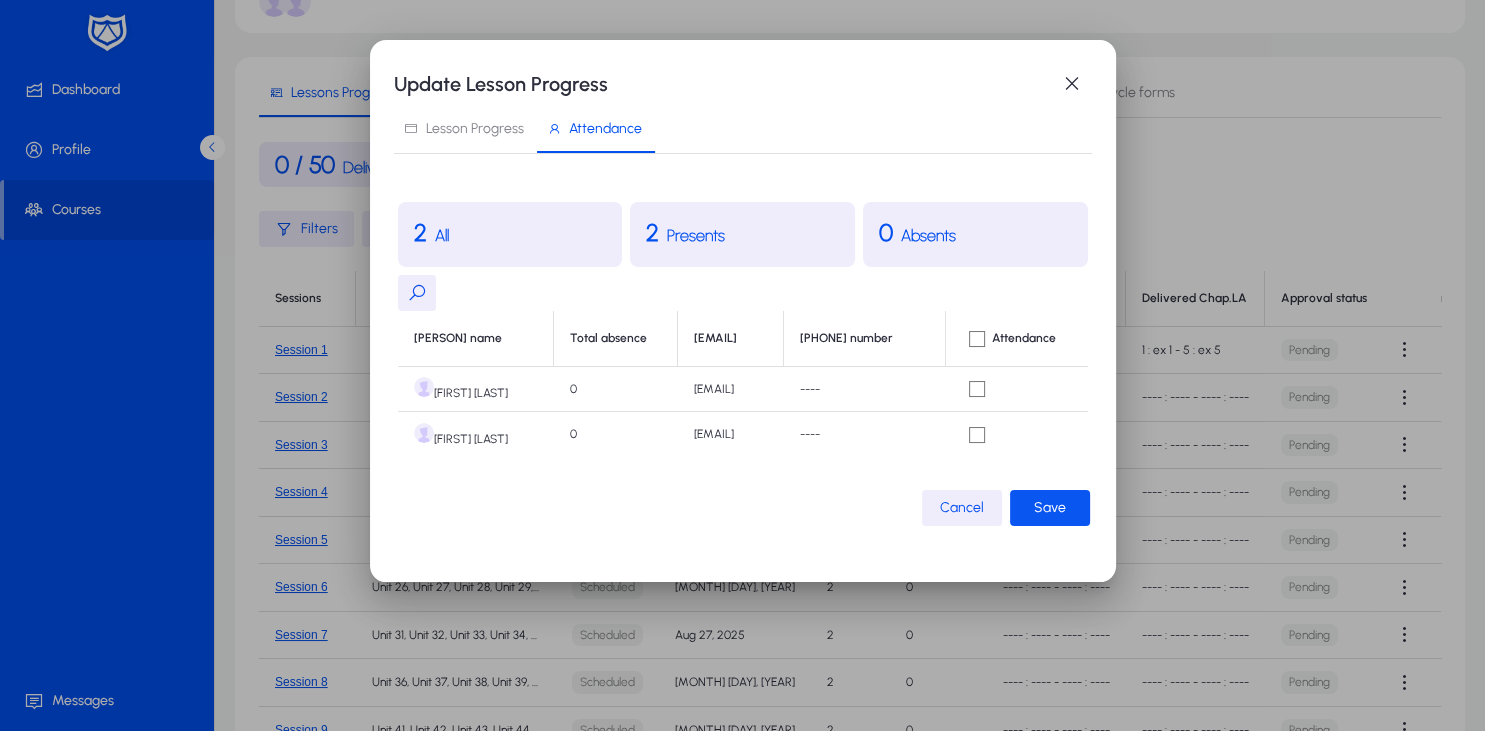 click on "Save" 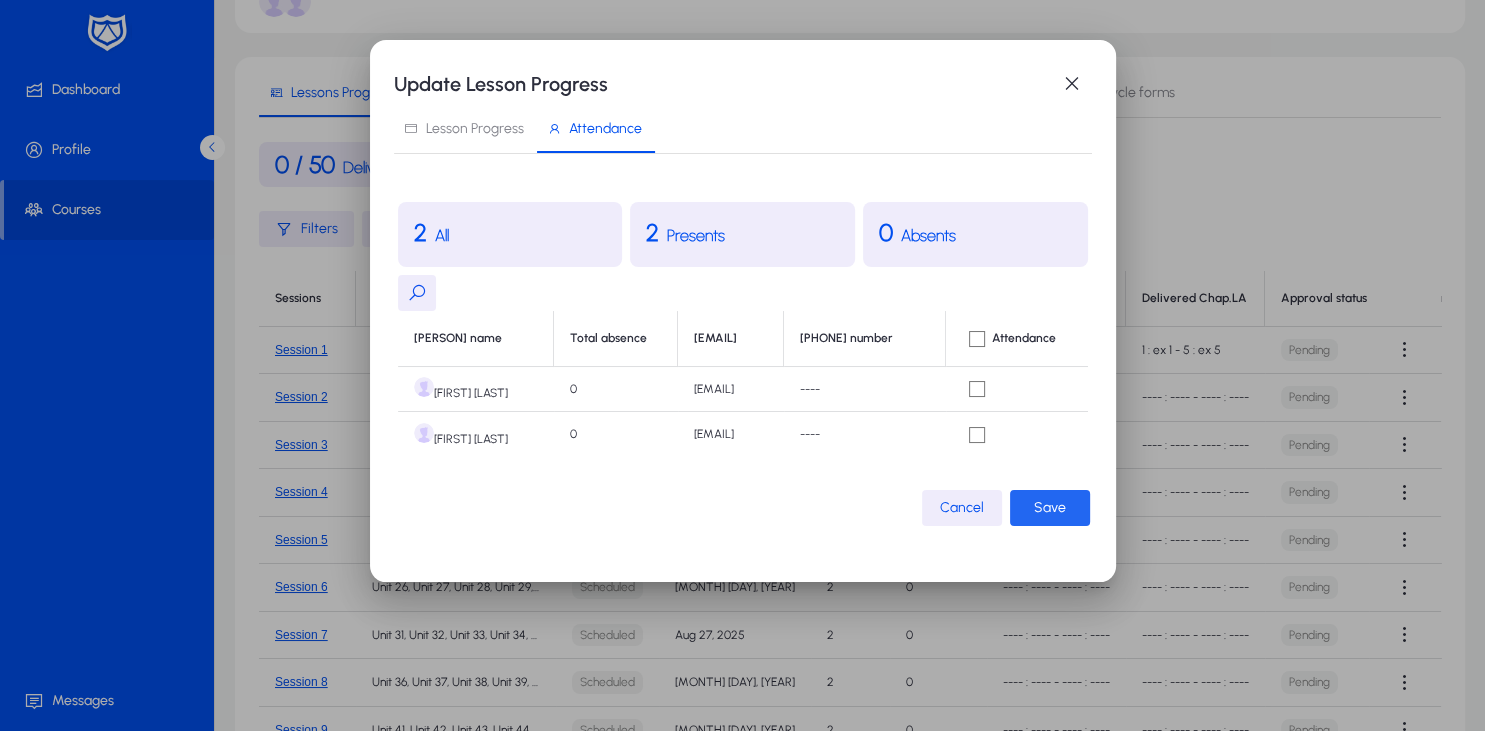 click on "Save" 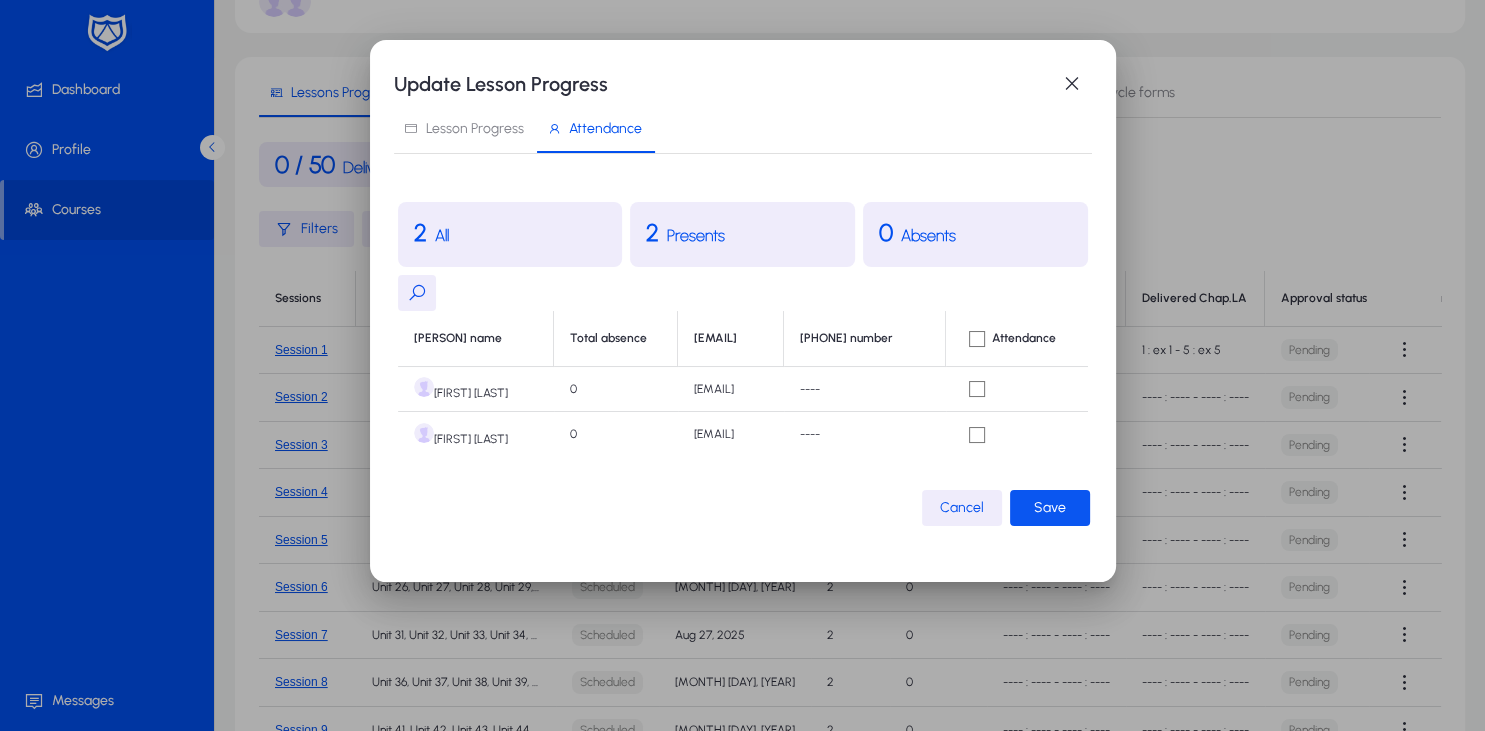 click on "Save" 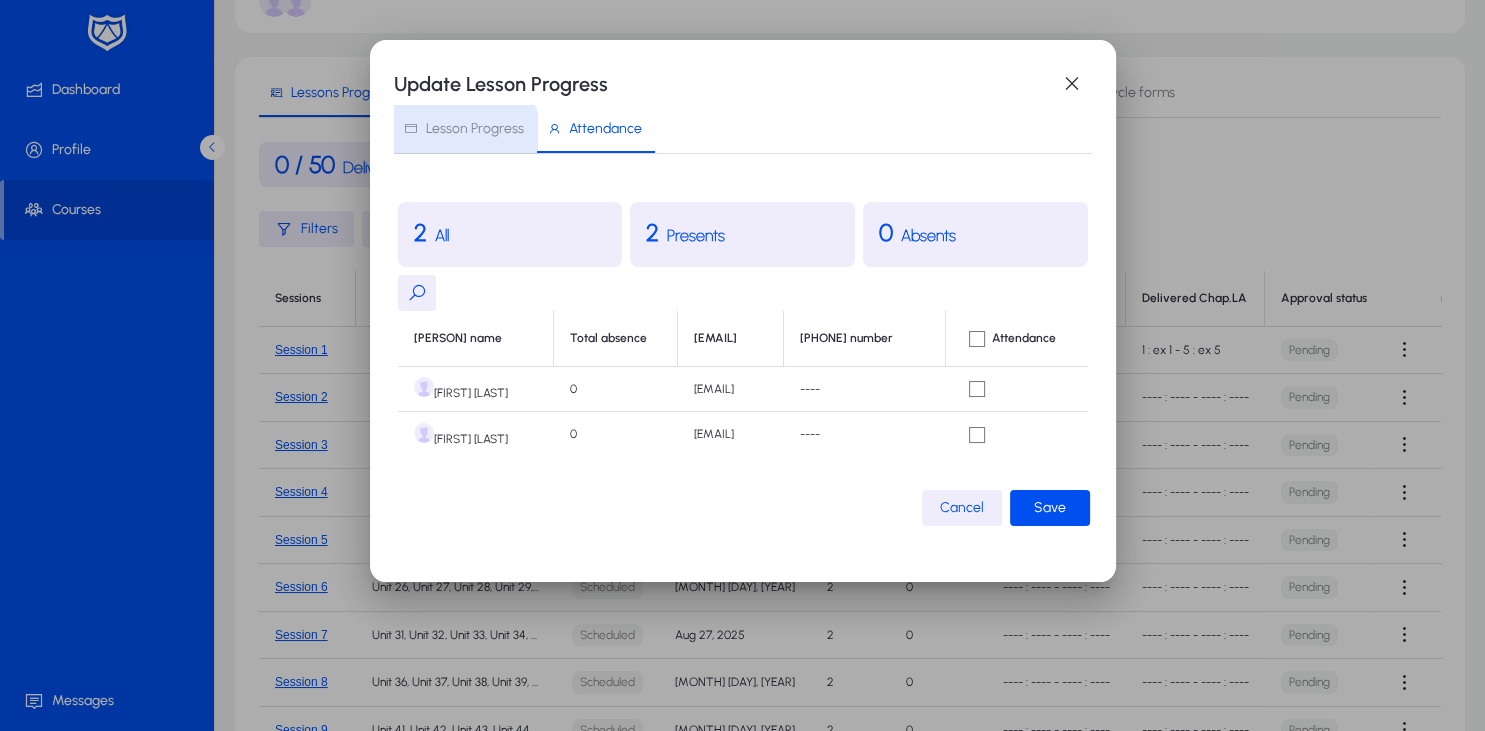 click on "Lesson Progress" at bounding box center [464, 129] 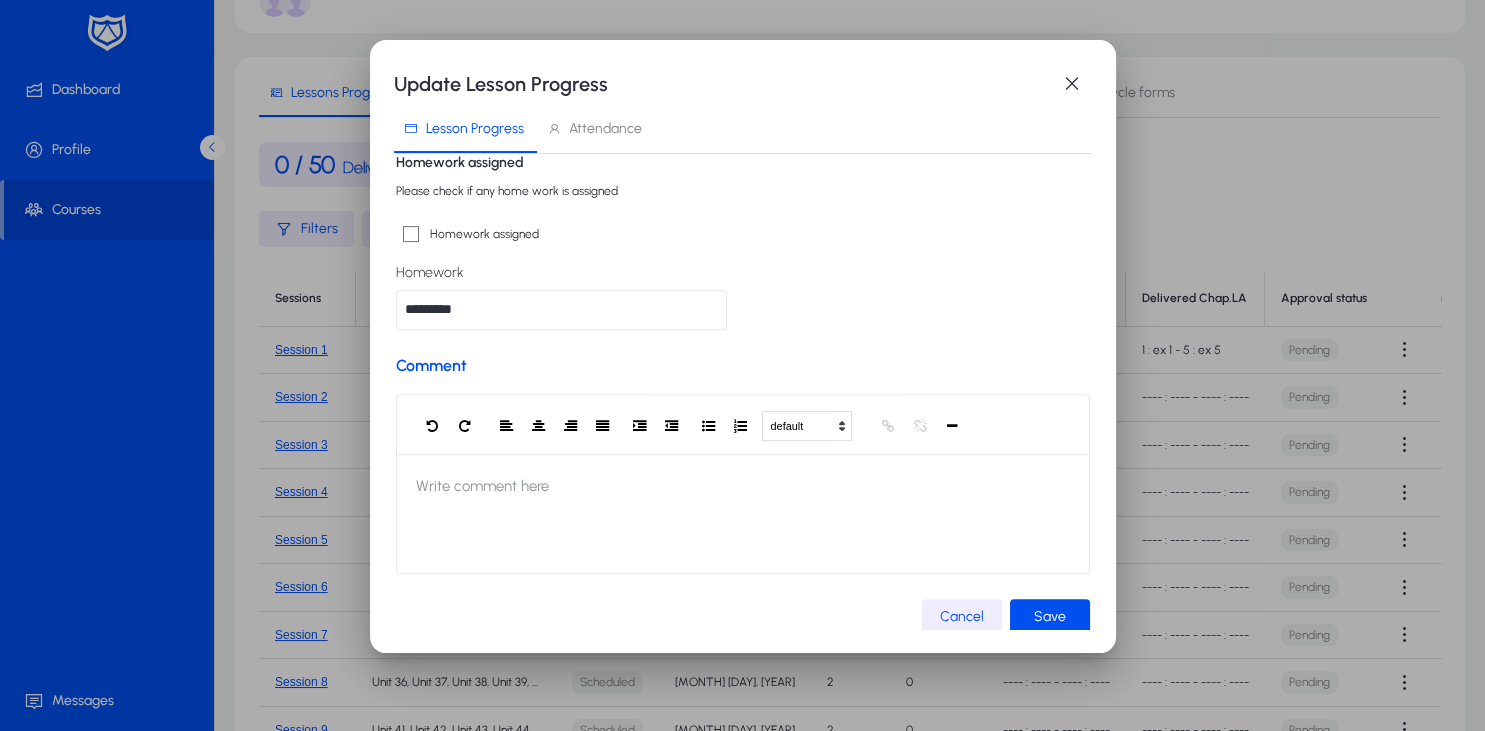 scroll, scrollTop: 877, scrollLeft: 0, axis: vertical 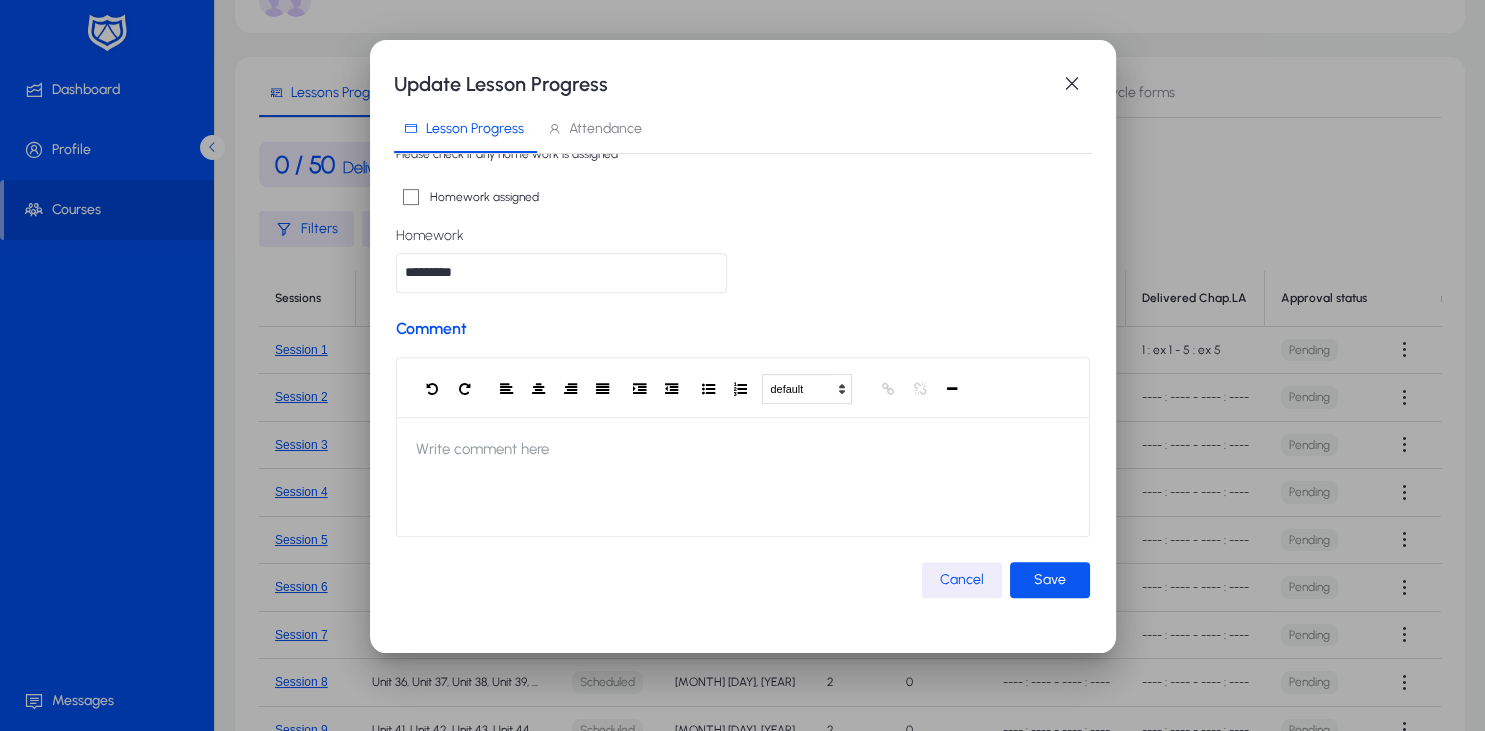 click at bounding box center [1050, 580] 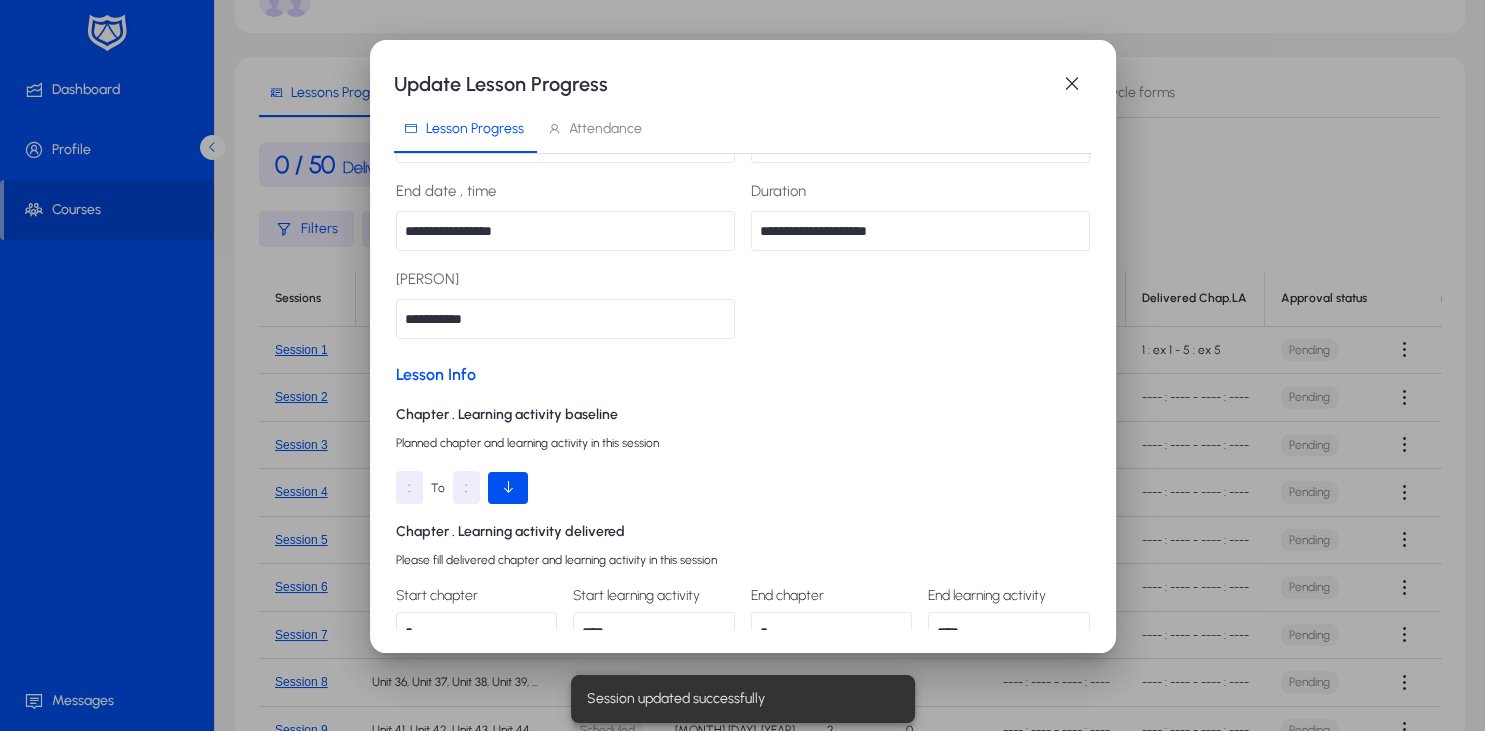 scroll, scrollTop: 0, scrollLeft: 0, axis: both 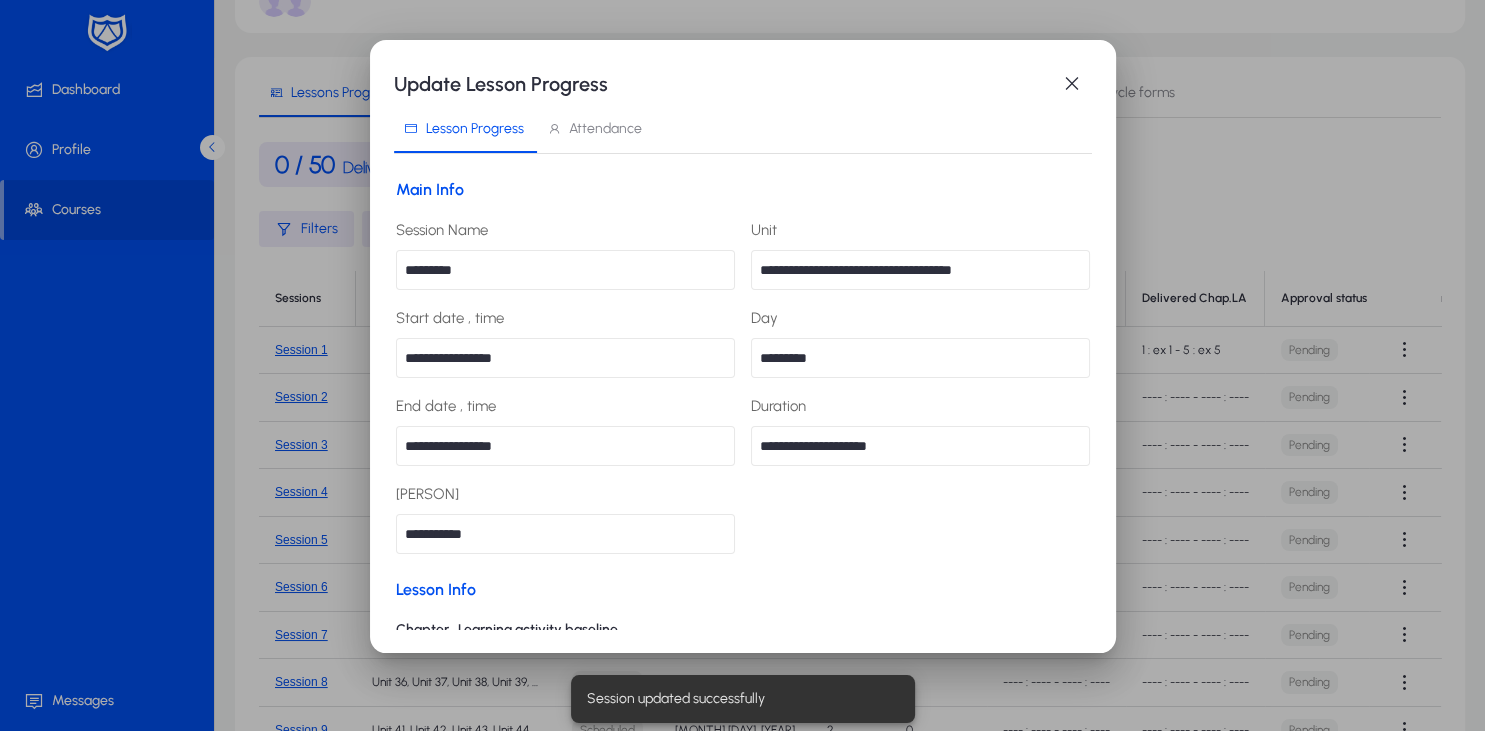 click on "Update Lesson Progress" at bounding box center (723, 84) 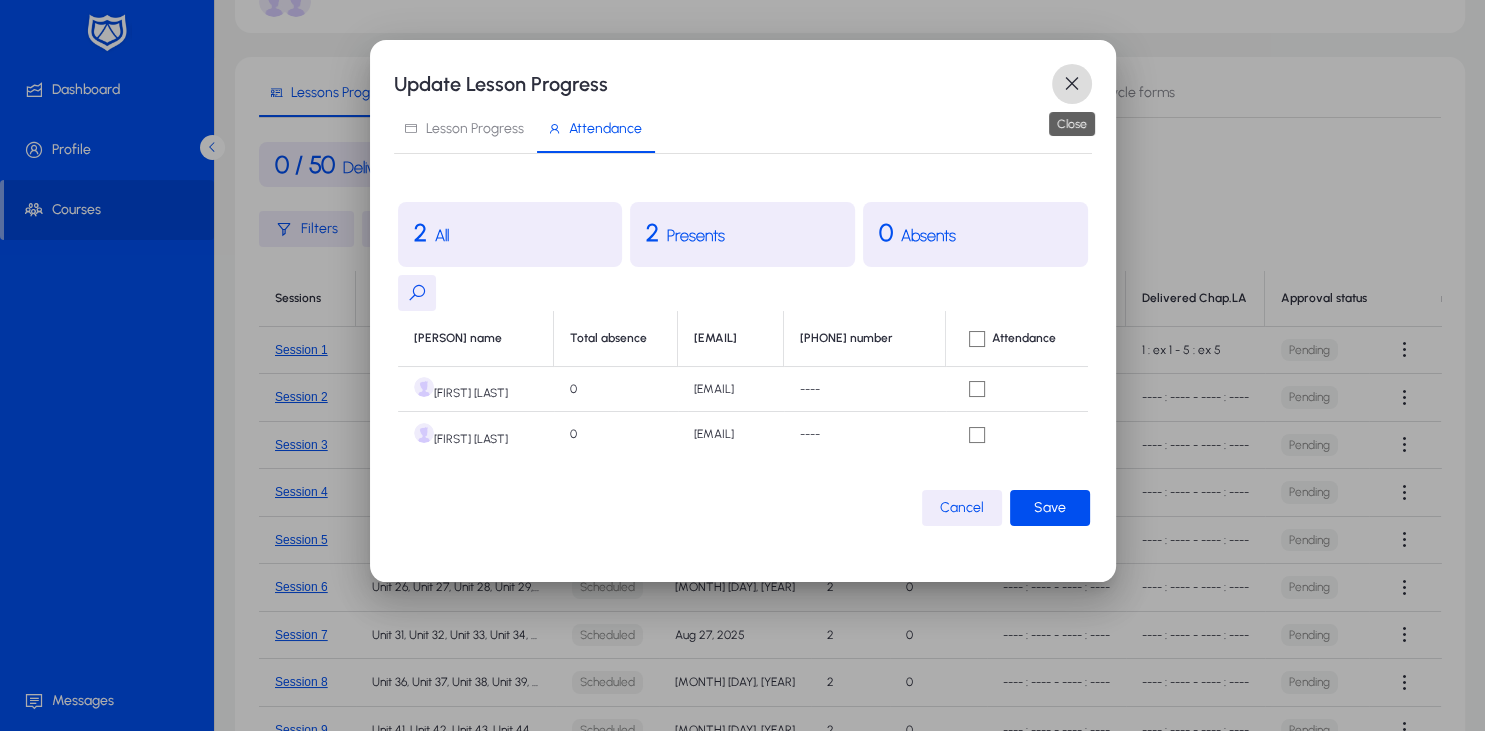 click at bounding box center [1072, 84] 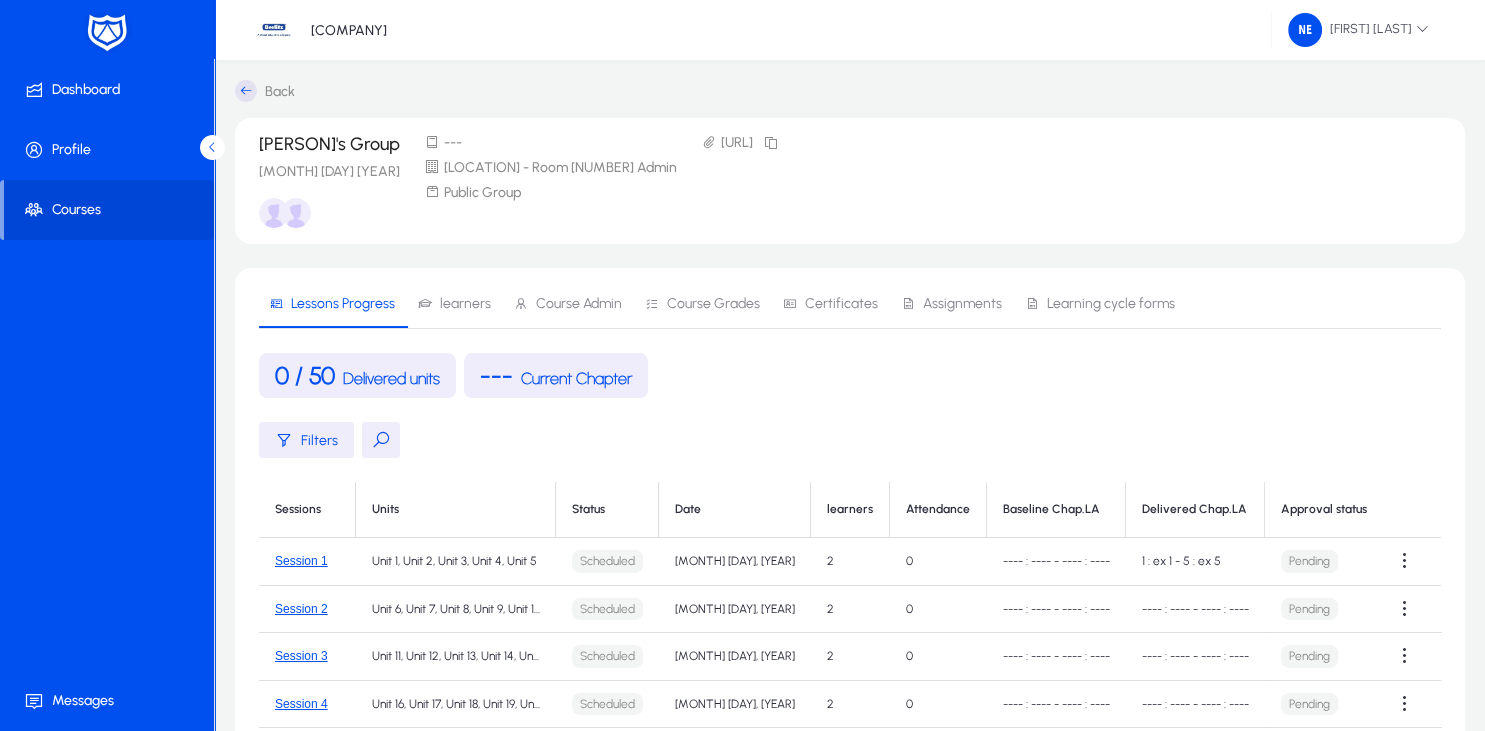 scroll, scrollTop: 211, scrollLeft: 0, axis: vertical 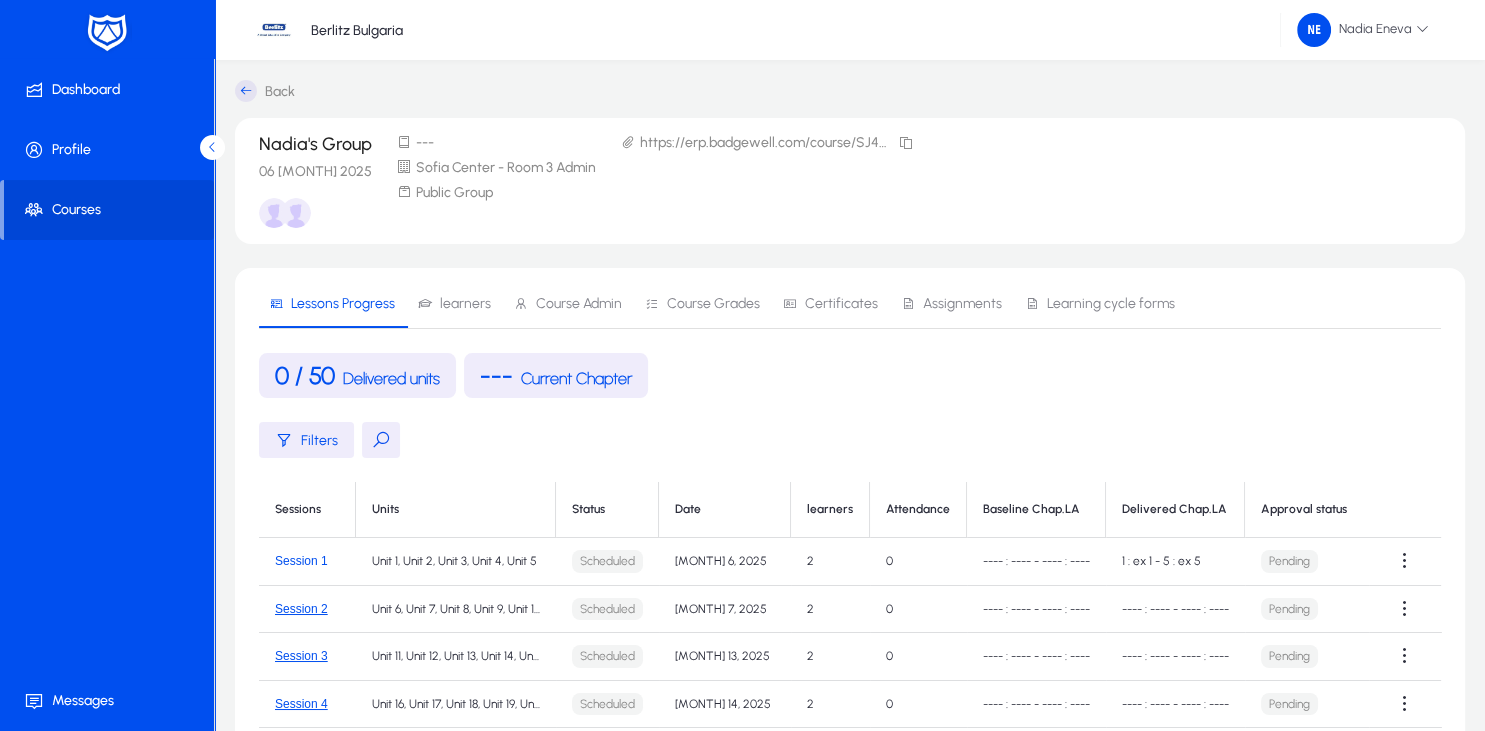 click on "Session 1" 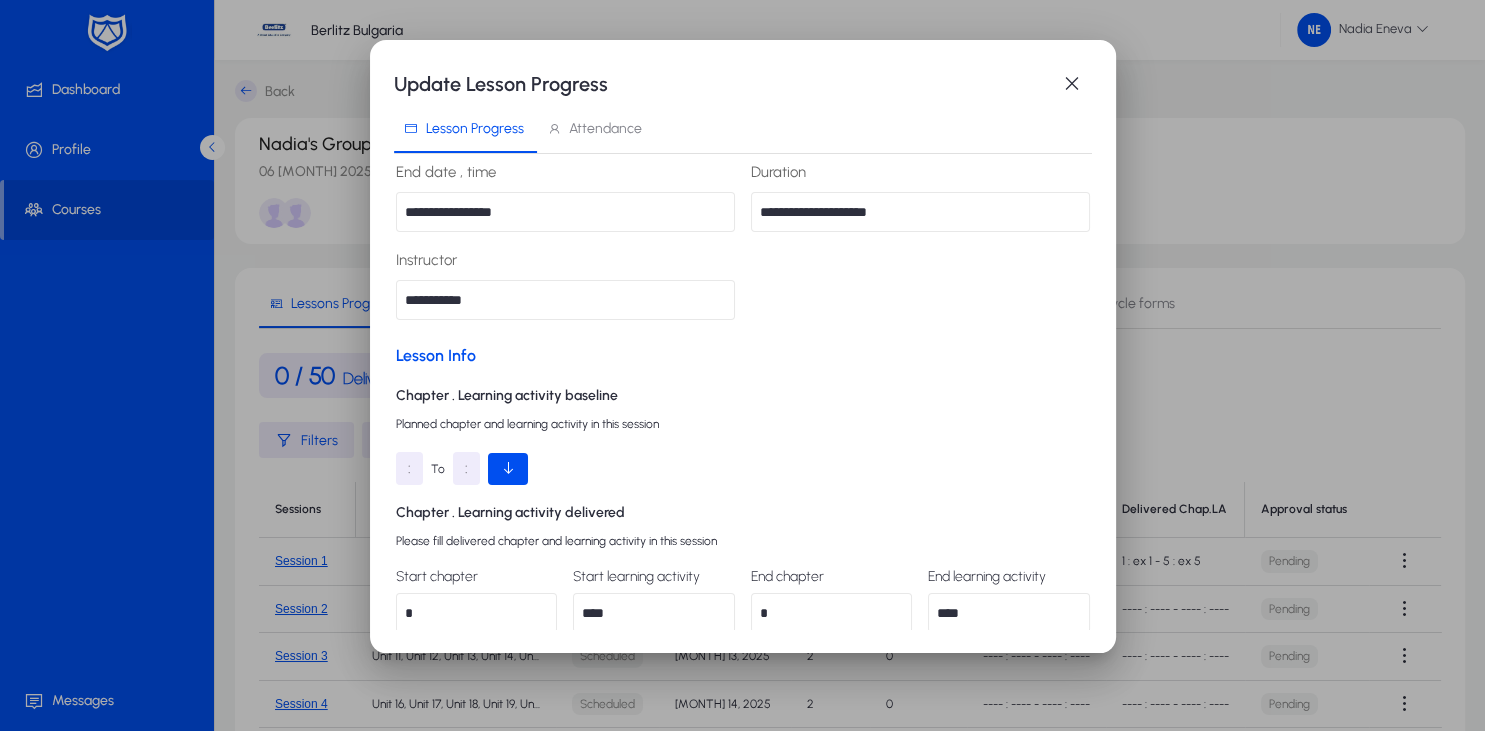 scroll, scrollTop: 331, scrollLeft: 0, axis: vertical 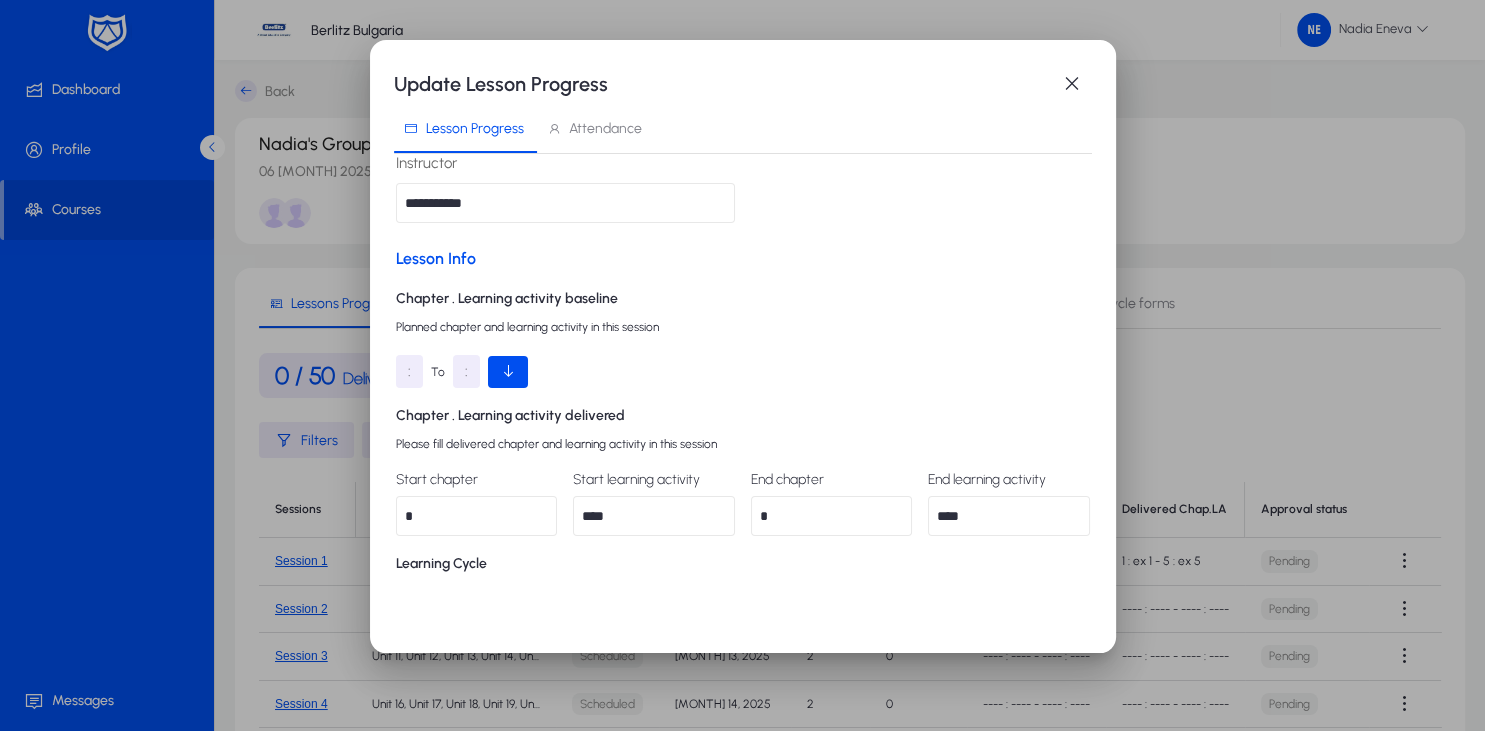 click on ":" at bounding box center (409, 371) 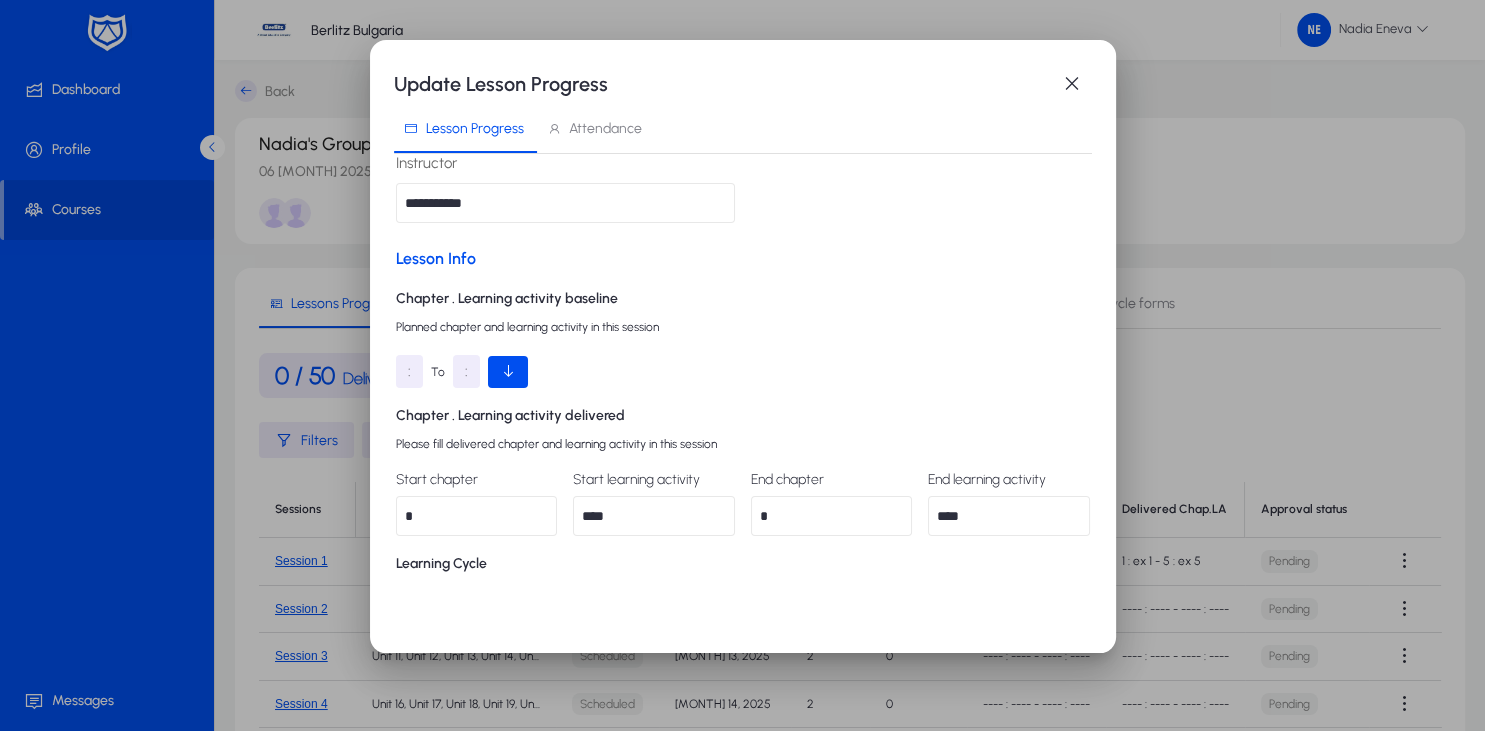 click on ":" at bounding box center (409, 371) 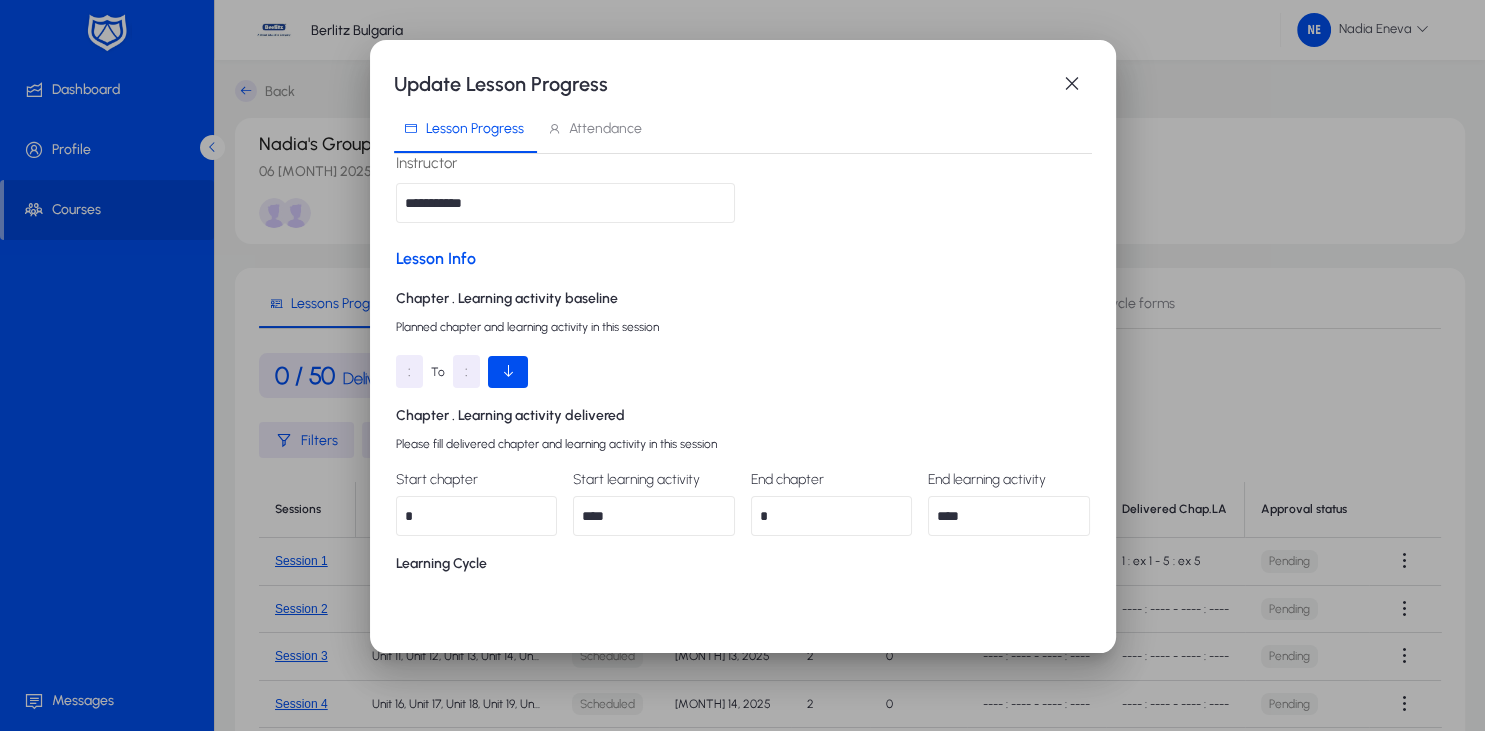 click on ":" at bounding box center [409, 371] 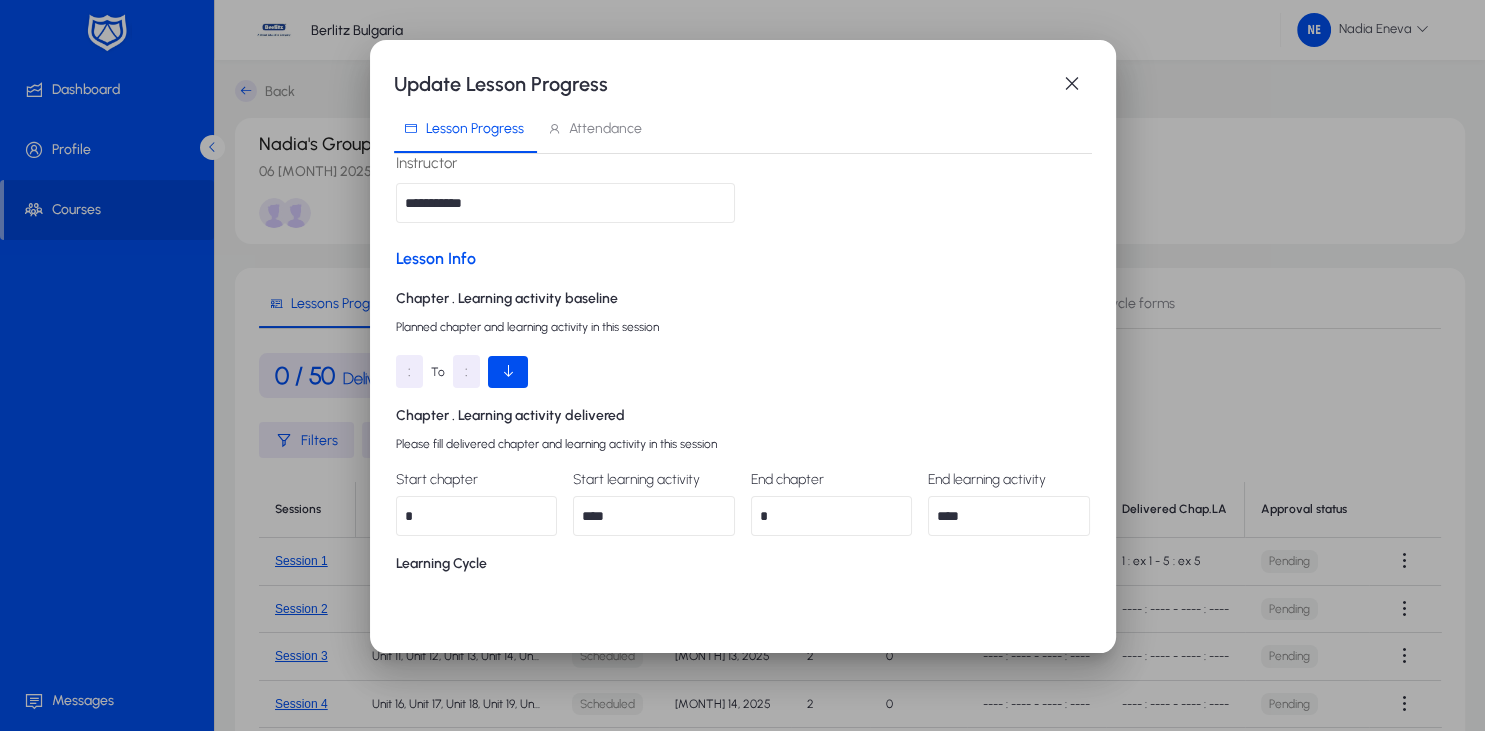drag, startPoint x: 403, startPoint y: 370, endPoint x: 414, endPoint y: 366, distance: 11.7046995 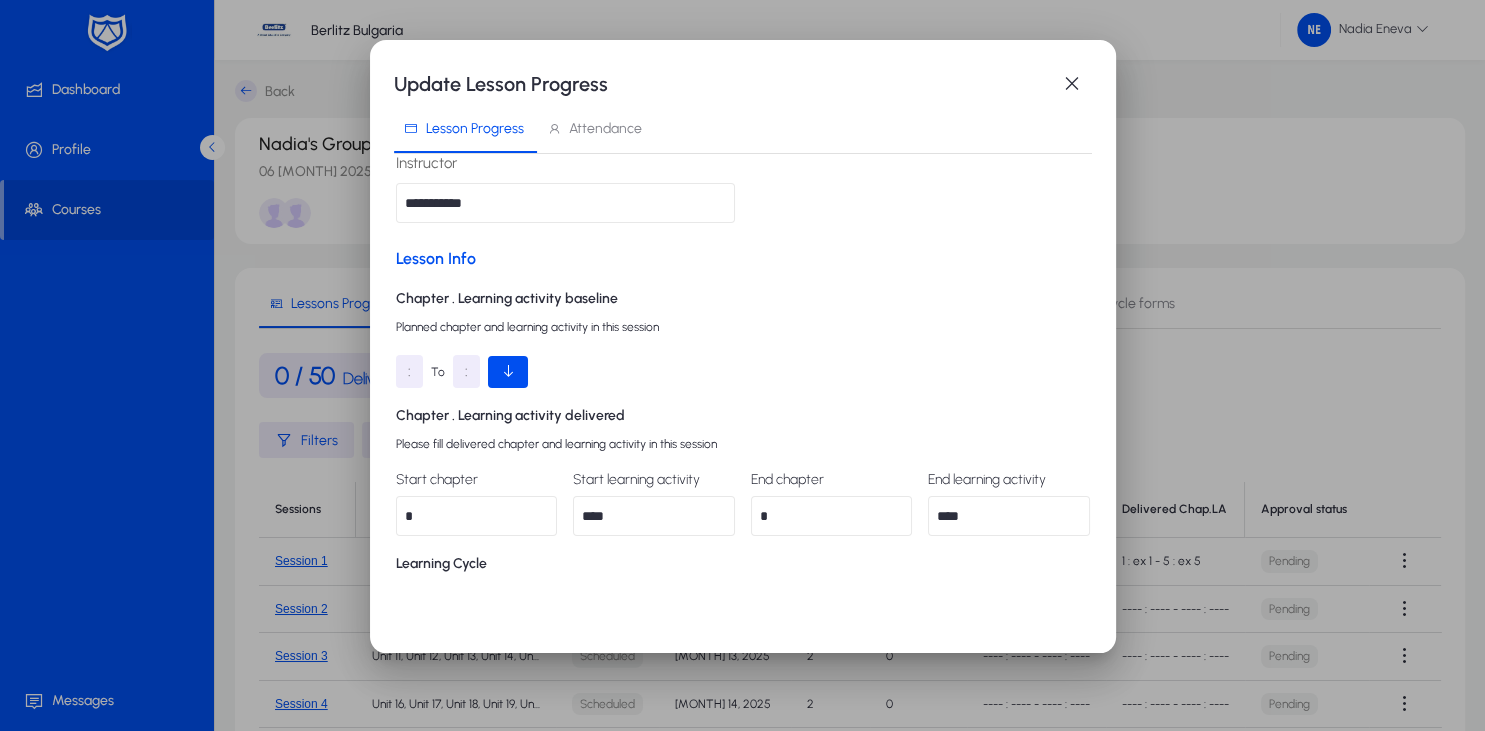 click on ":" at bounding box center (409, 371) 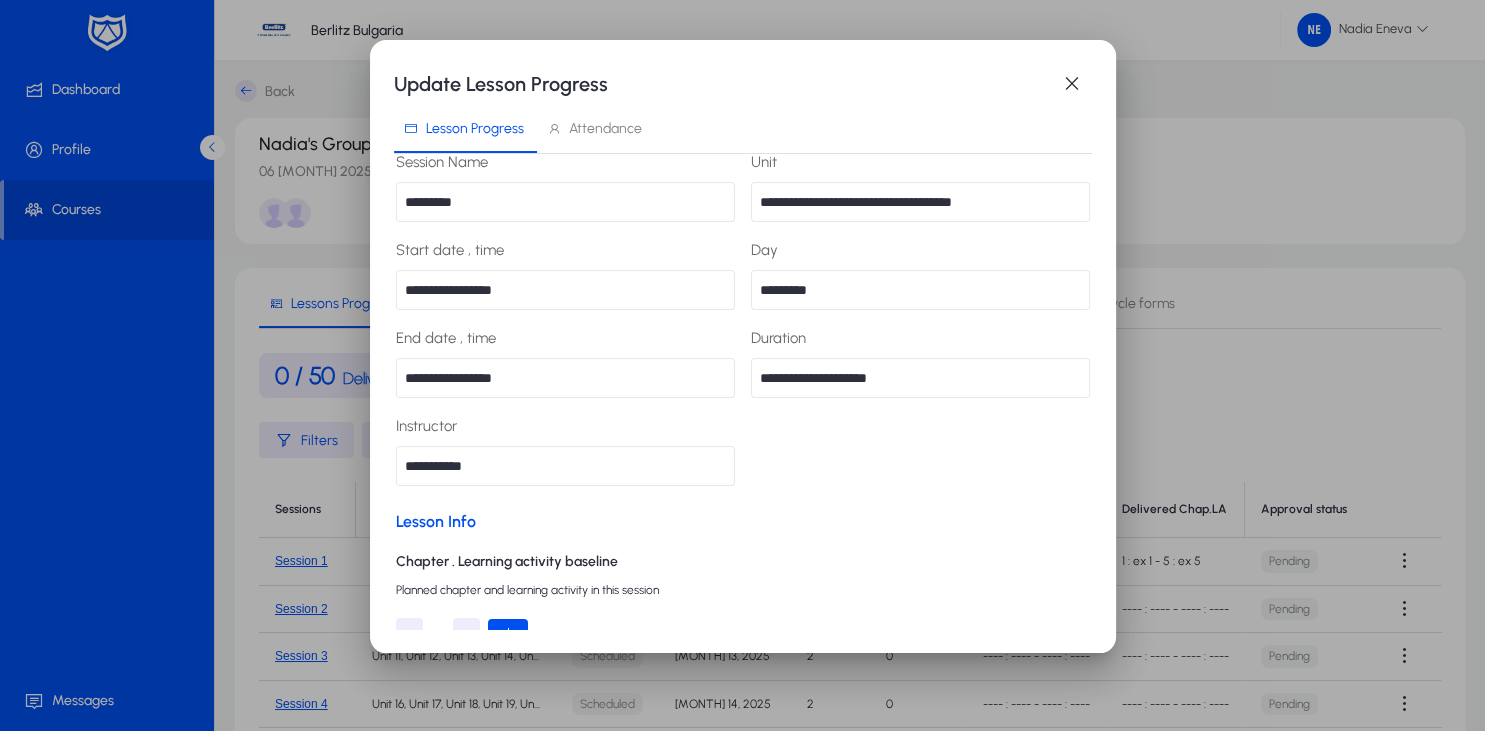 scroll, scrollTop: 0, scrollLeft: 0, axis: both 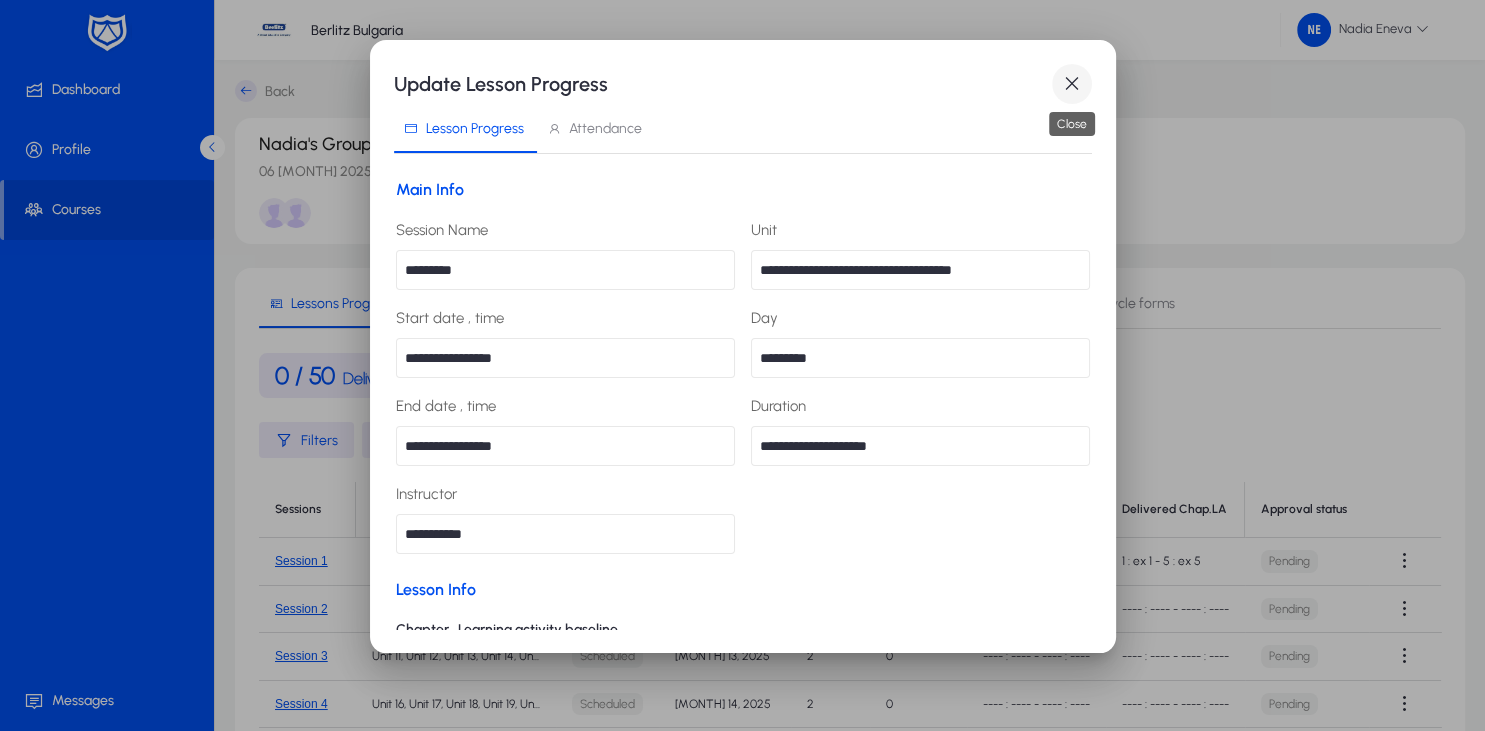 click at bounding box center [1072, 84] 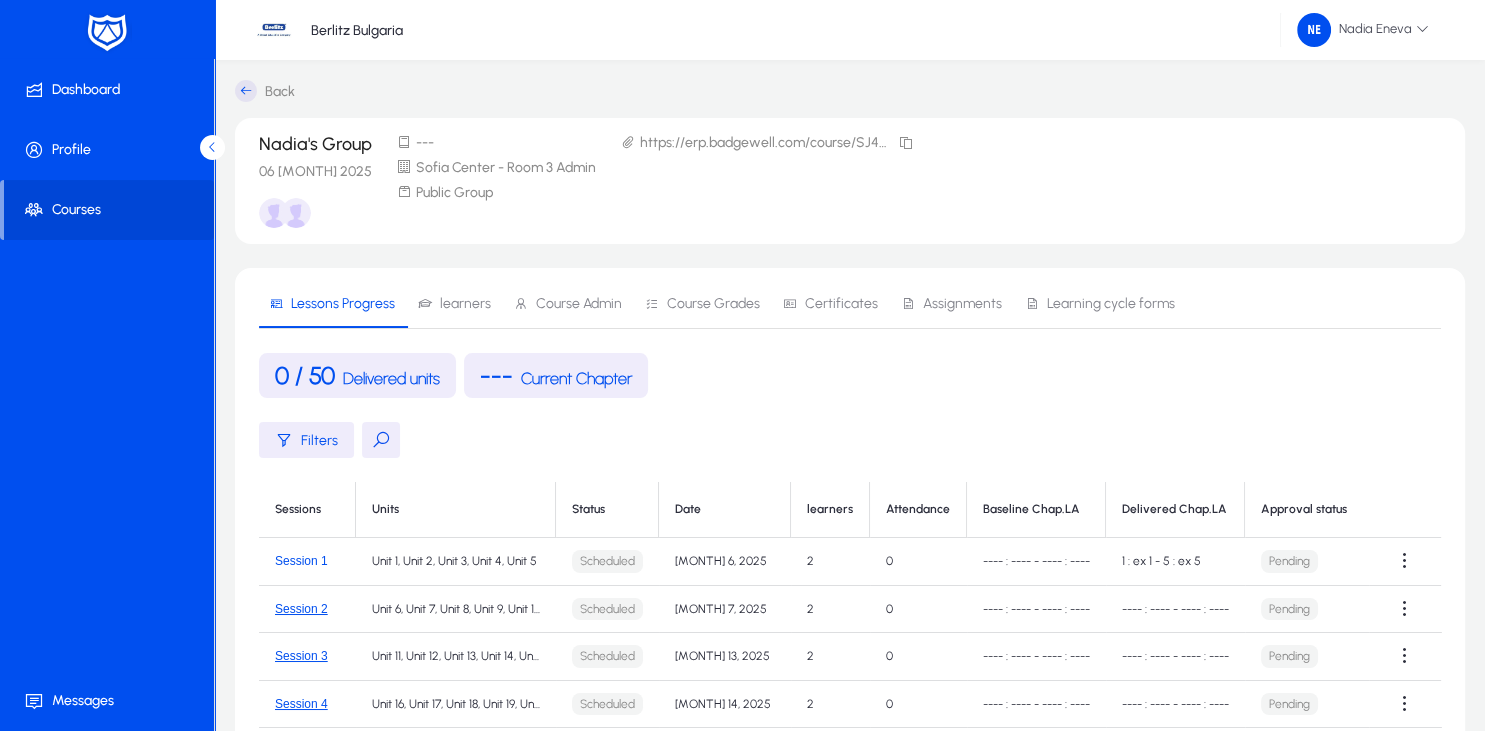 click on "Session 1" 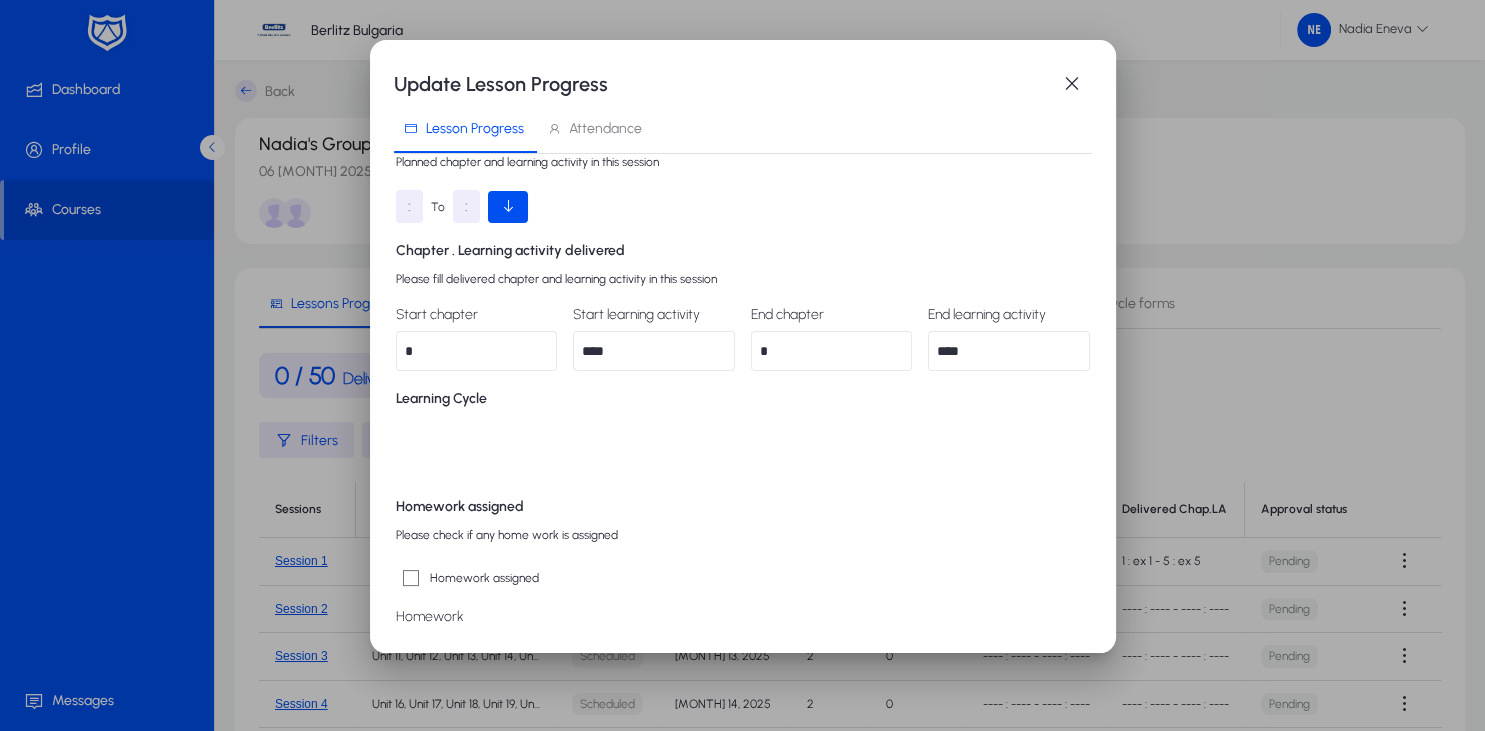 scroll, scrollTop: 441, scrollLeft: 0, axis: vertical 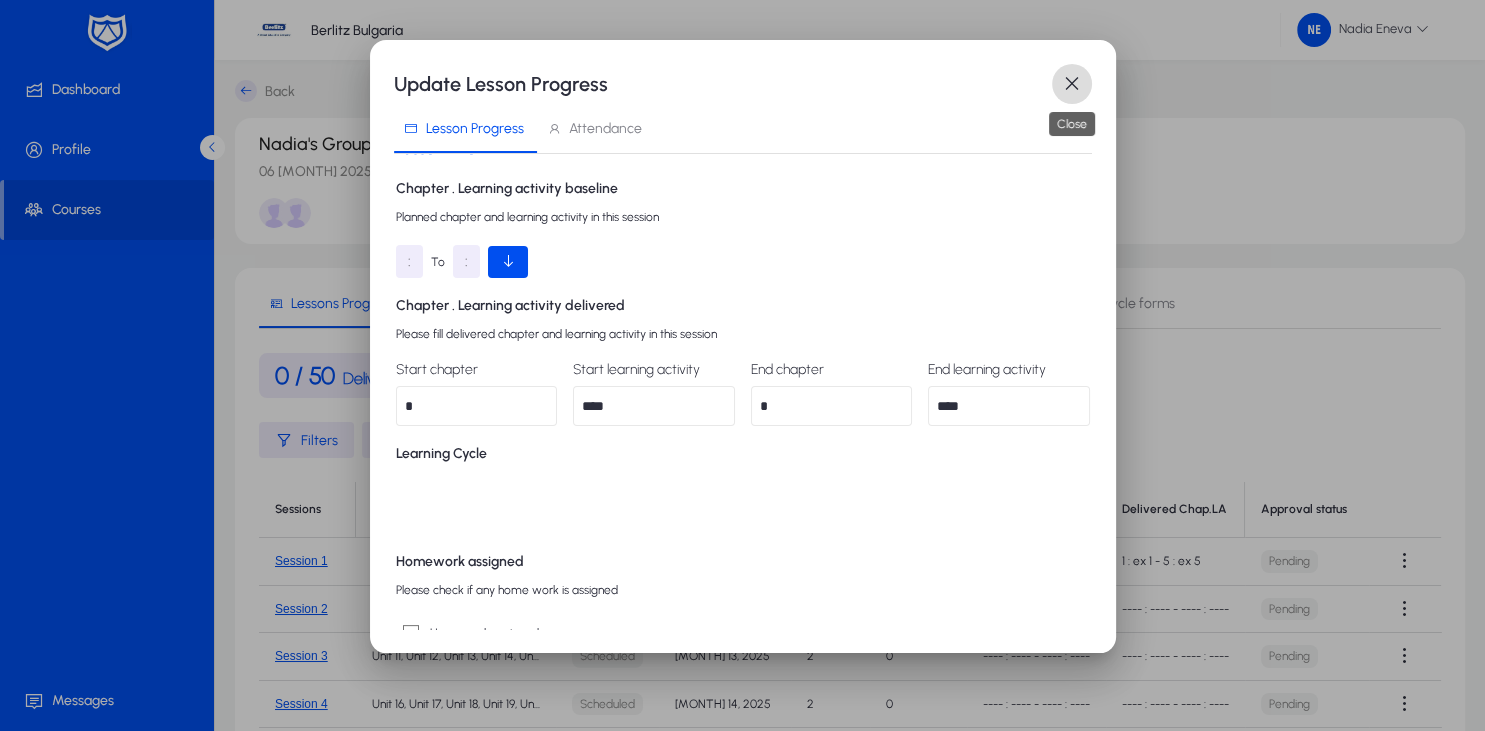 click at bounding box center [1072, 84] 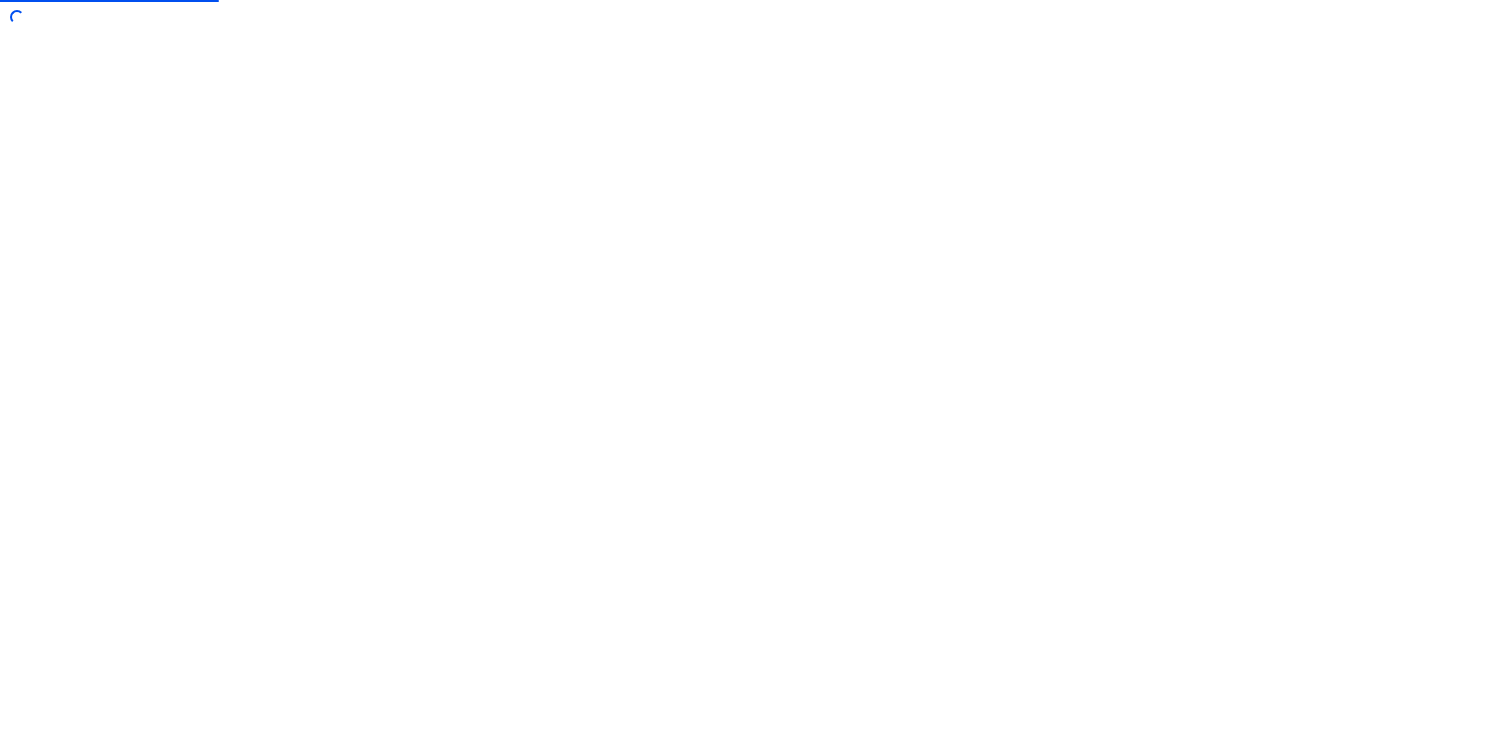 scroll, scrollTop: 0, scrollLeft: 0, axis: both 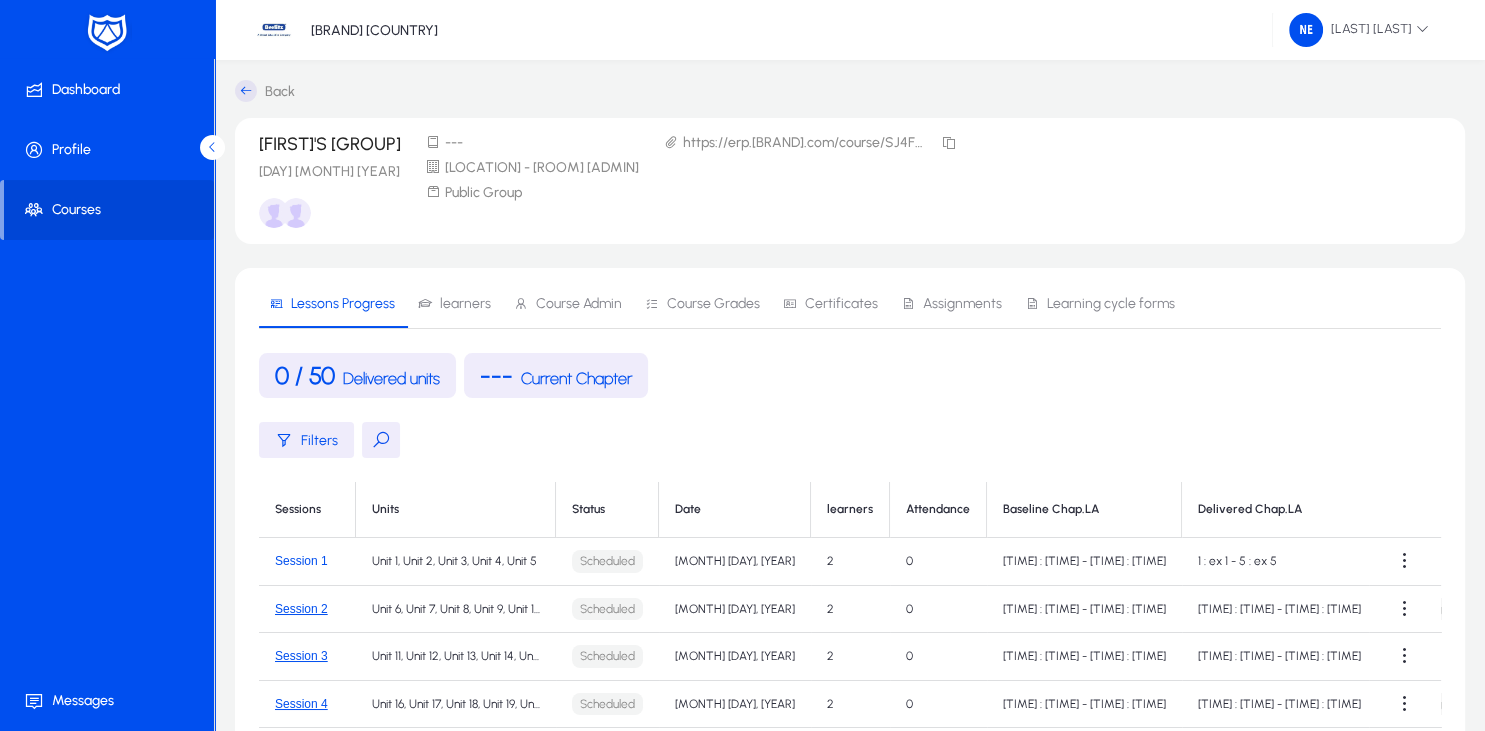 click on "Session 1" 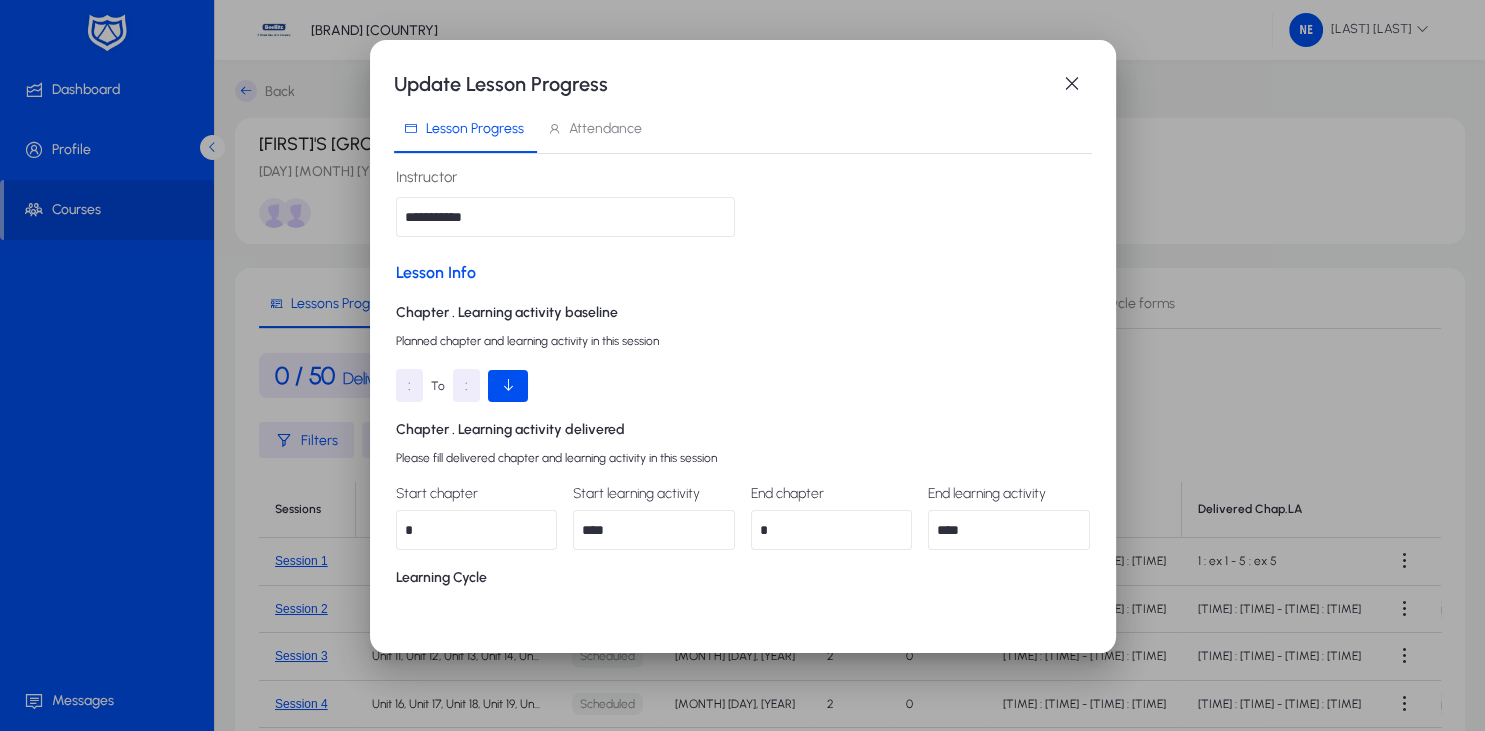 scroll, scrollTop: 441, scrollLeft: 0, axis: vertical 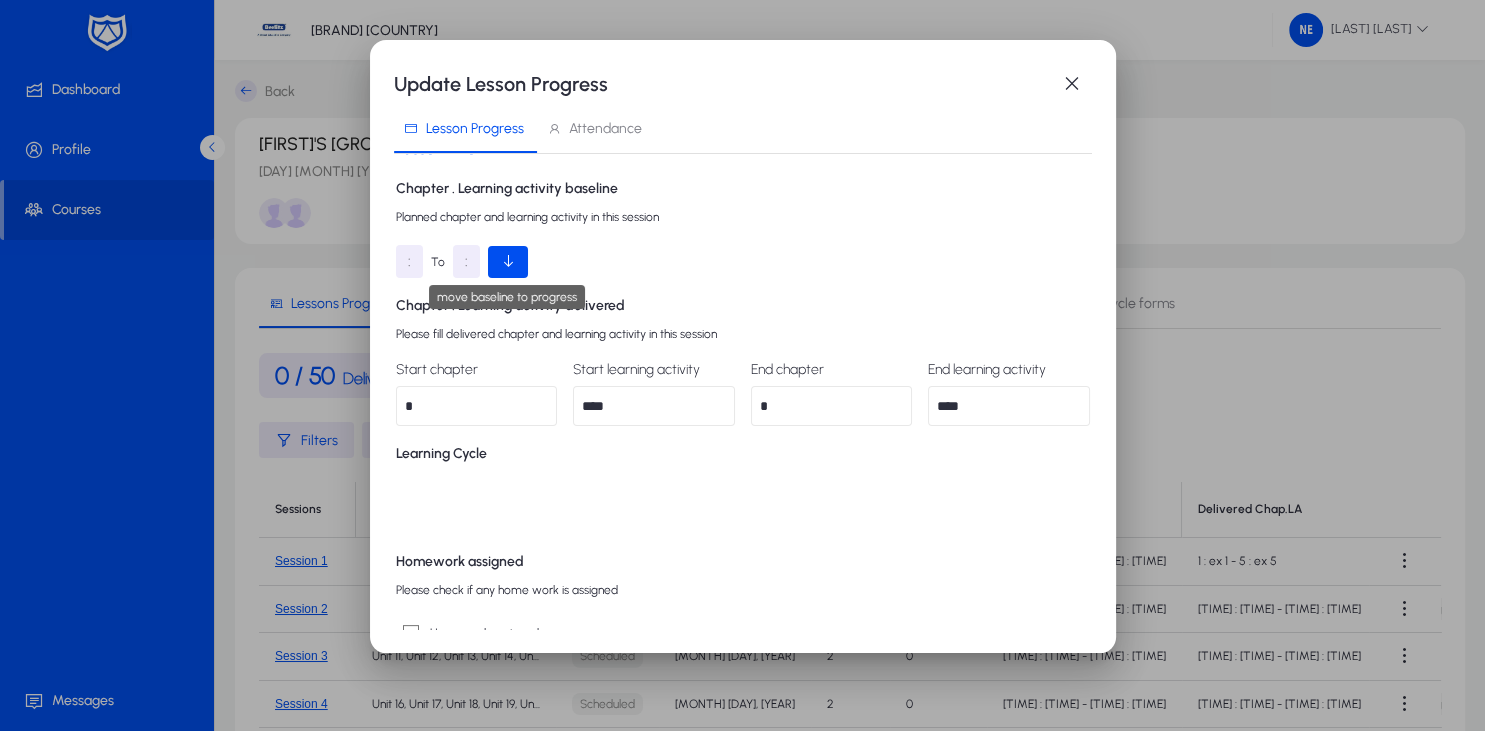 click at bounding box center [508, 262] 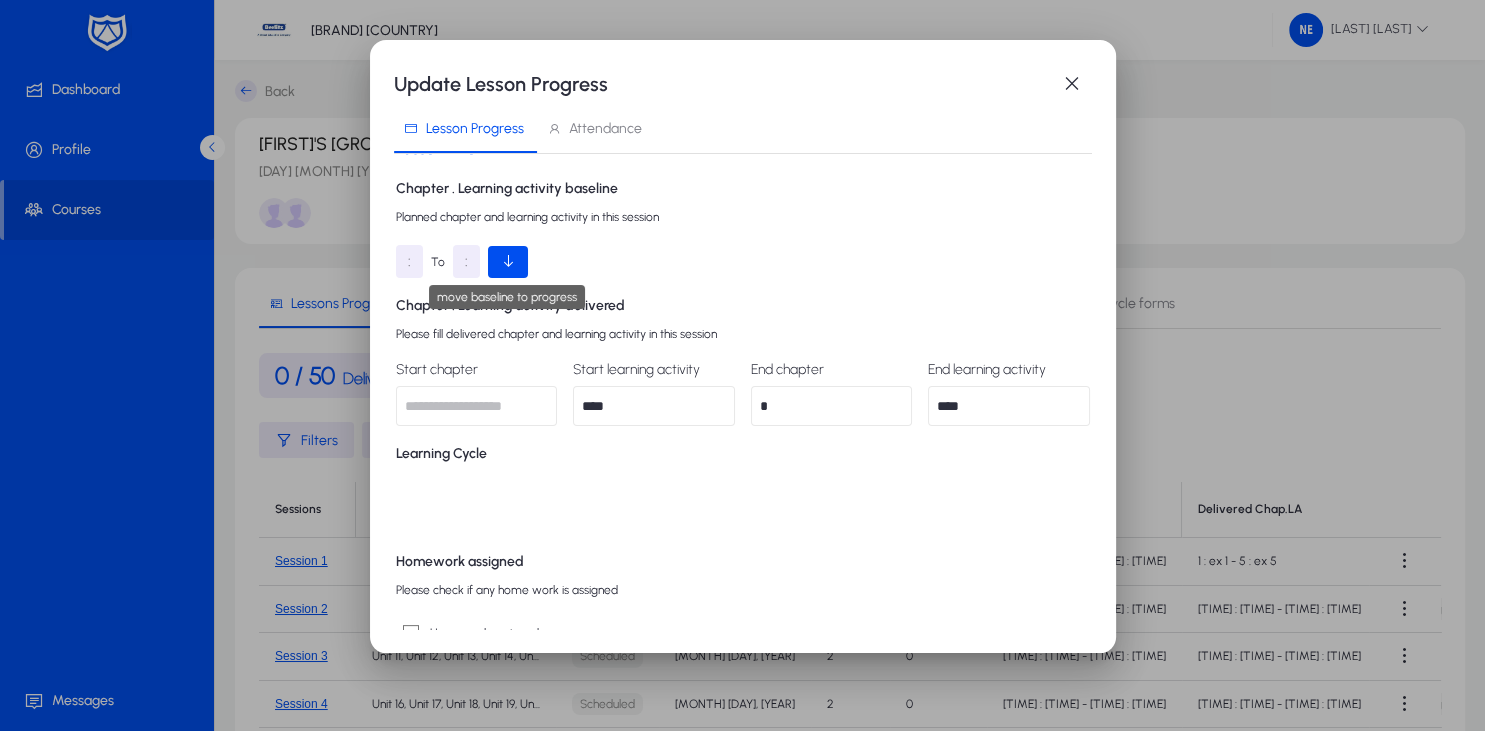 type 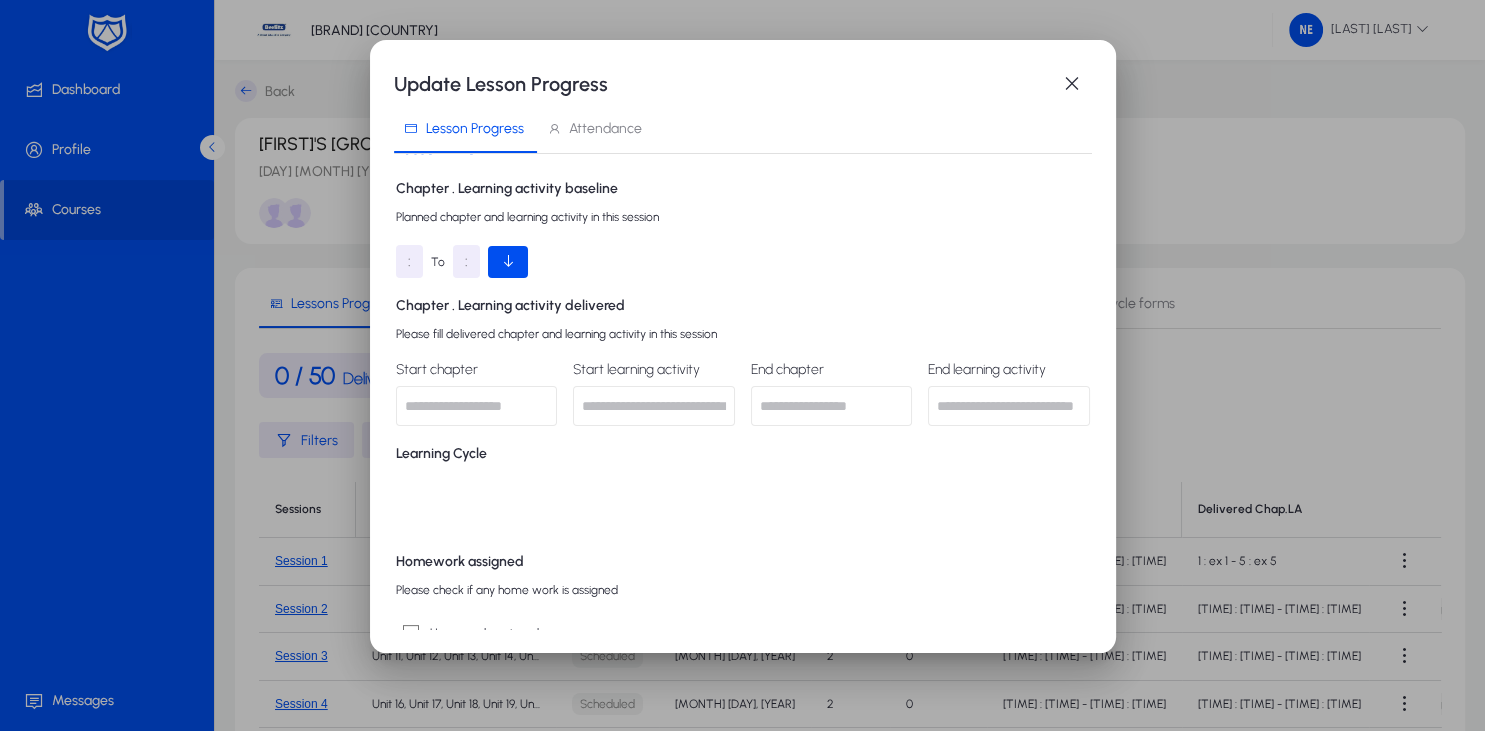 click at bounding box center [508, 262] 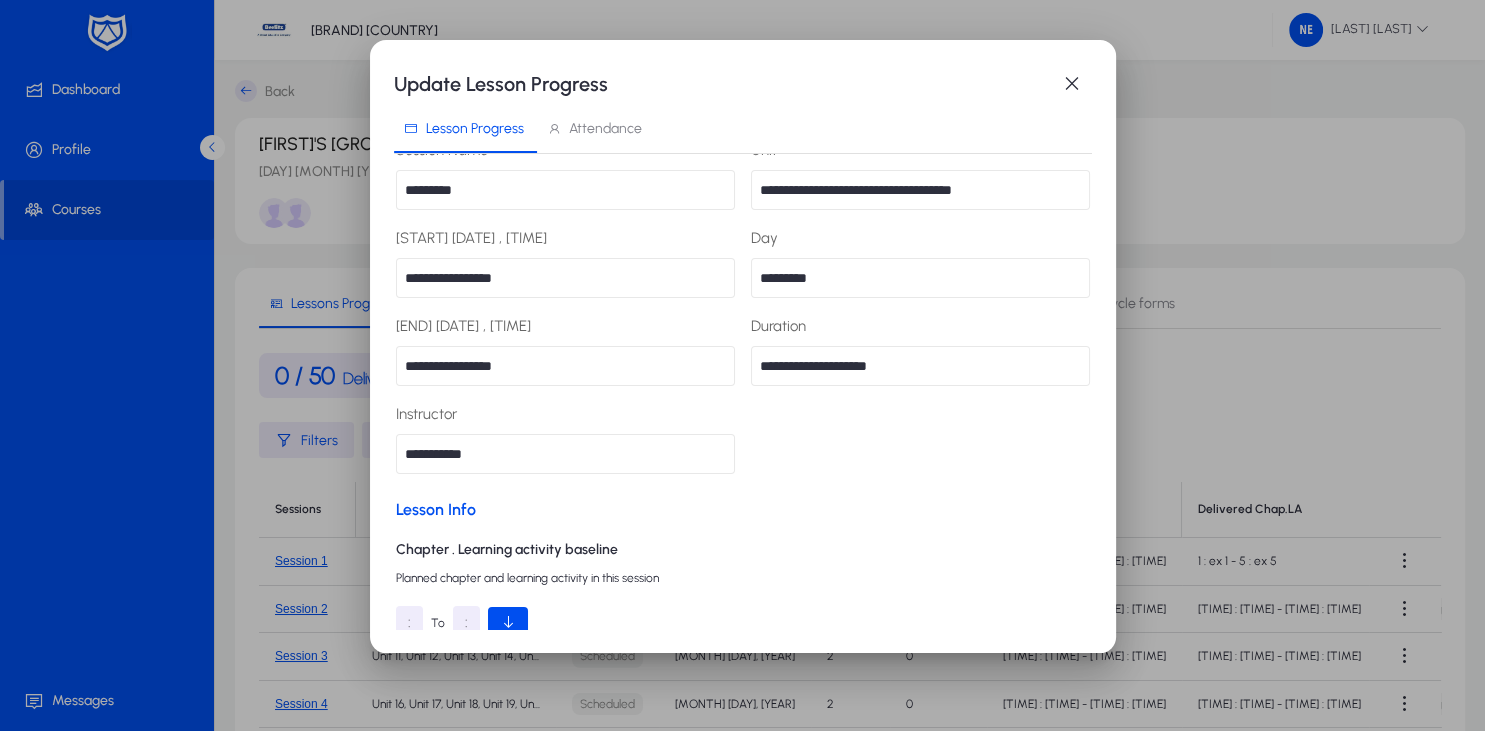 scroll, scrollTop: 441, scrollLeft: 0, axis: vertical 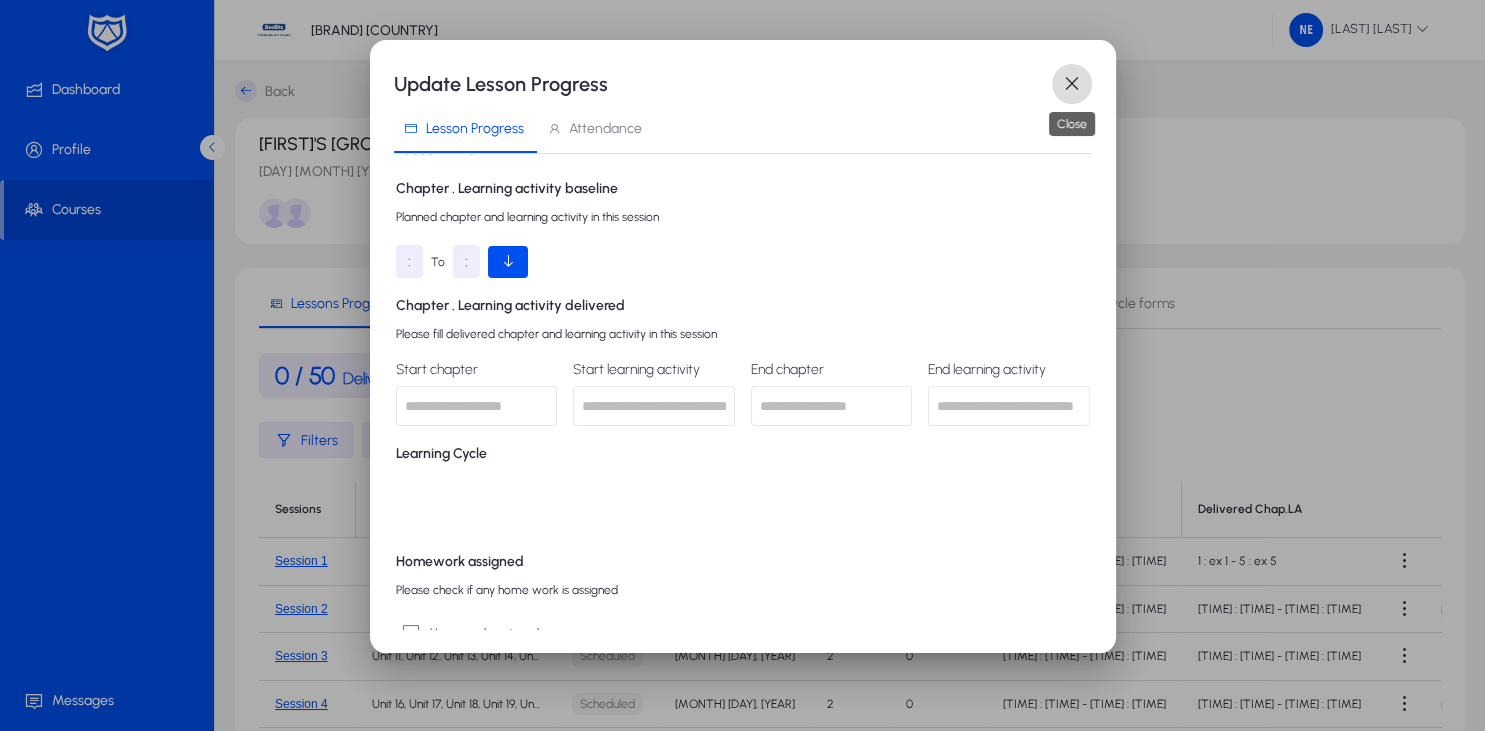 click at bounding box center (1072, 84) 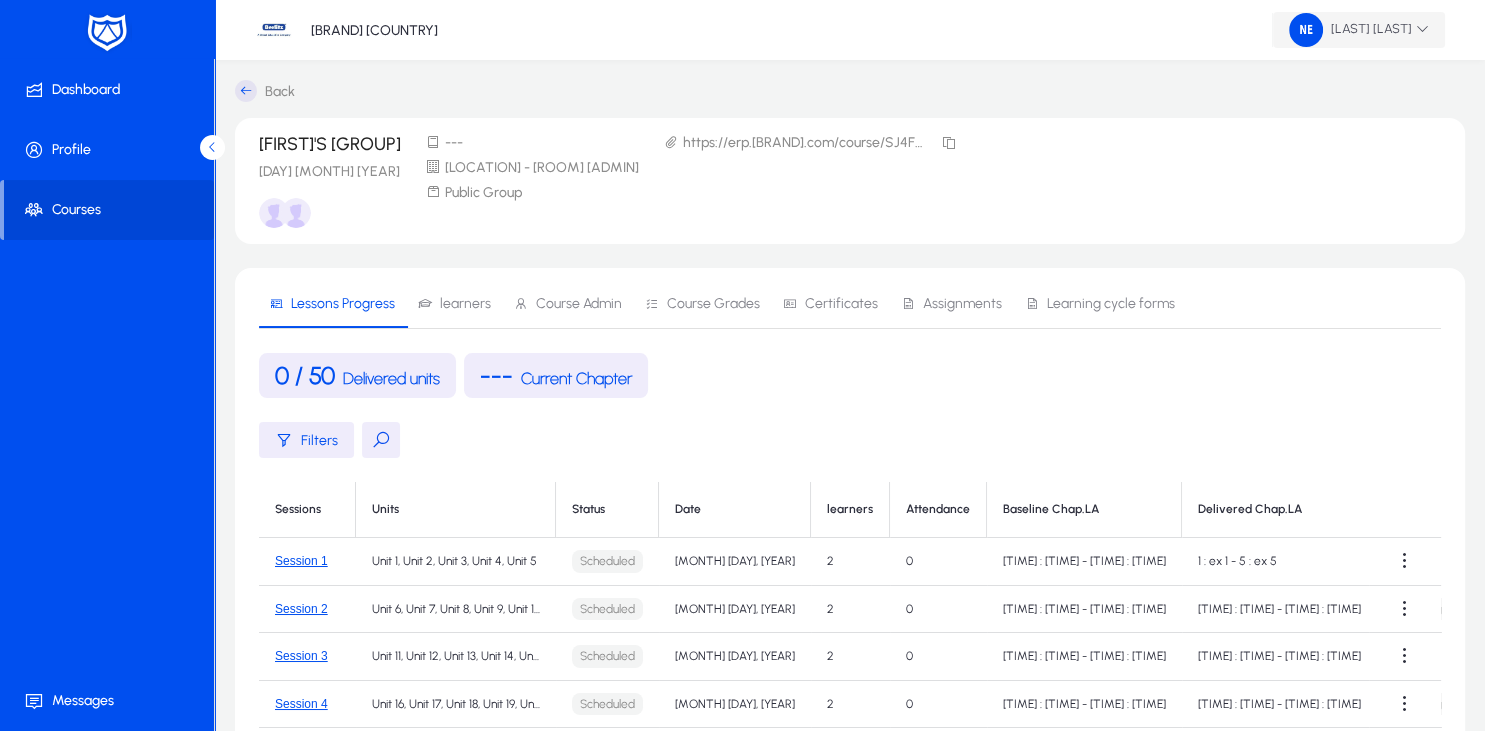 click on "Nadia Eneva" 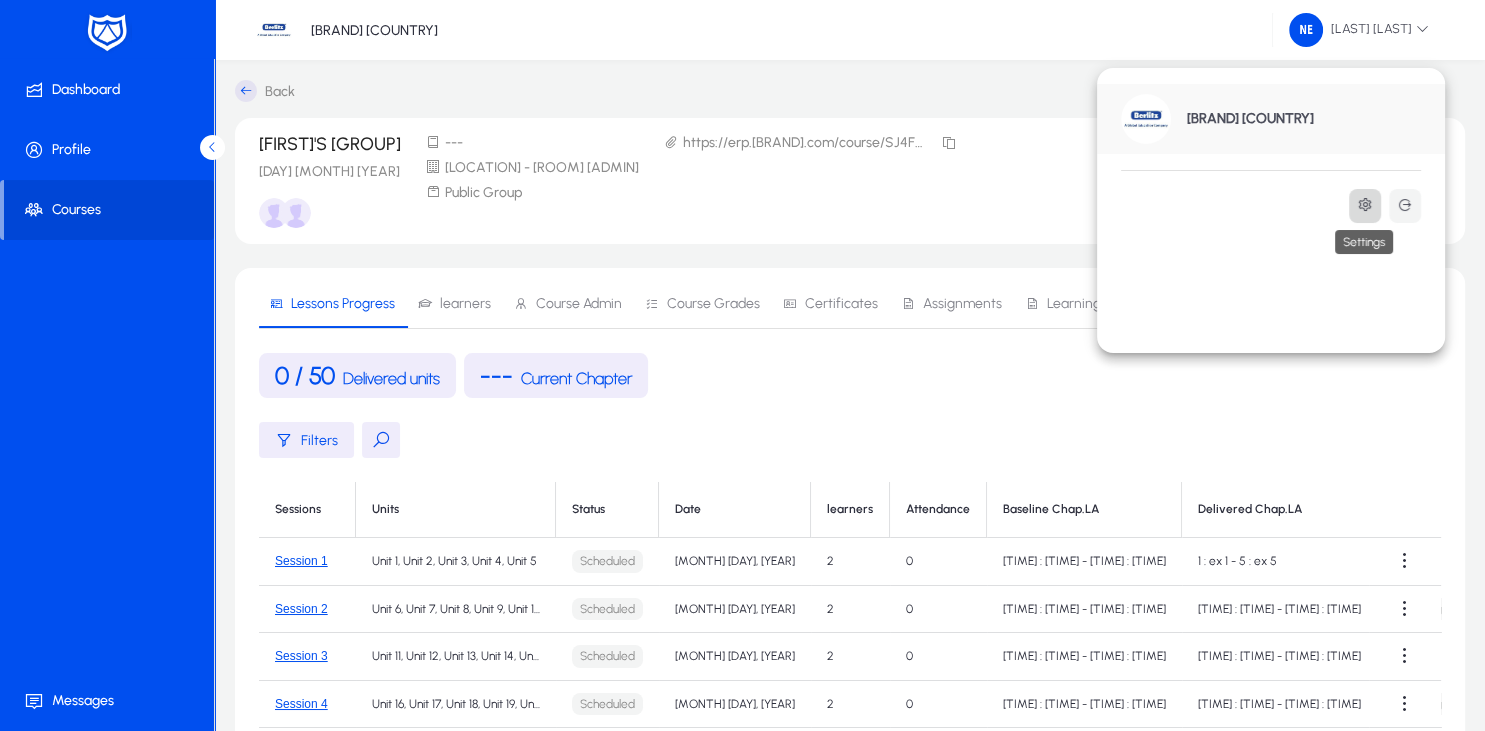 click at bounding box center [1365, 205] 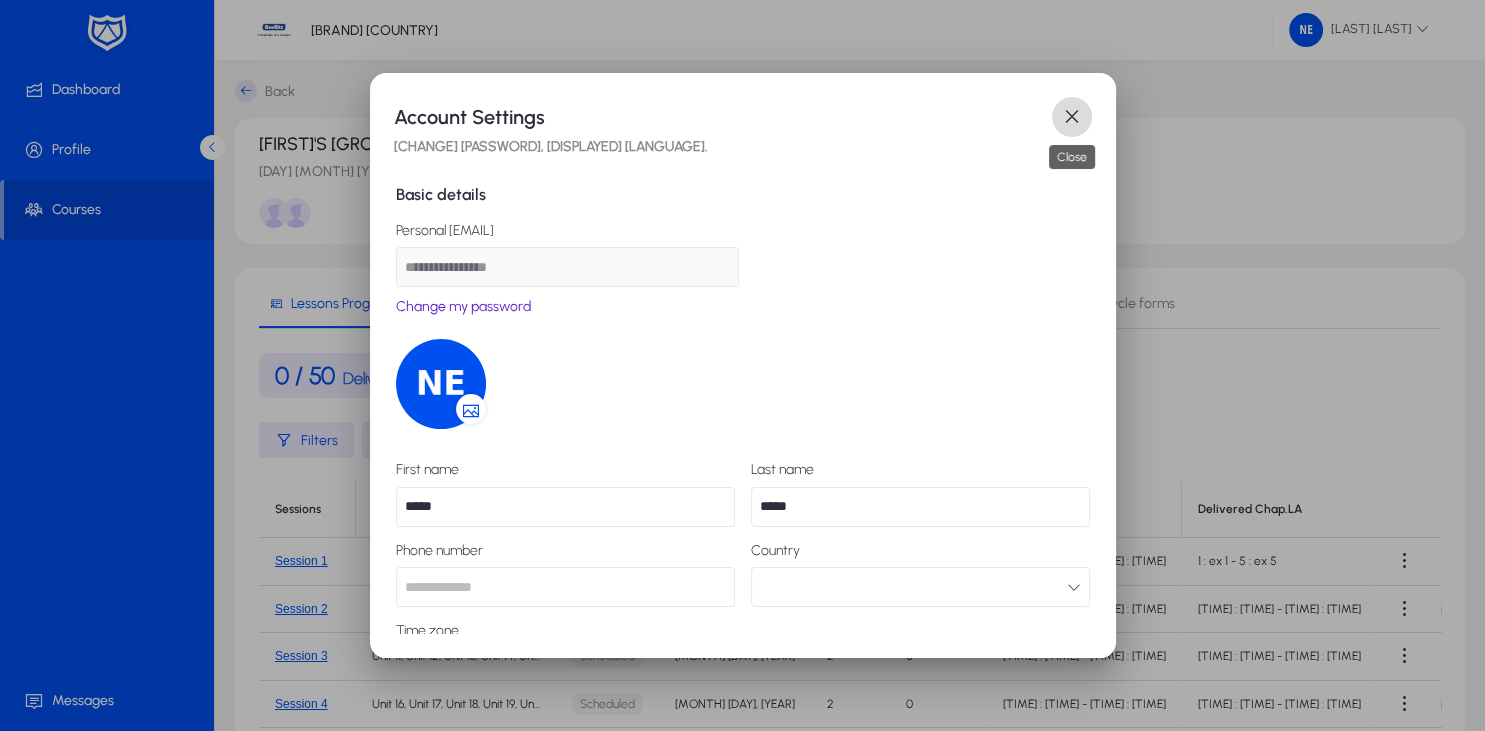 click at bounding box center [1072, 117] 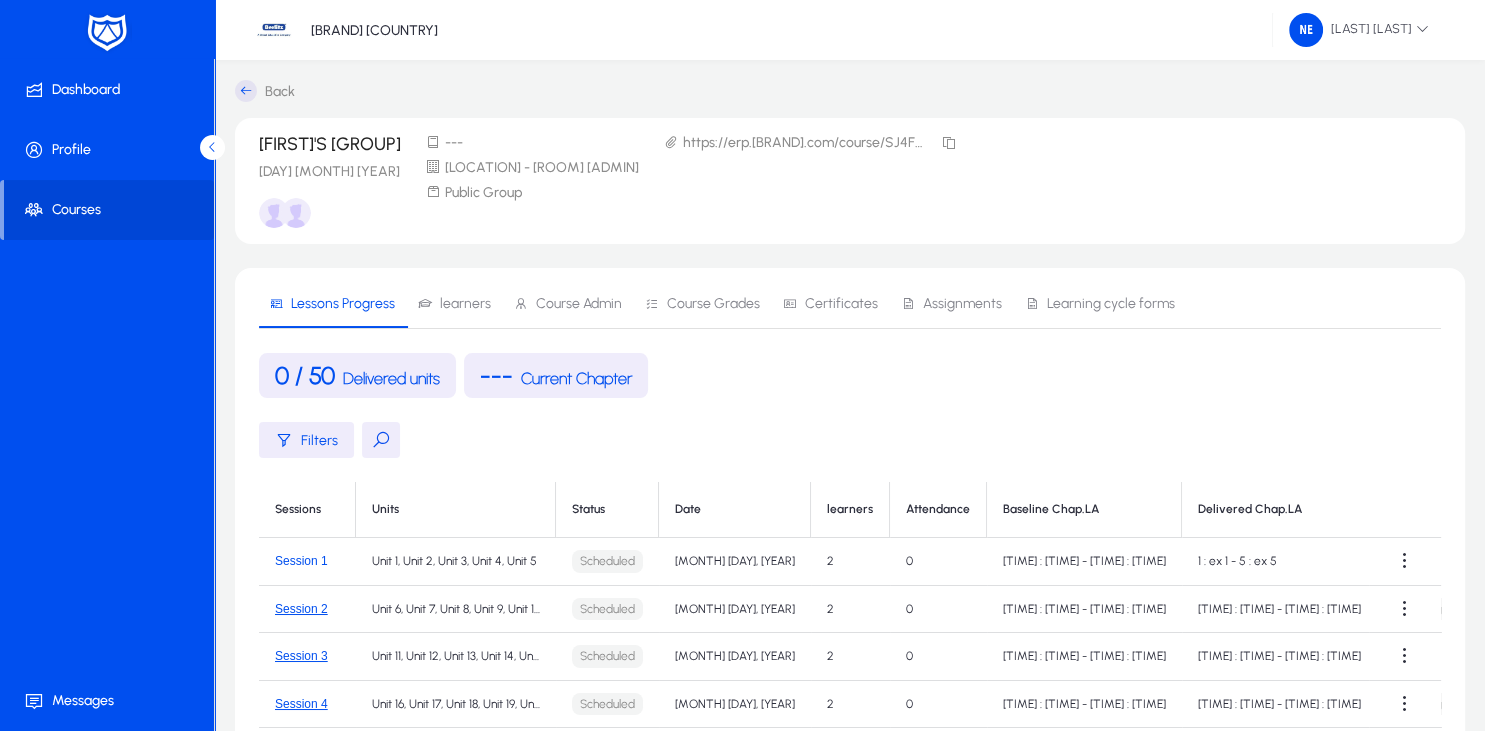 click on "Session 1" 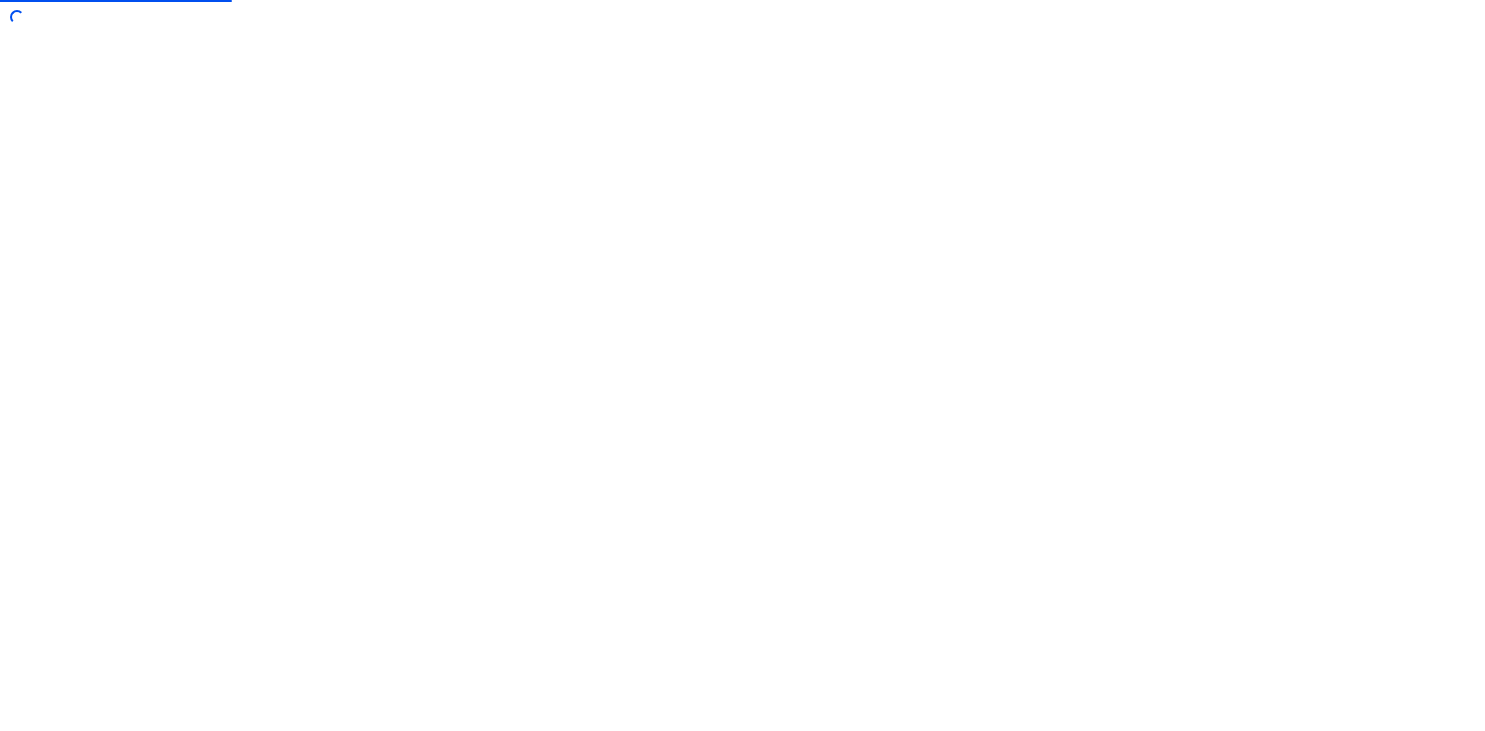 scroll, scrollTop: 0, scrollLeft: 0, axis: both 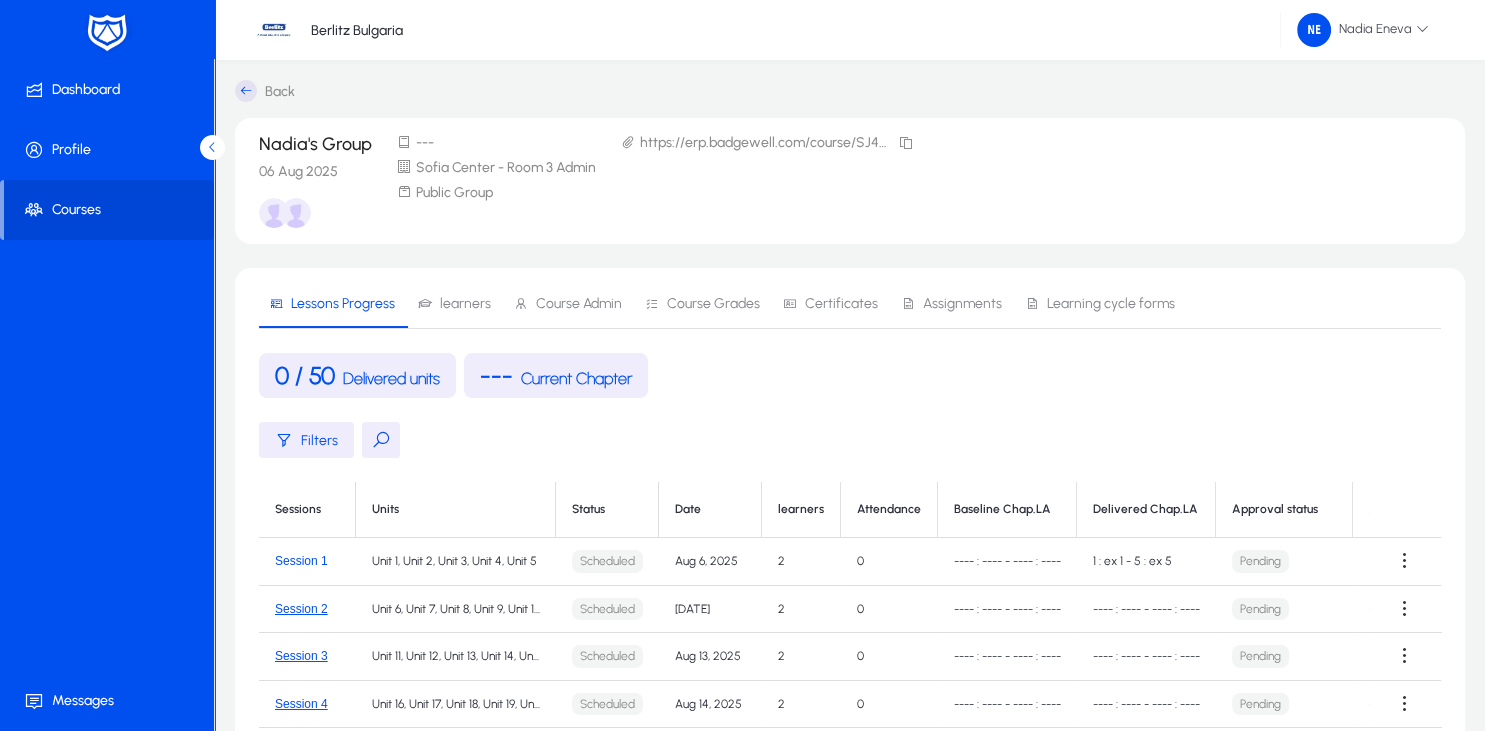 click on "Session 1" 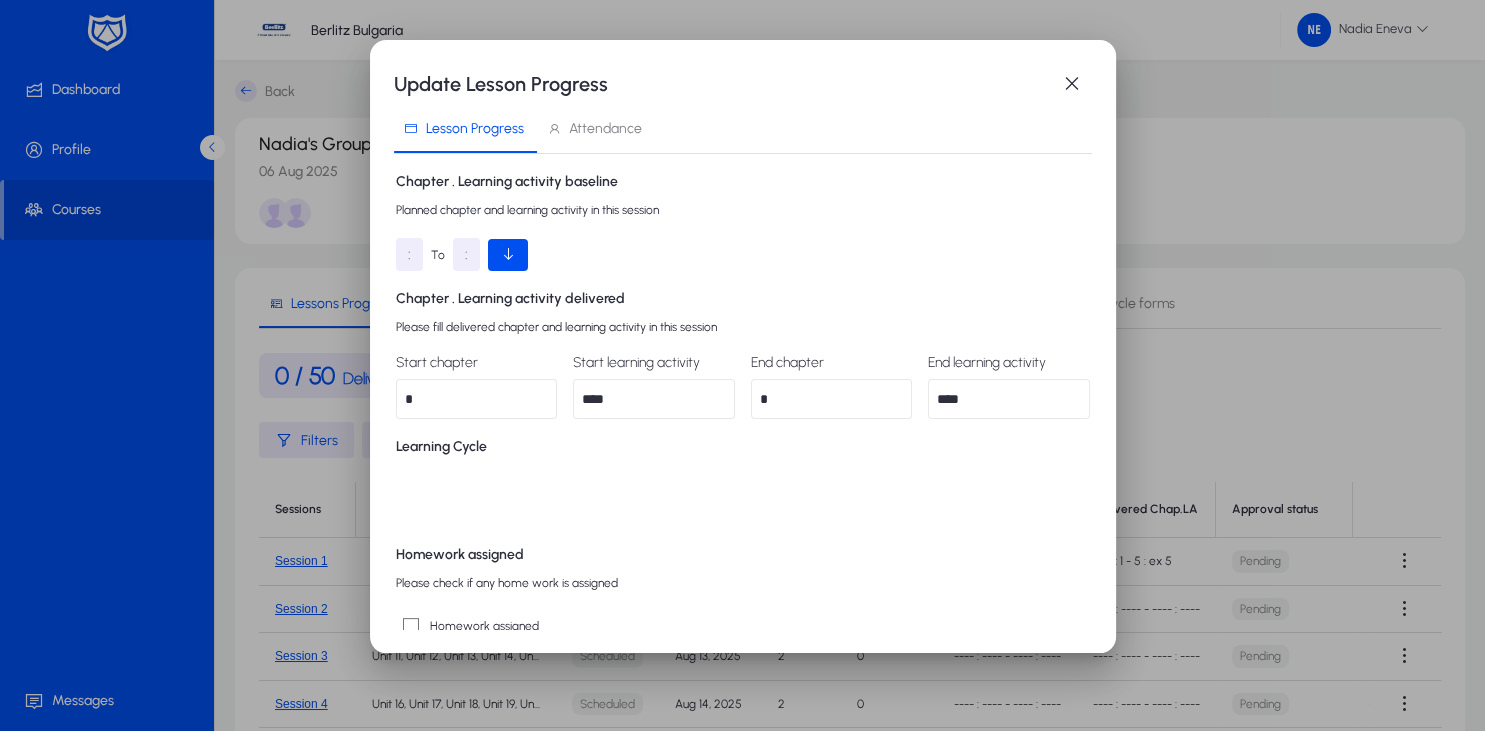 scroll, scrollTop: 441, scrollLeft: 0, axis: vertical 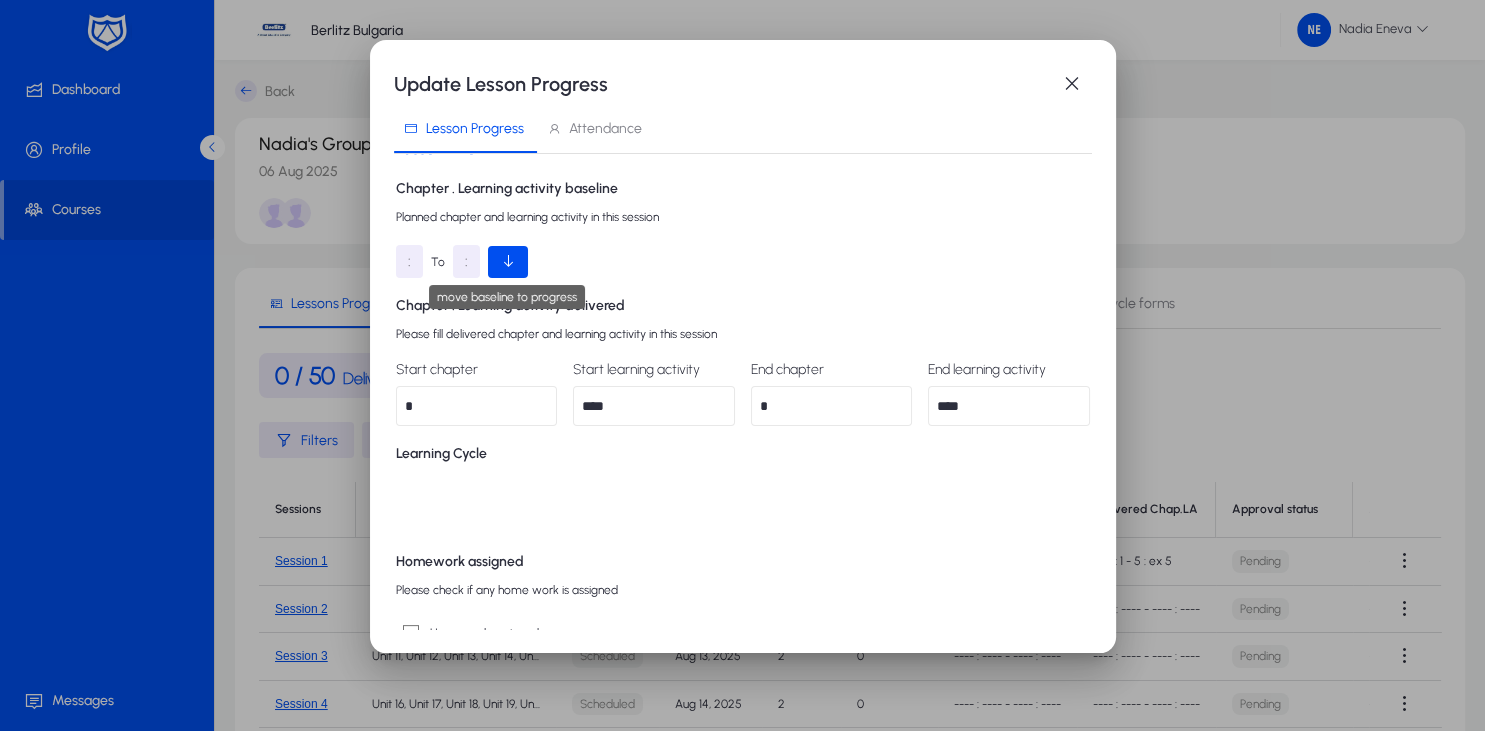 click at bounding box center (508, 262) 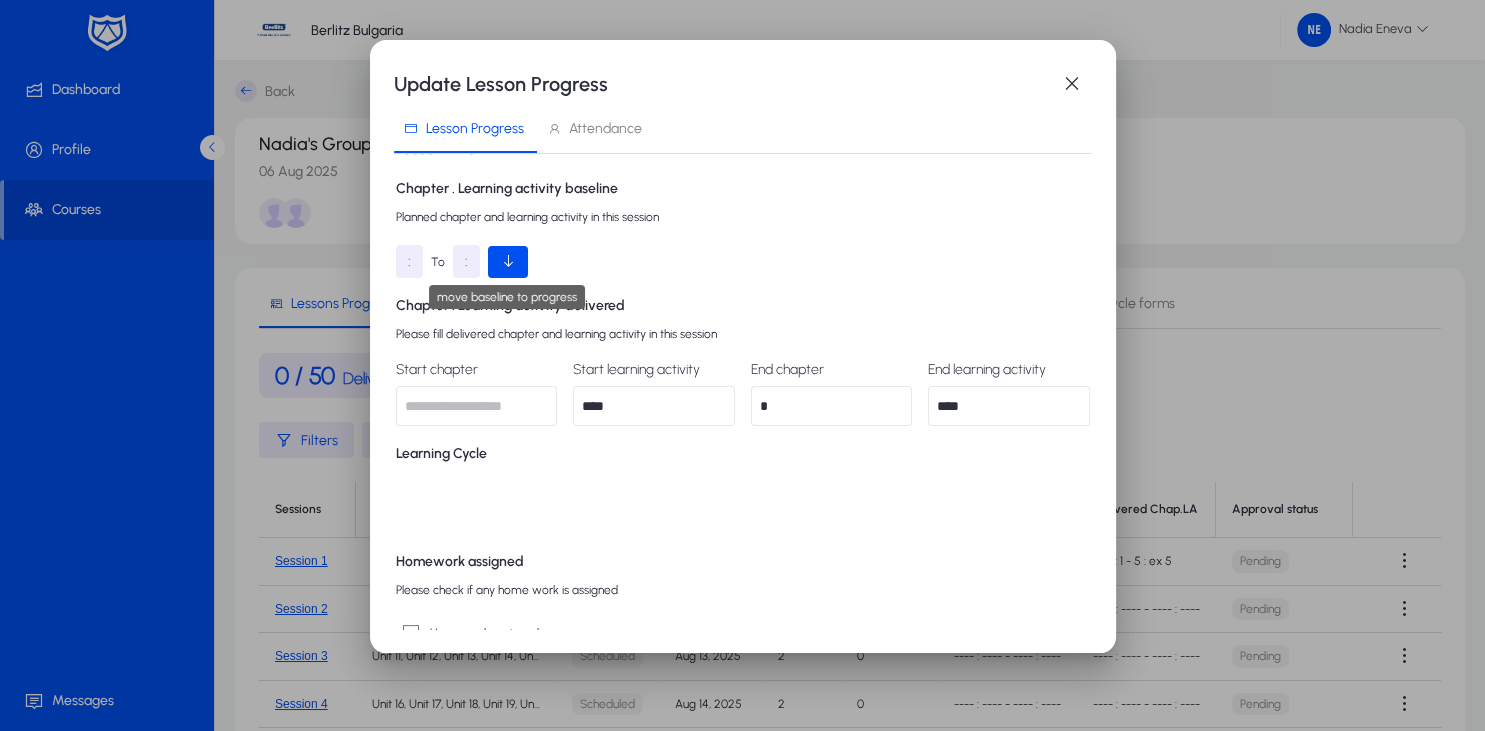 type 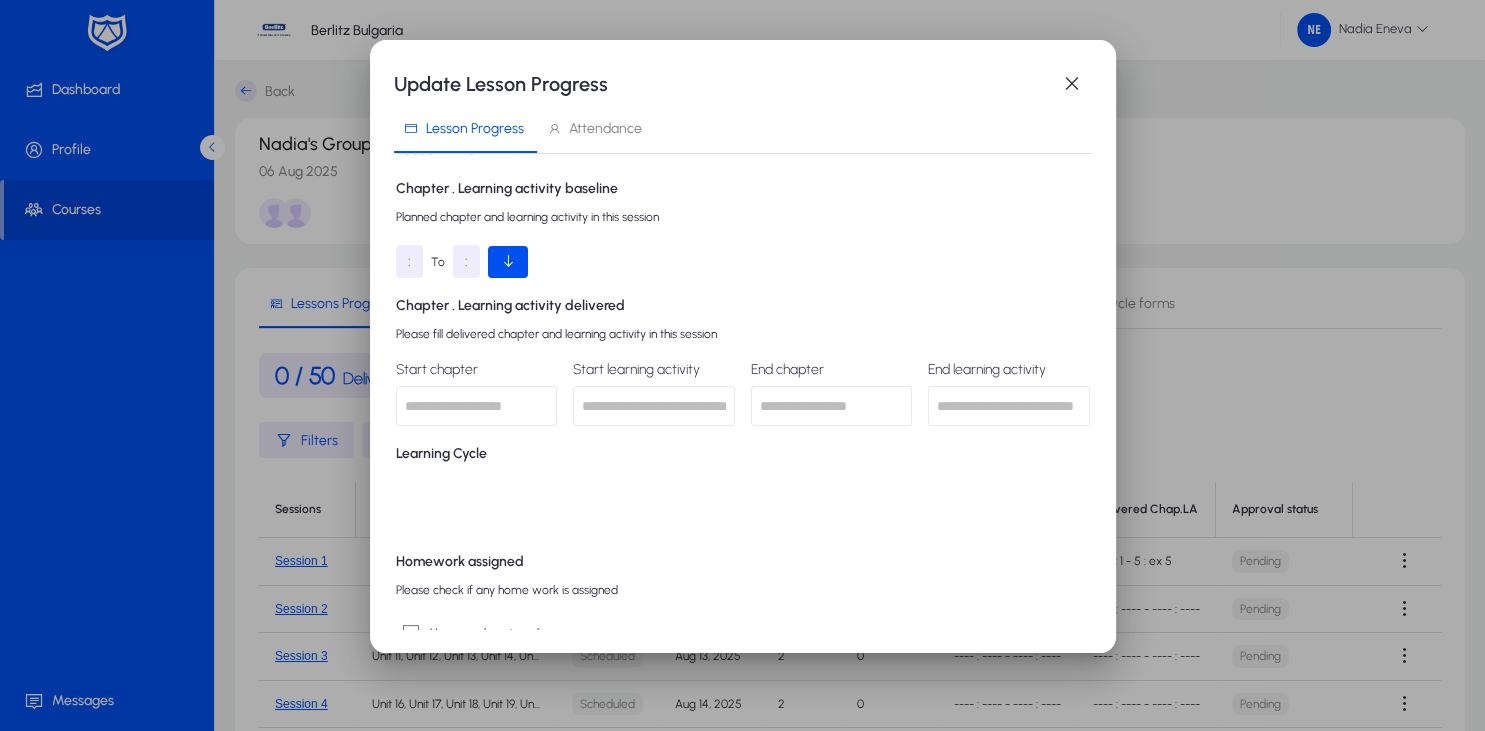 click at bounding box center [508, 262] 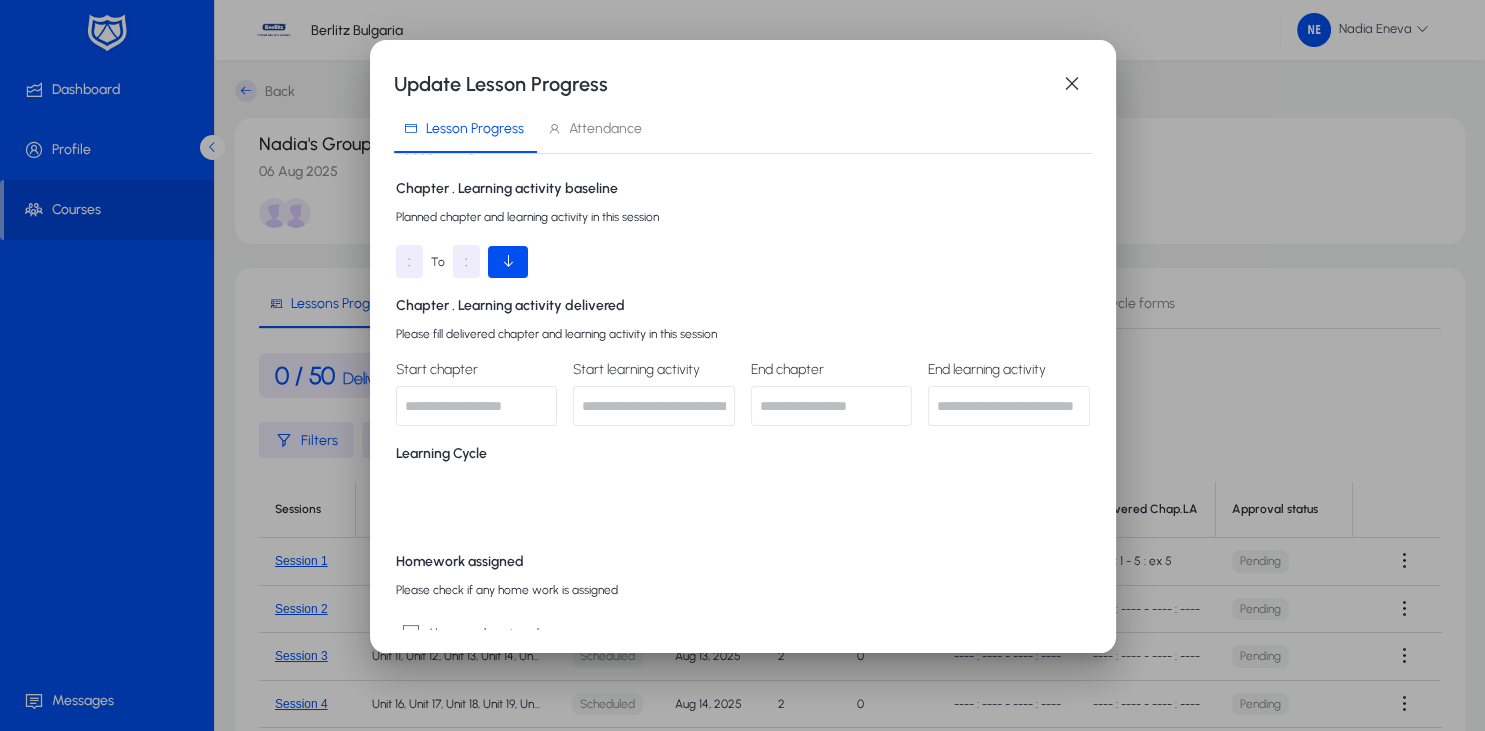 click at bounding box center [477, 406] 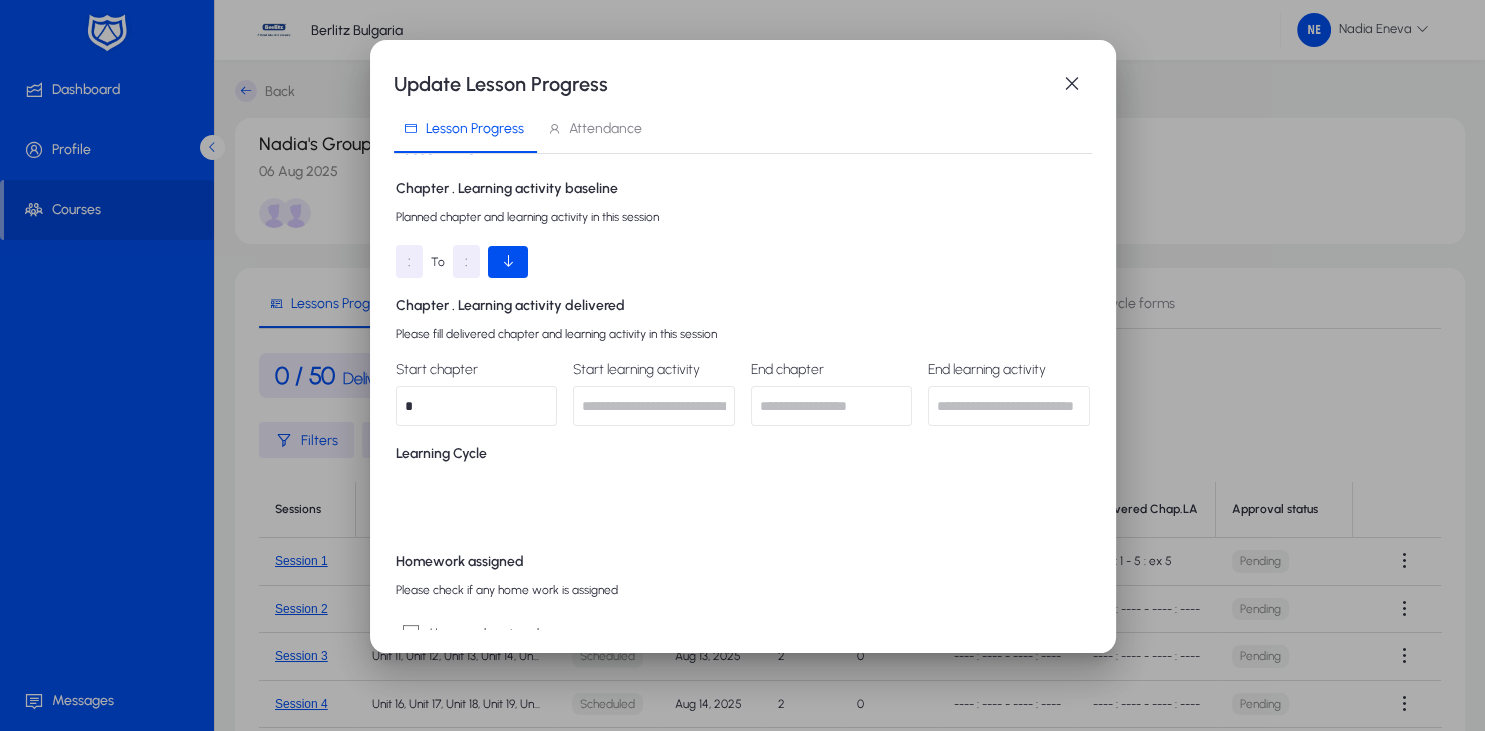 type on "*" 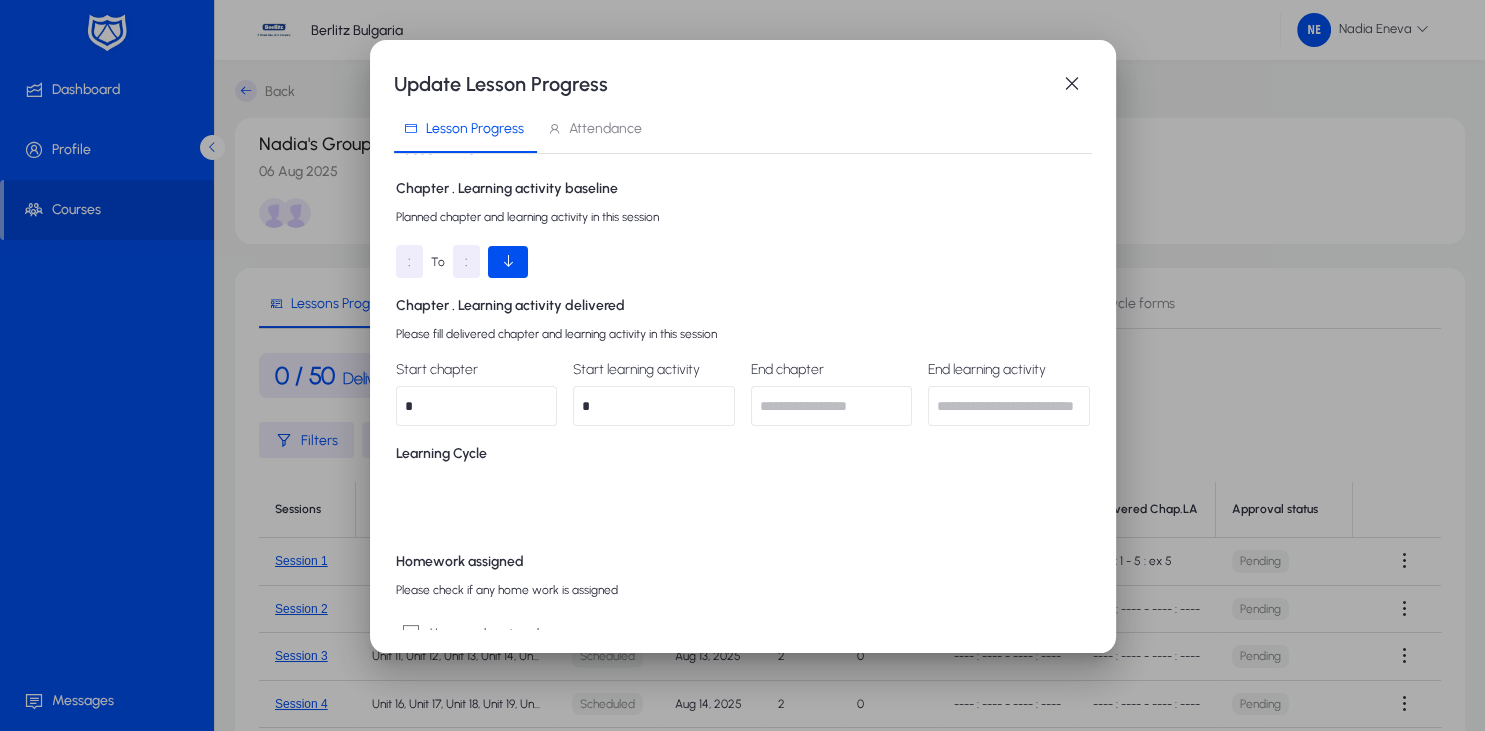 type on "*" 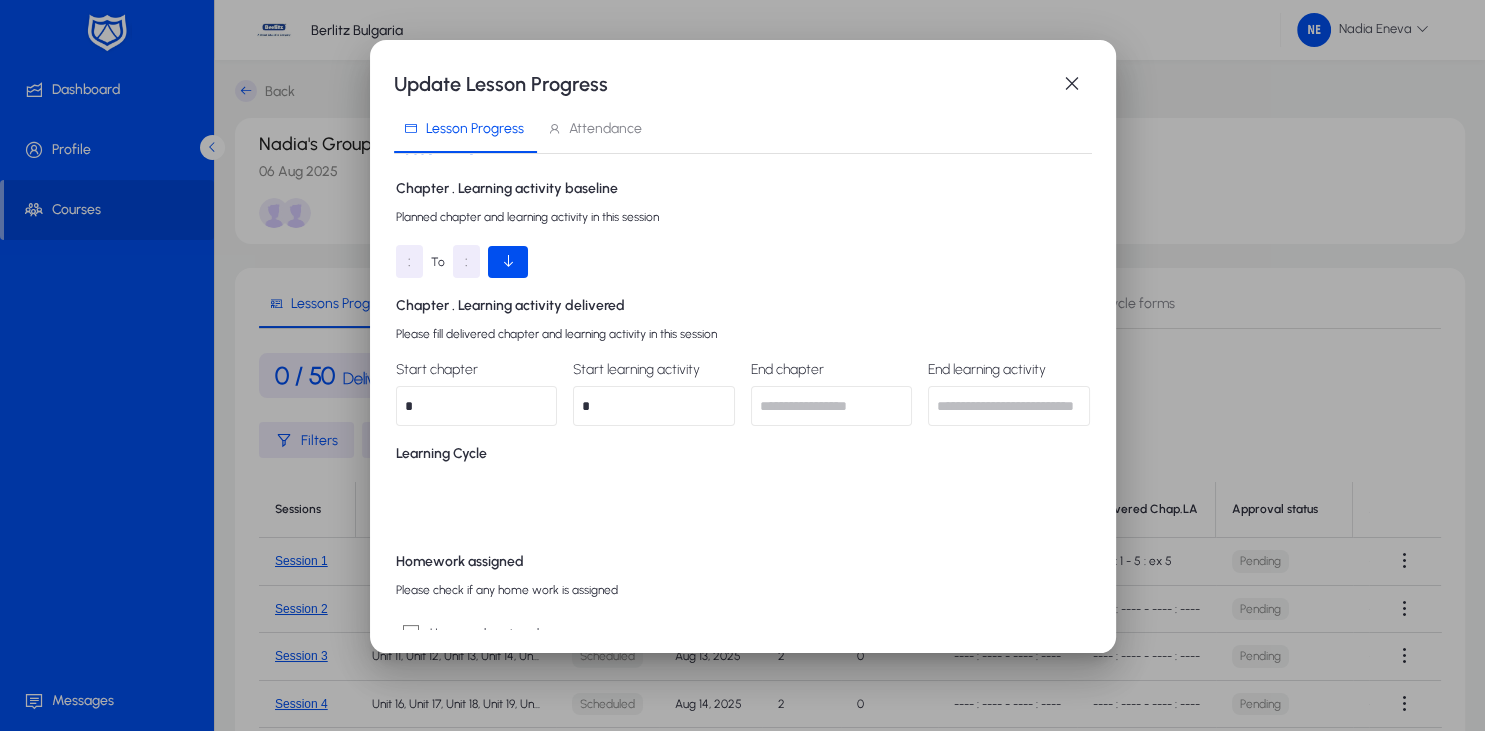 click at bounding box center (832, 406) 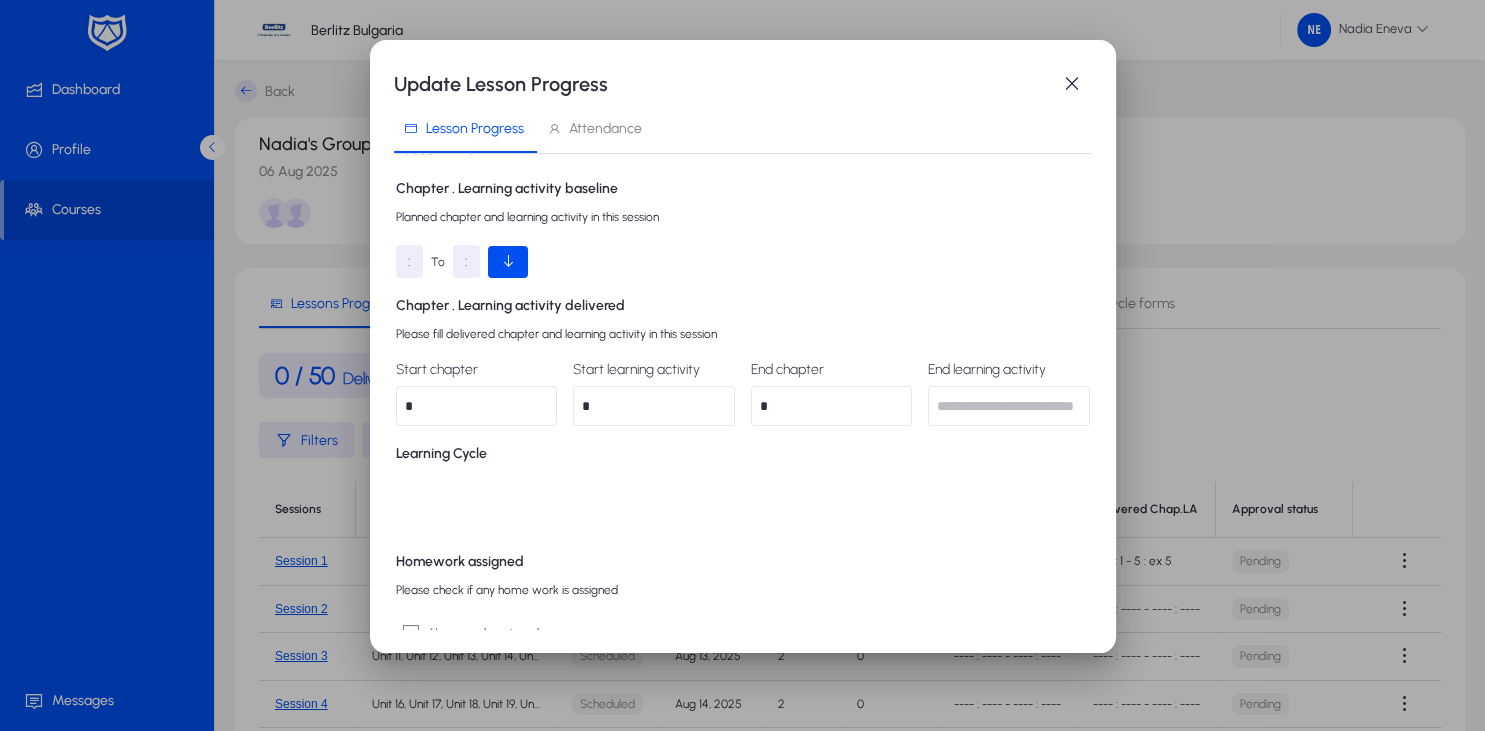 type on "*" 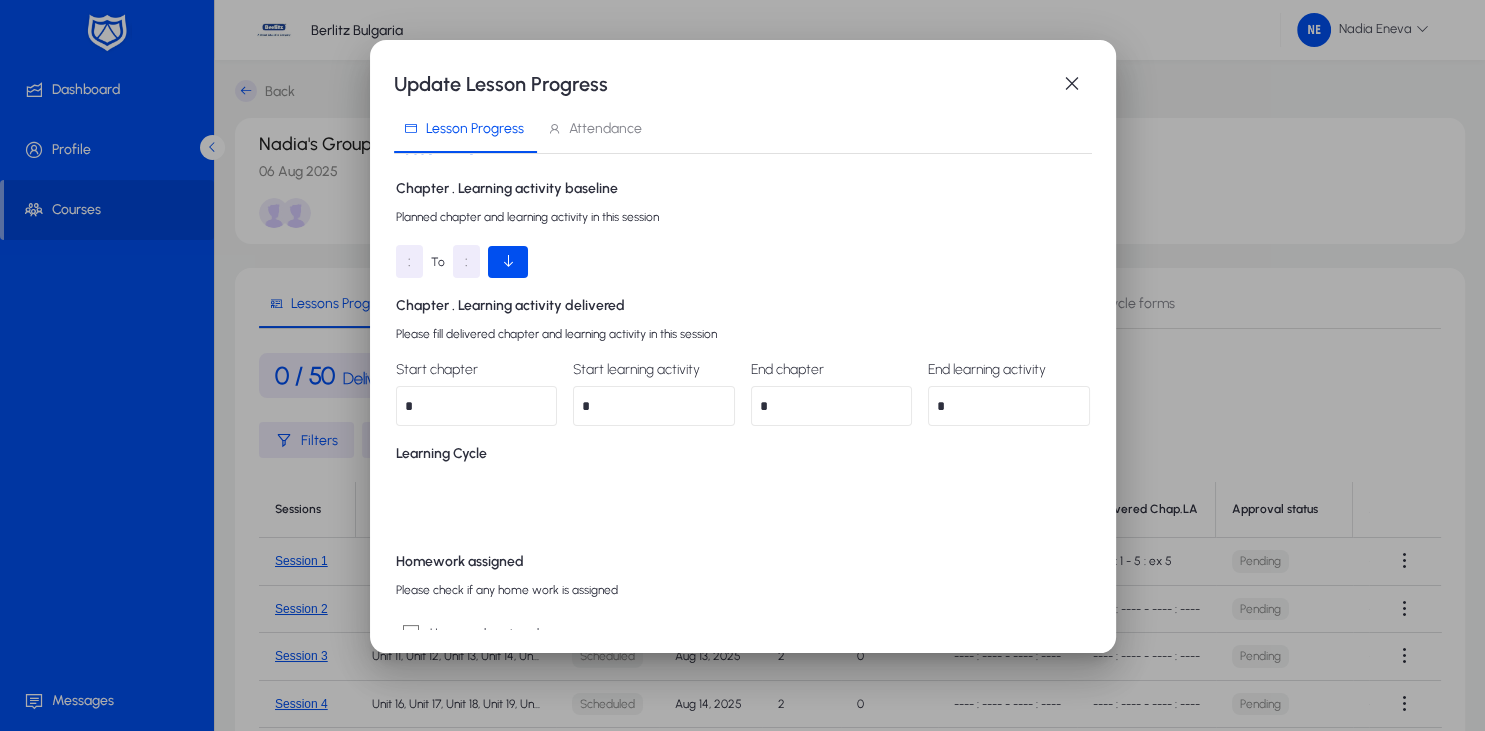 type on "*" 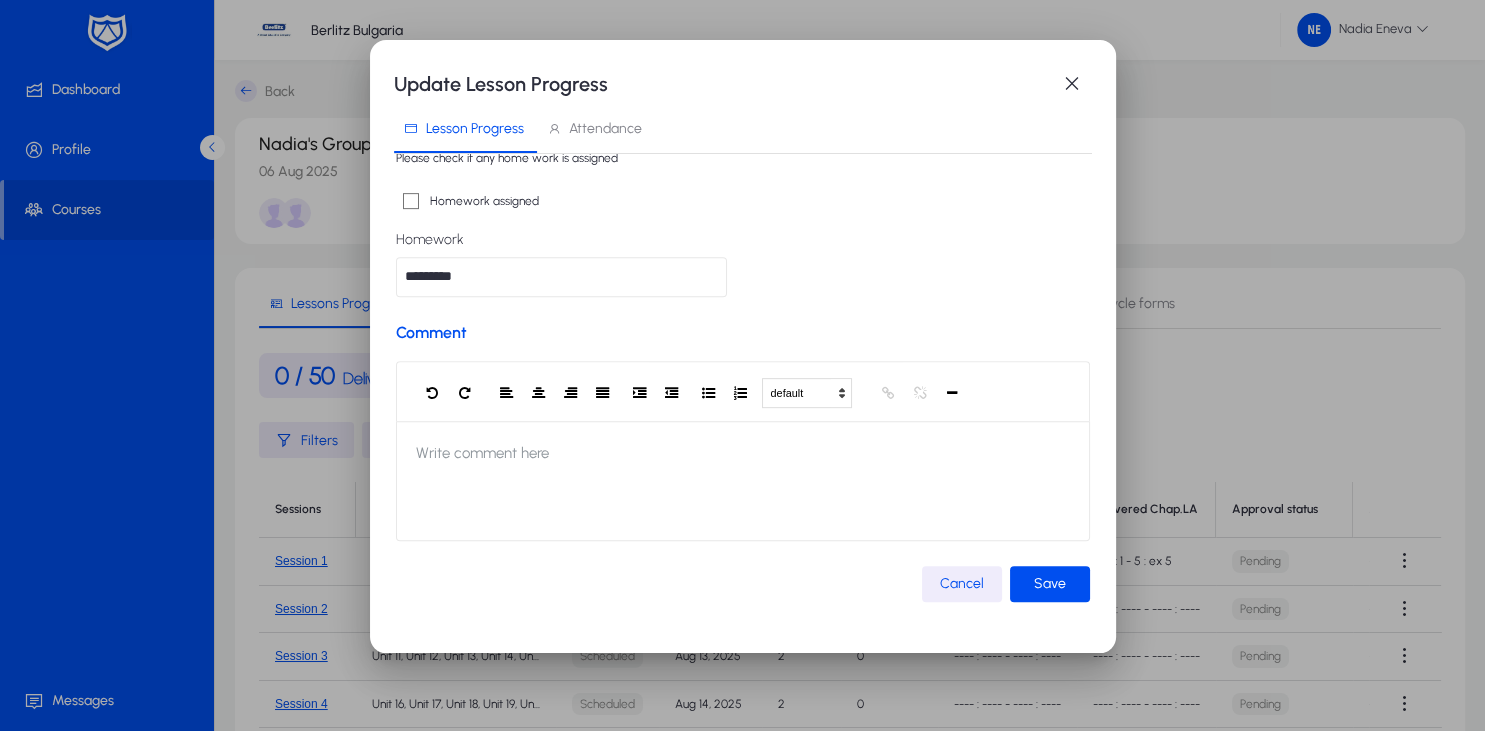 scroll, scrollTop: 877, scrollLeft: 0, axis: vertical 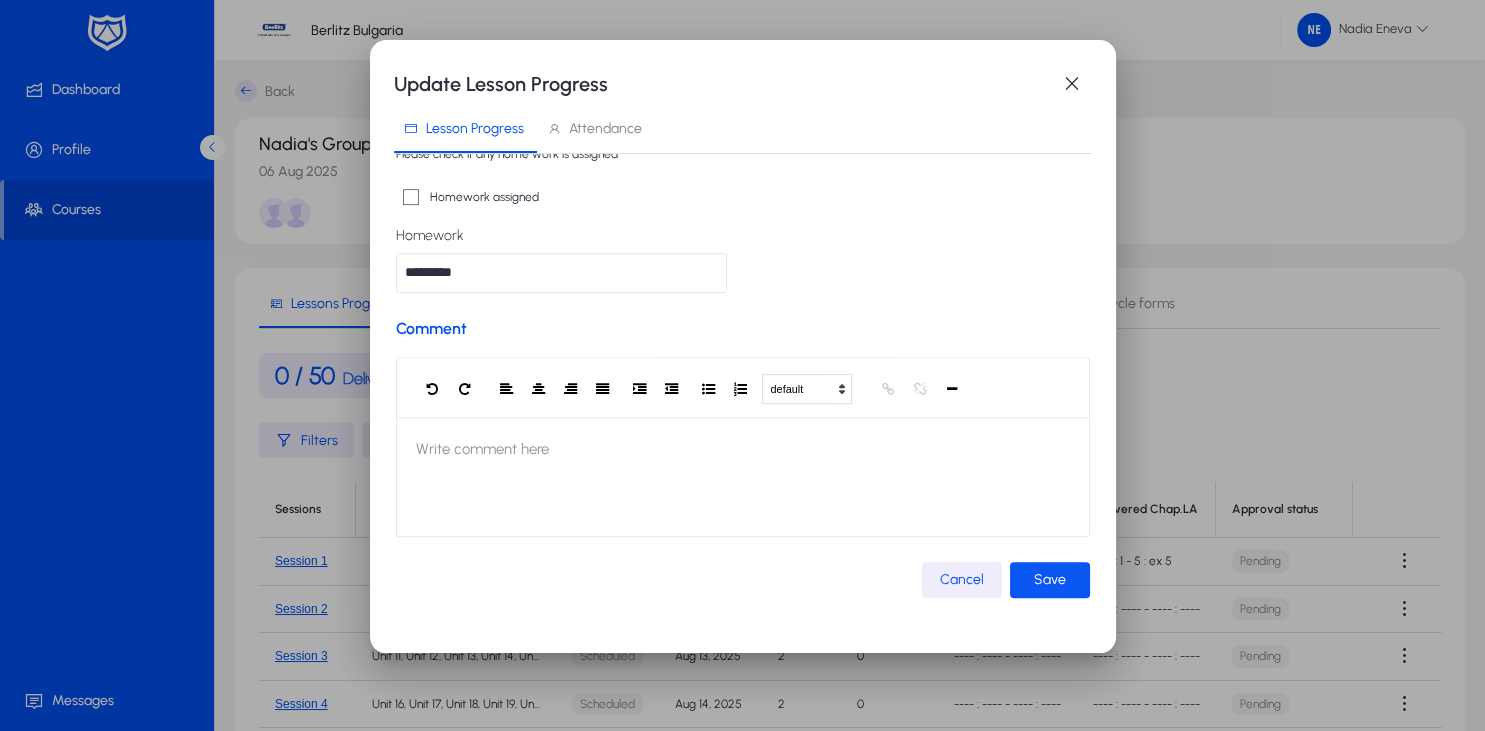 click on "Save" at bounding box center (1050, 580) 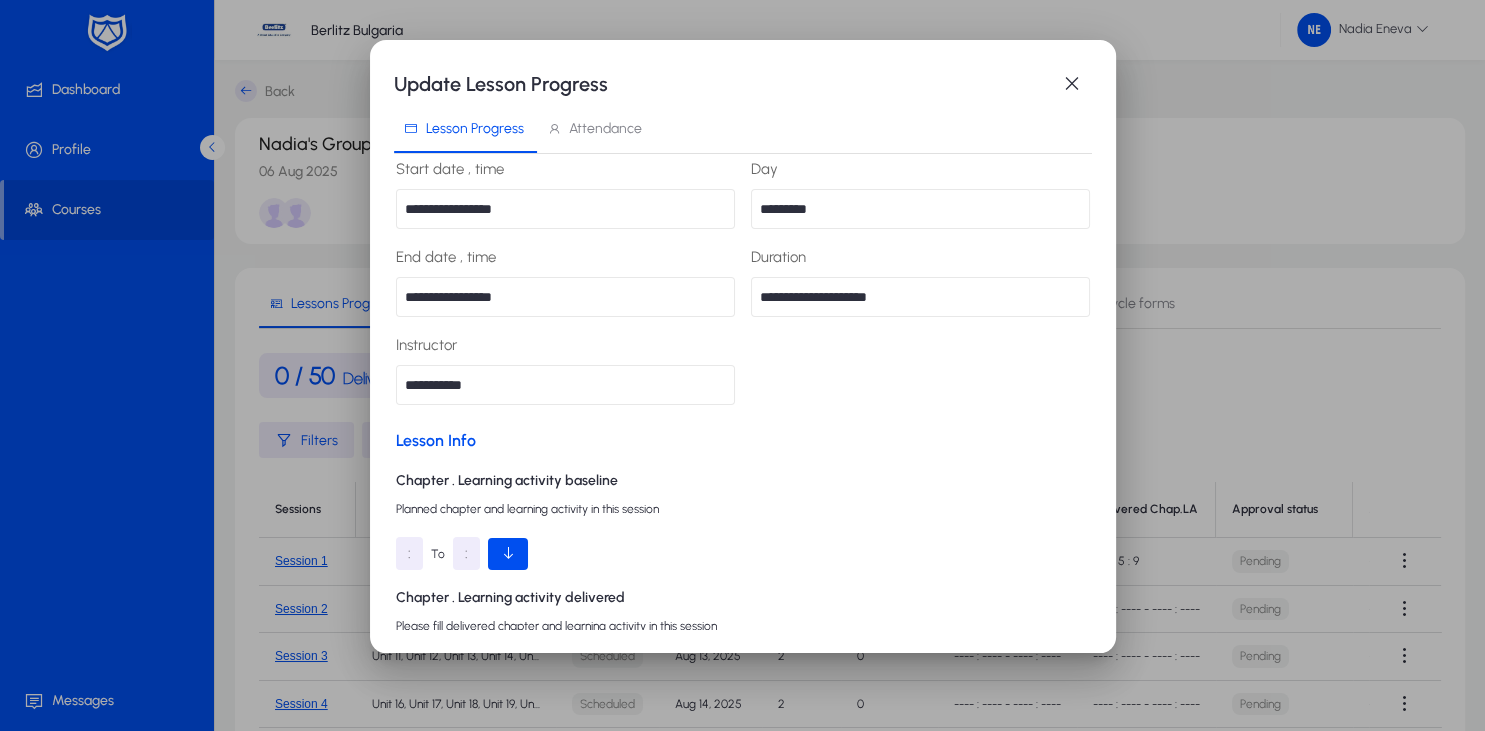 scroll, scrollTop: 331, scrollLeft: 0, axis: vertical 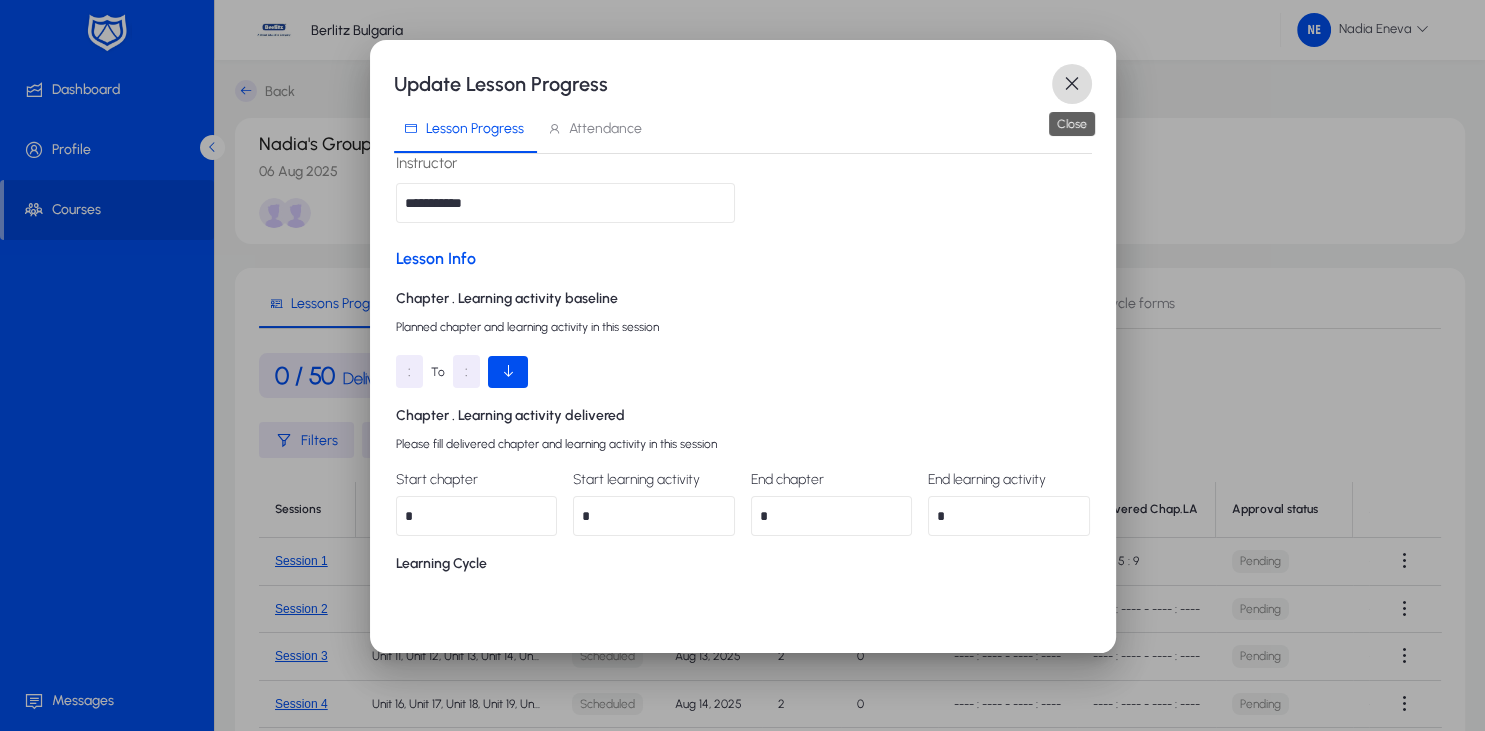 click at bounding box center [1072, 84] 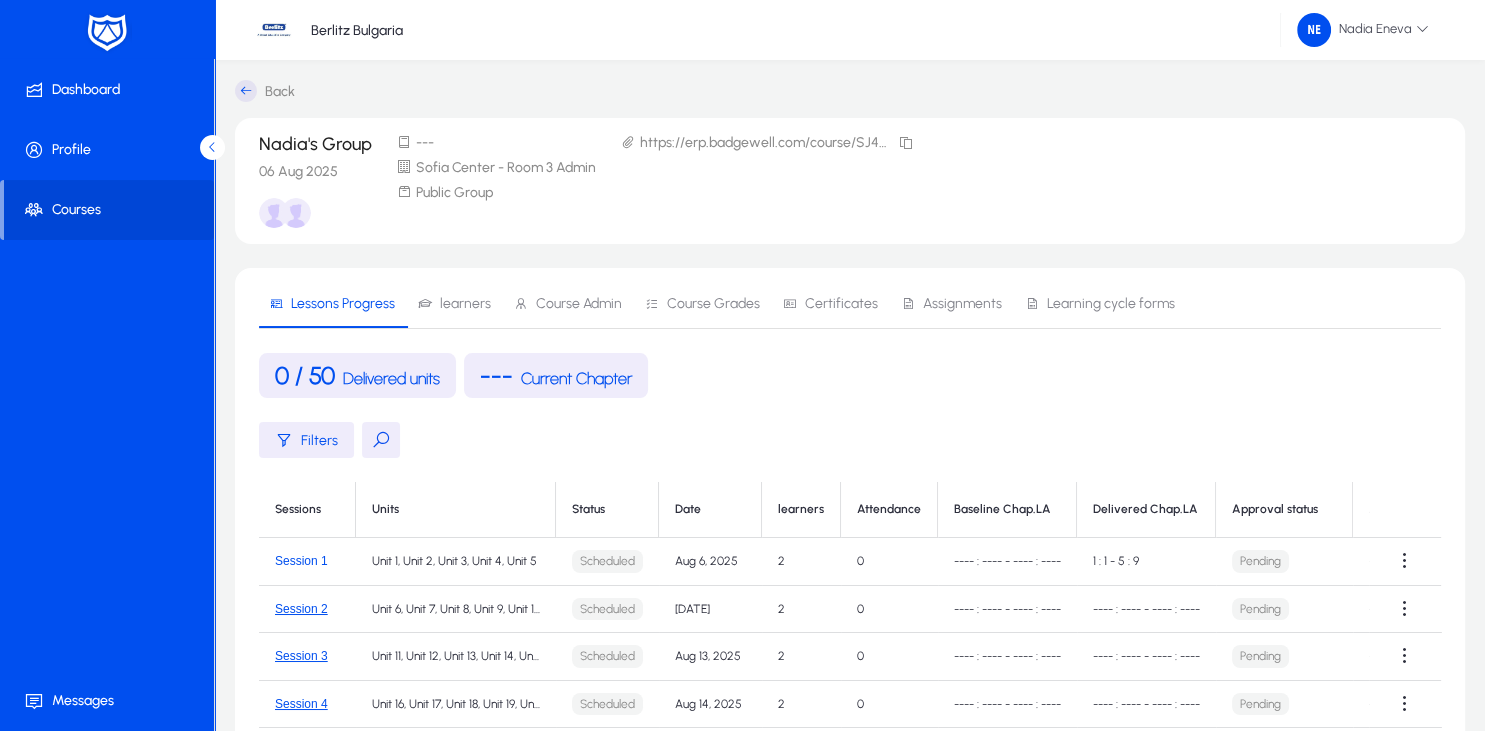 click on "Session 1" 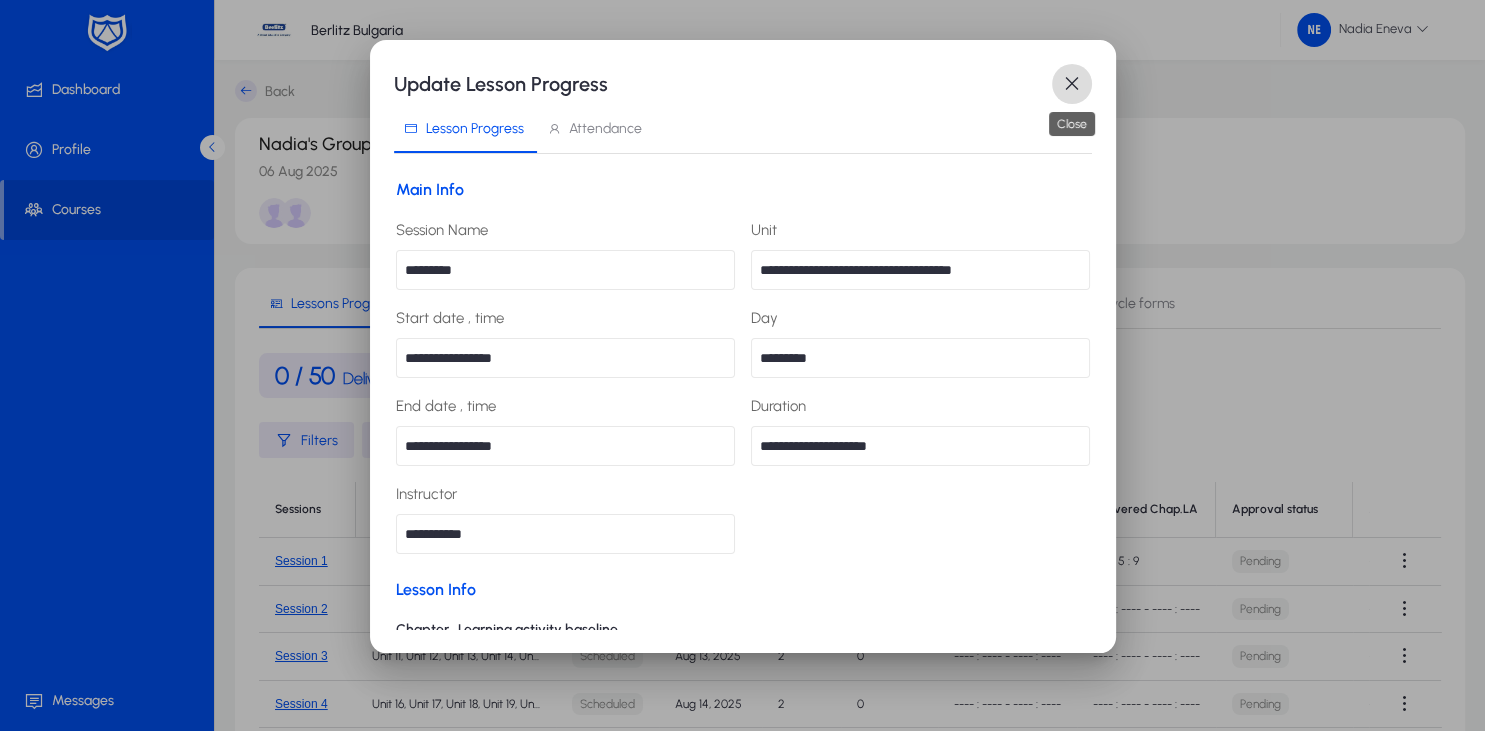 click at bounding box center [1072, 84] 